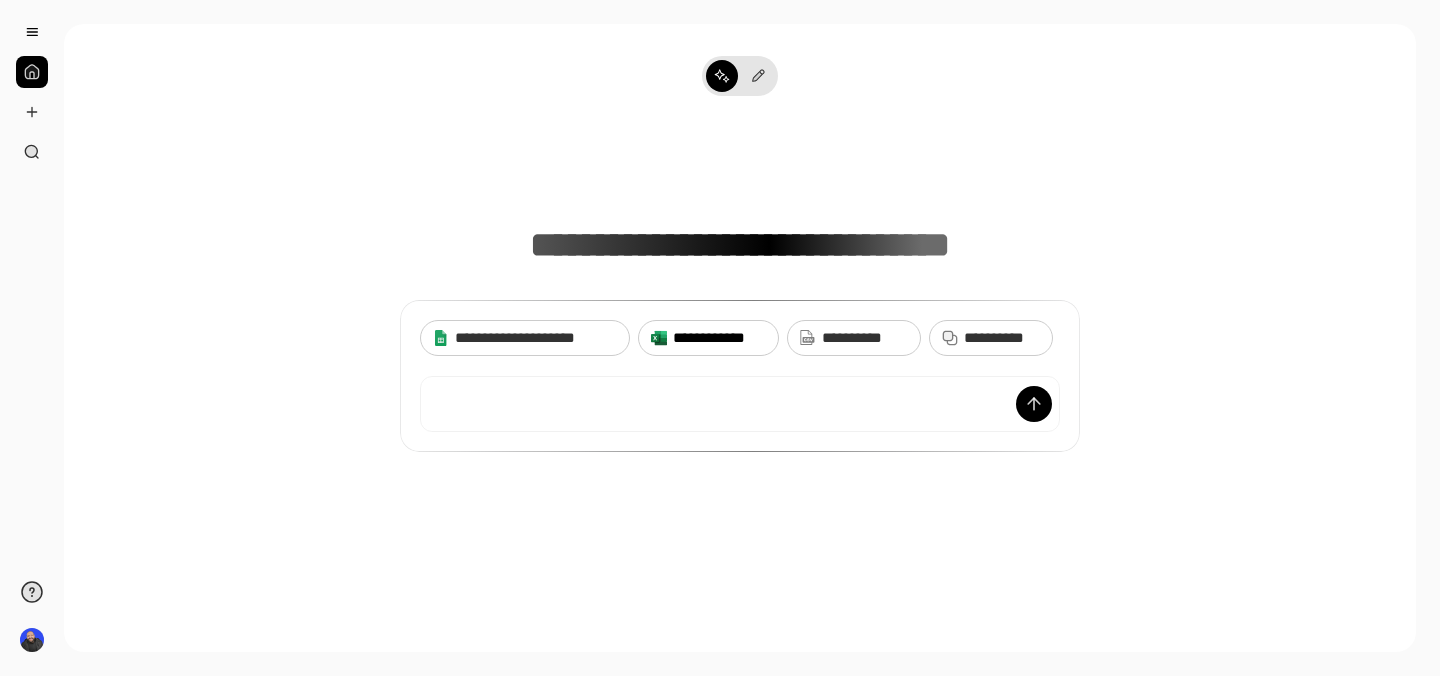 scroll, scrollTop: 0, scrollLeft: 0, axis: both 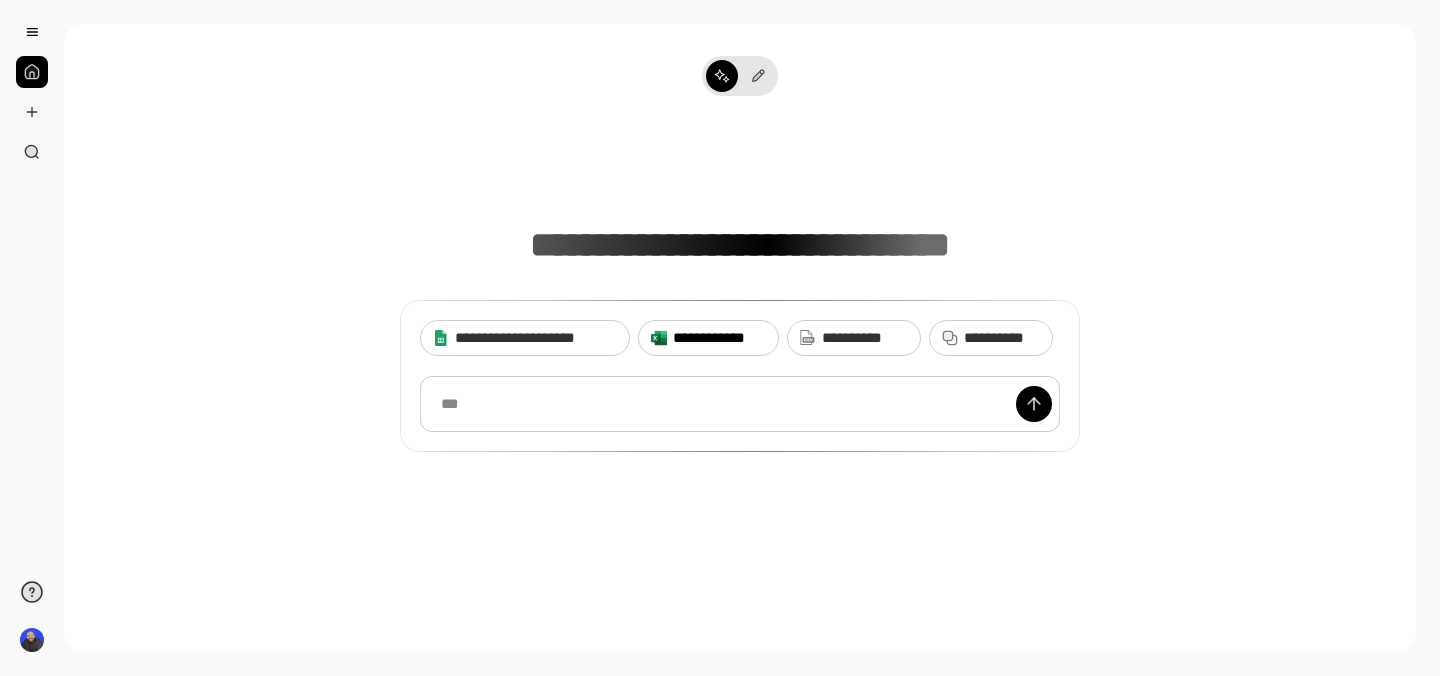 click on "**********" at bounding box center (719, 338) 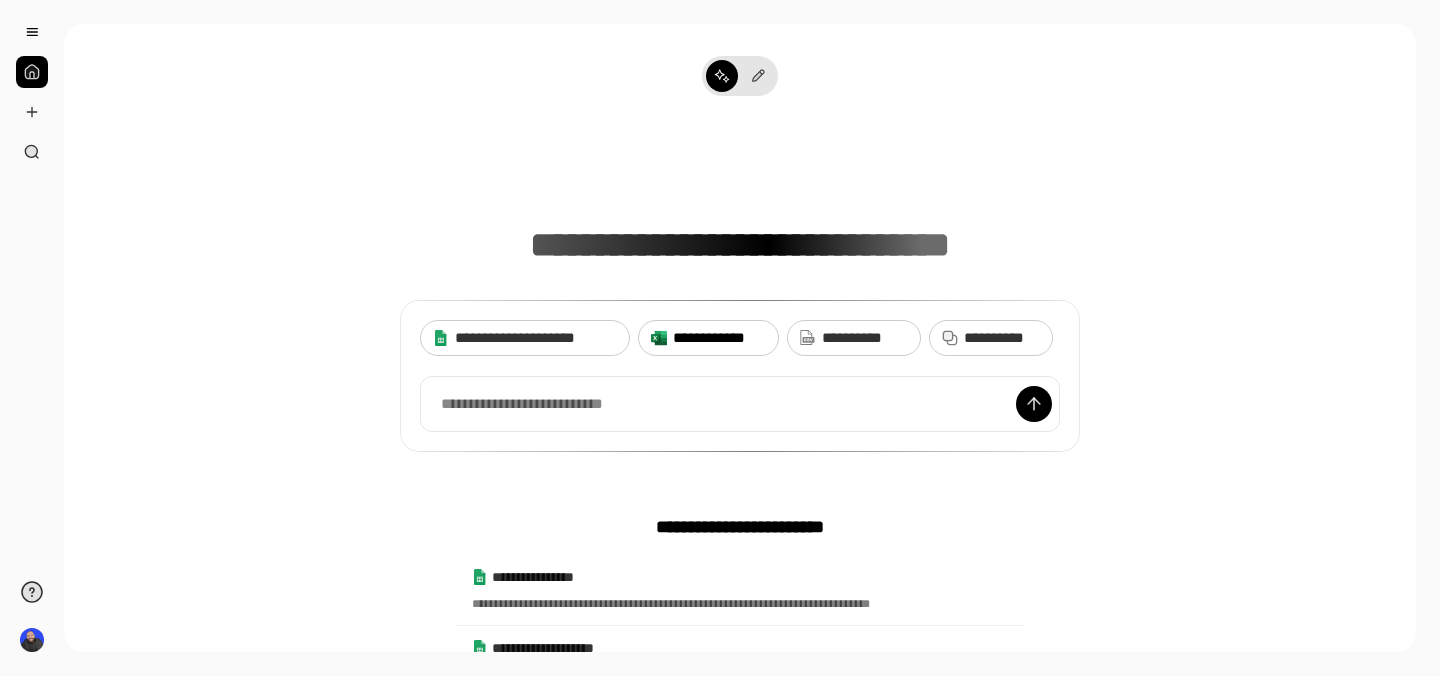 click on "**********" at bounding box center (719, 338) 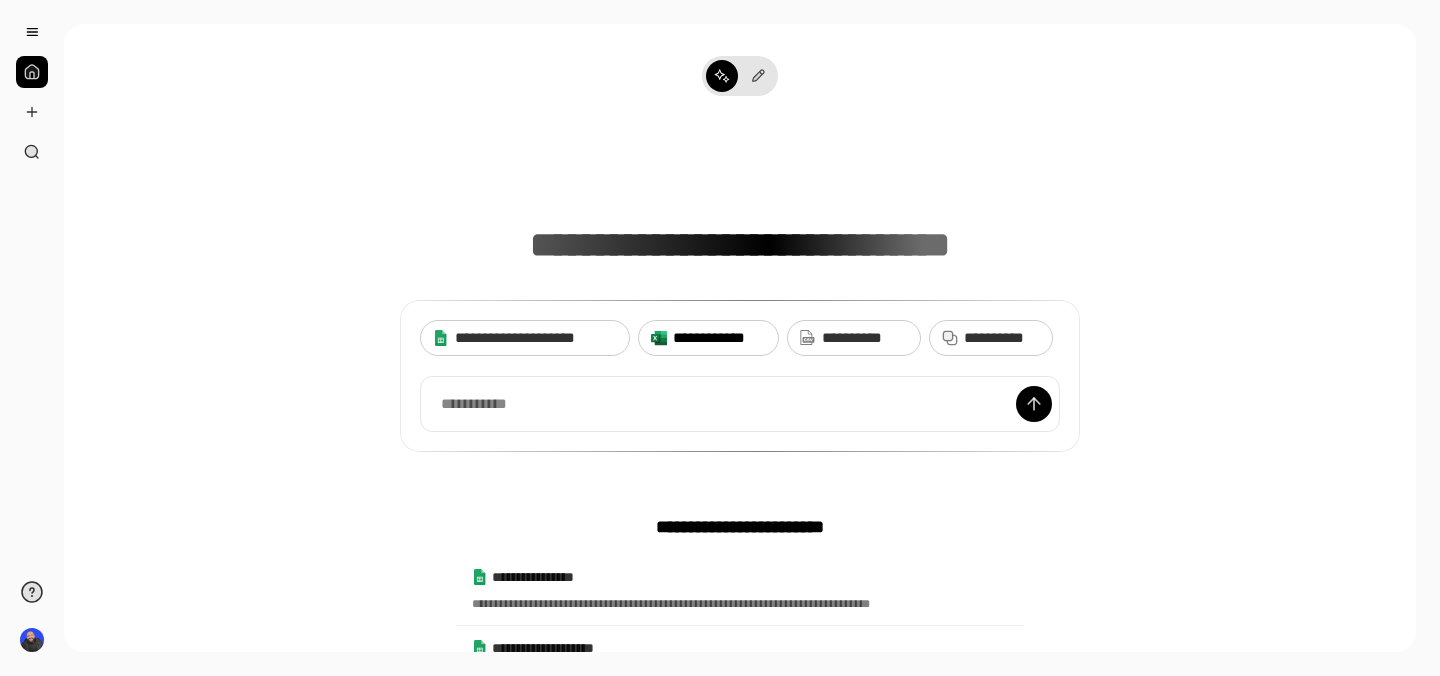 click on "**********" at bounding box center (719, 338) 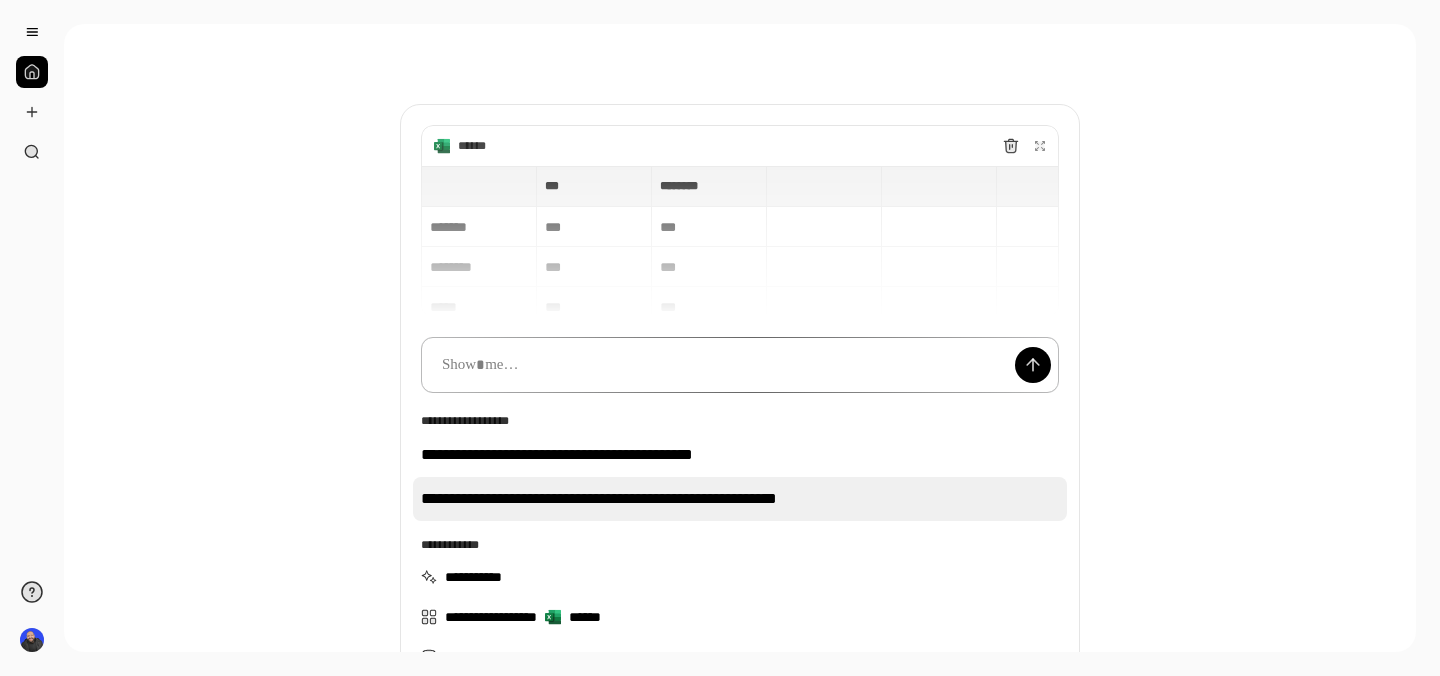 scroll, scrollTop: 25, scrollLeft: 0, axis: vertical 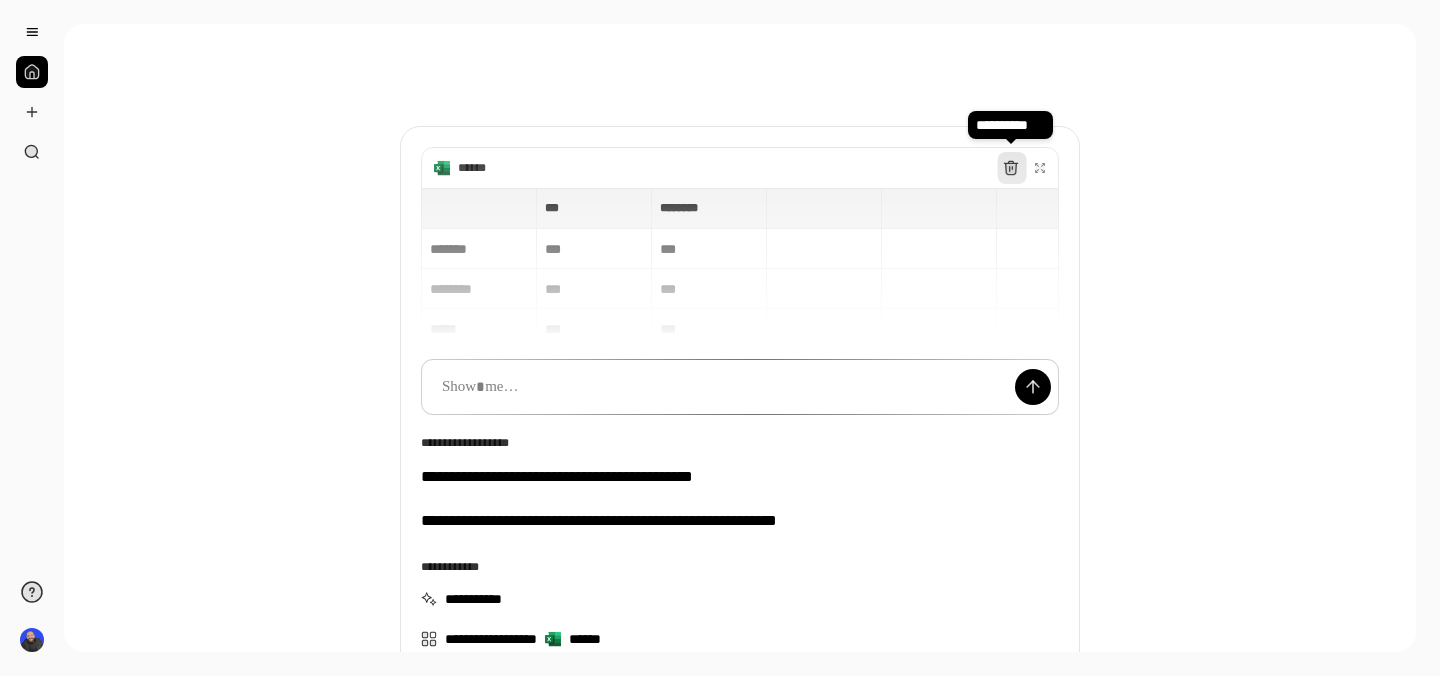 click 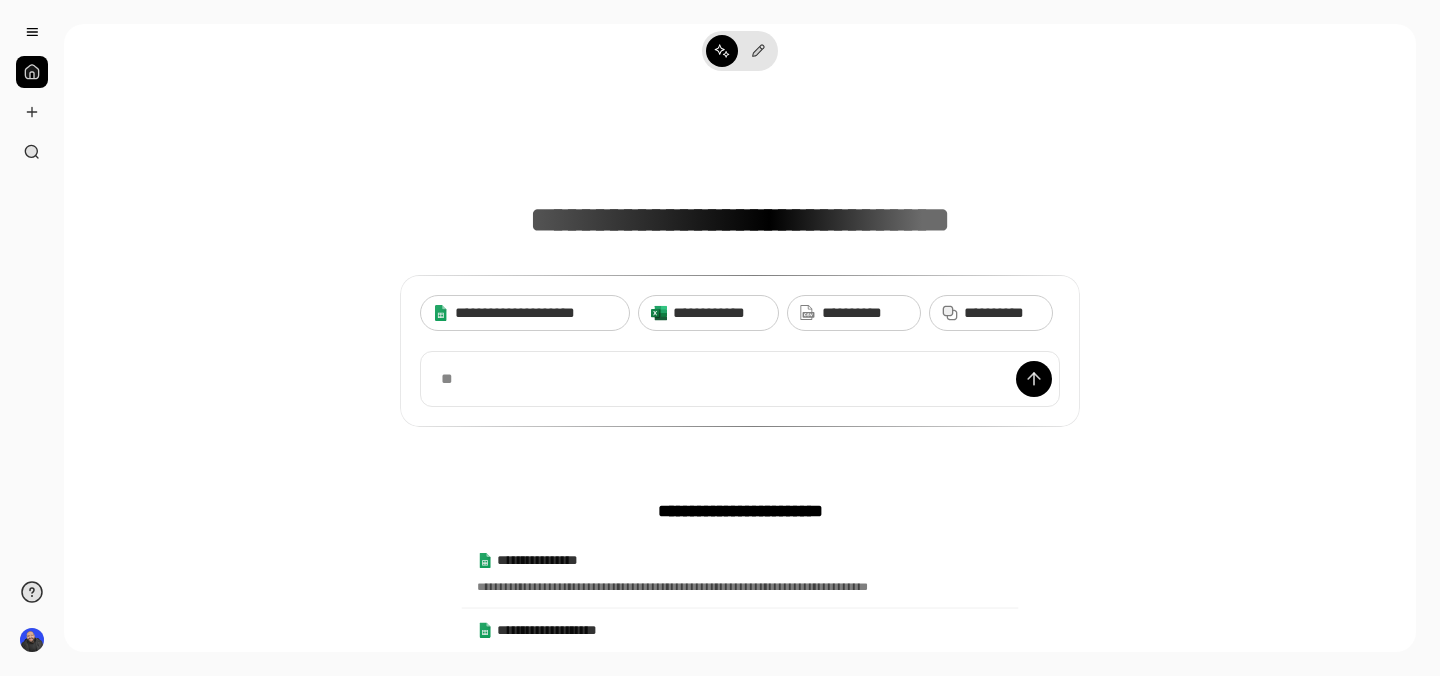 scroll, scrollTop: 0, scrollLeft: 0, axis: both 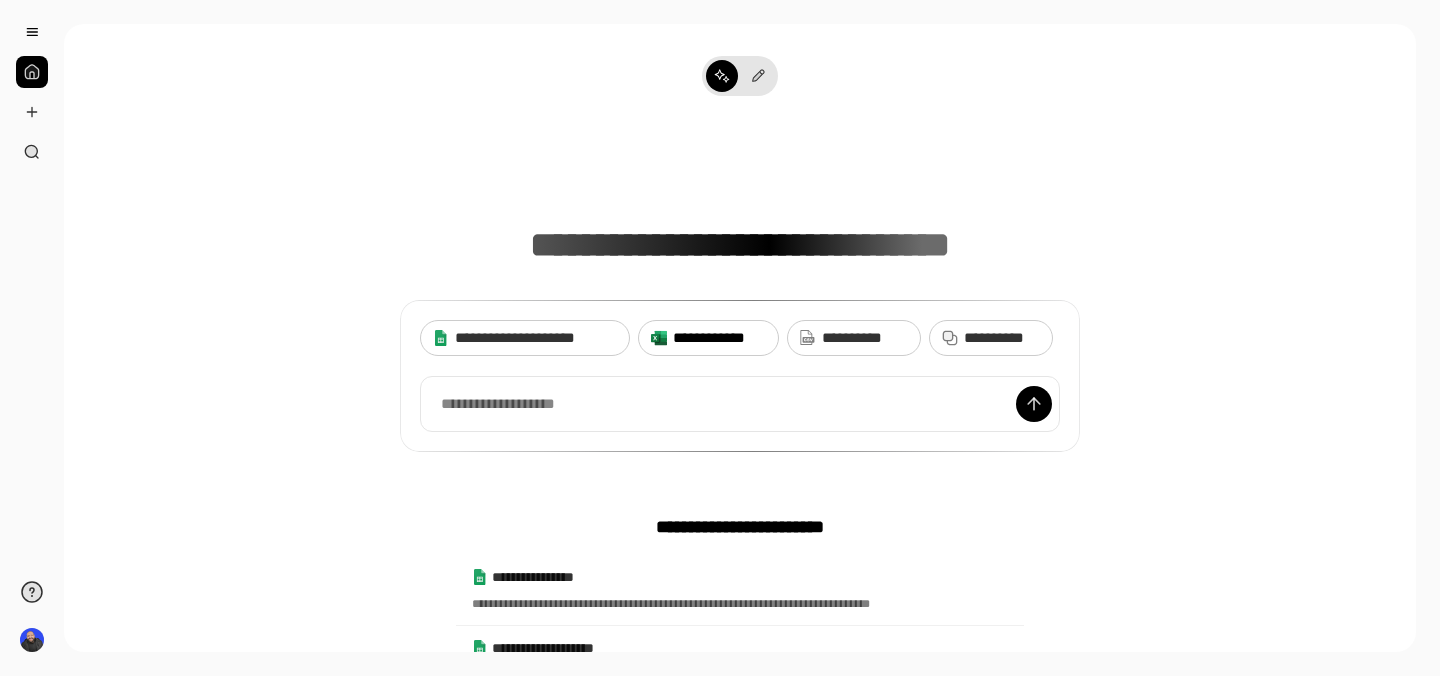 click on "**********" at bounding box center [719, 338] 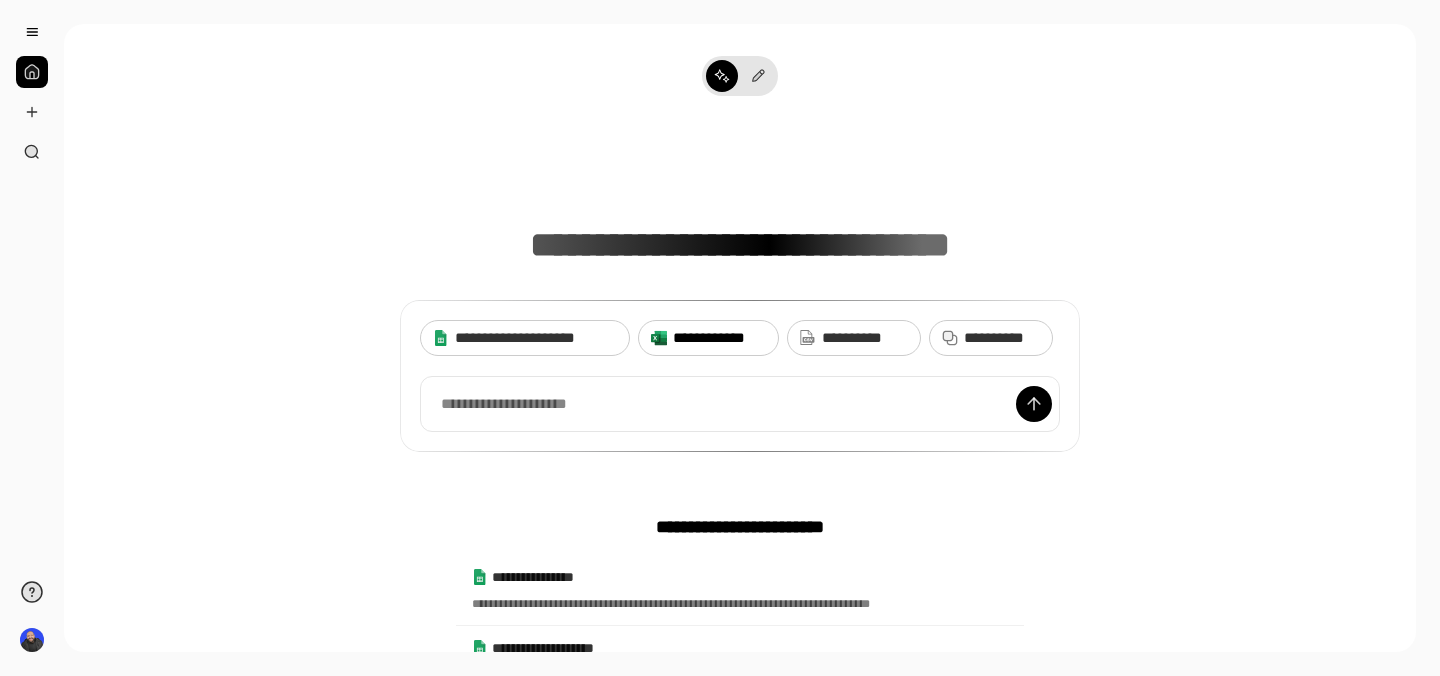 click on "**********" at bounding box center [719, 338] 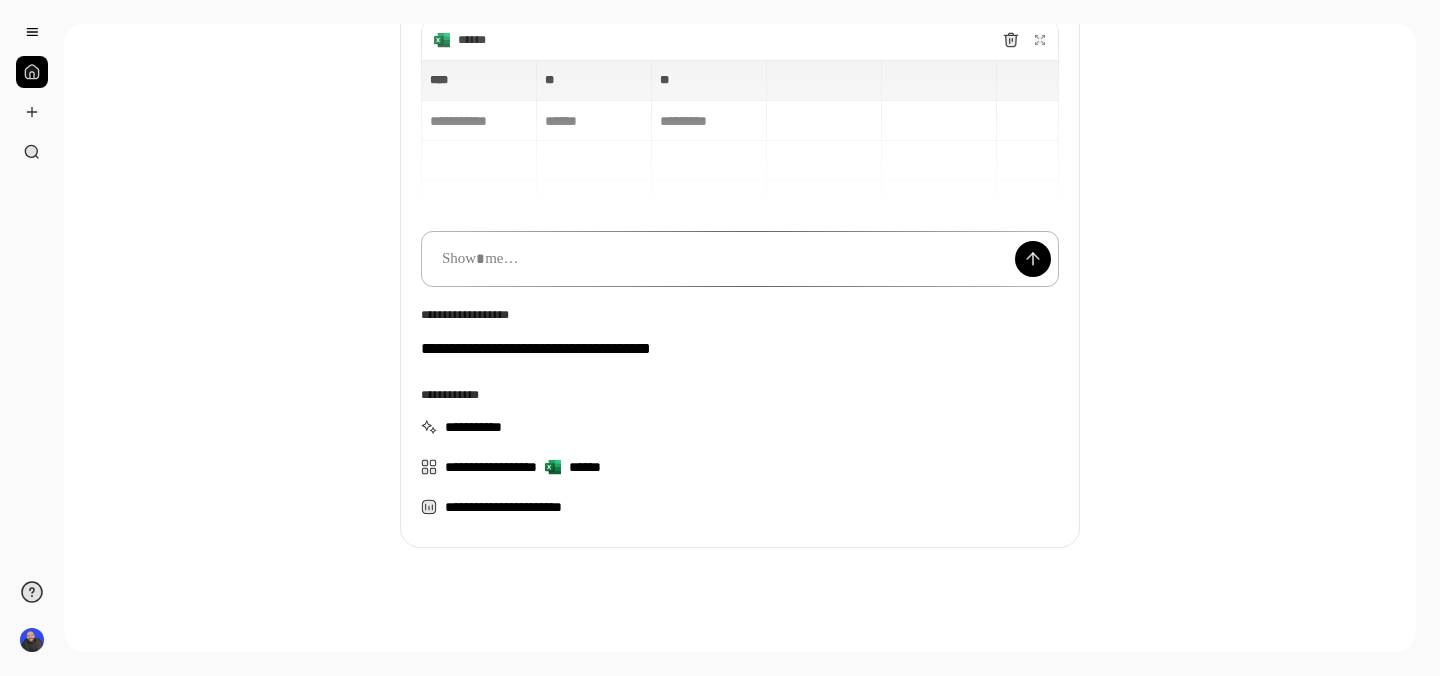 scroll, scrollTop: 169, scrollLeft: 0, axis: vertical 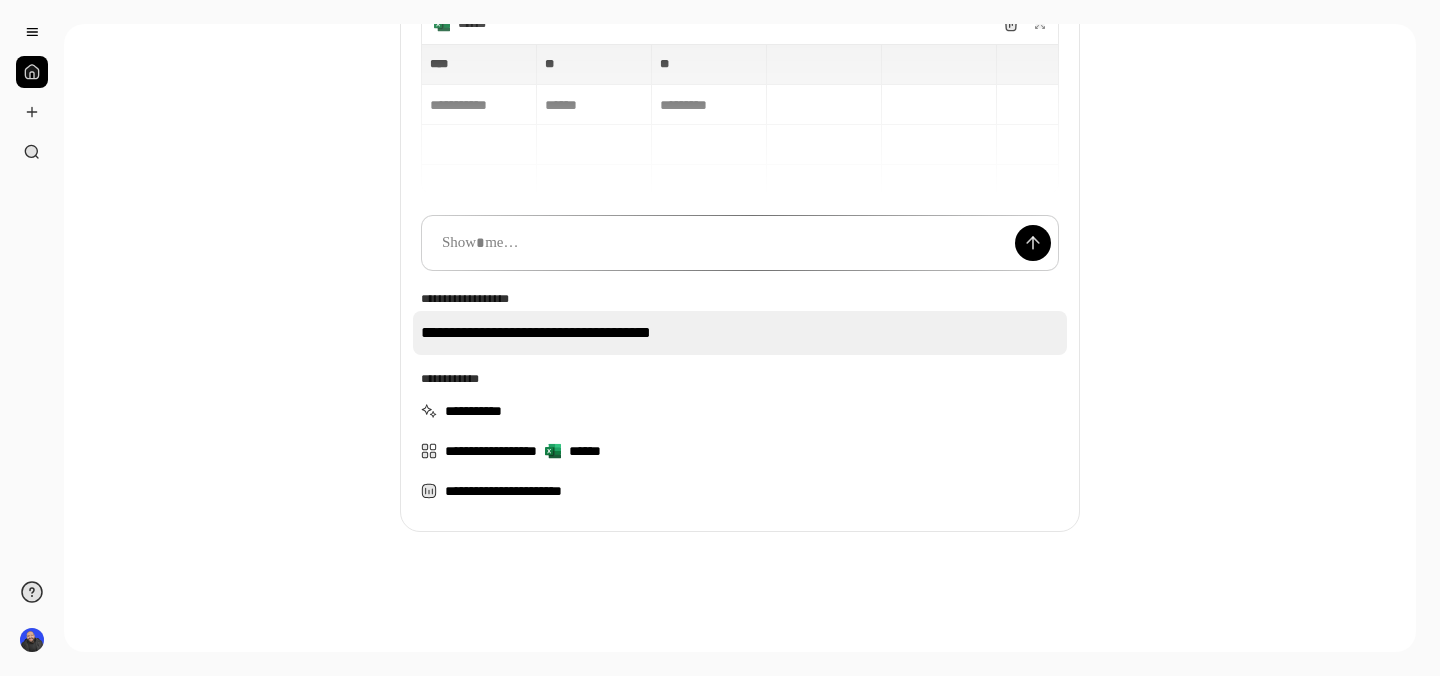 click on "**********" at bounding box center [740, 333] 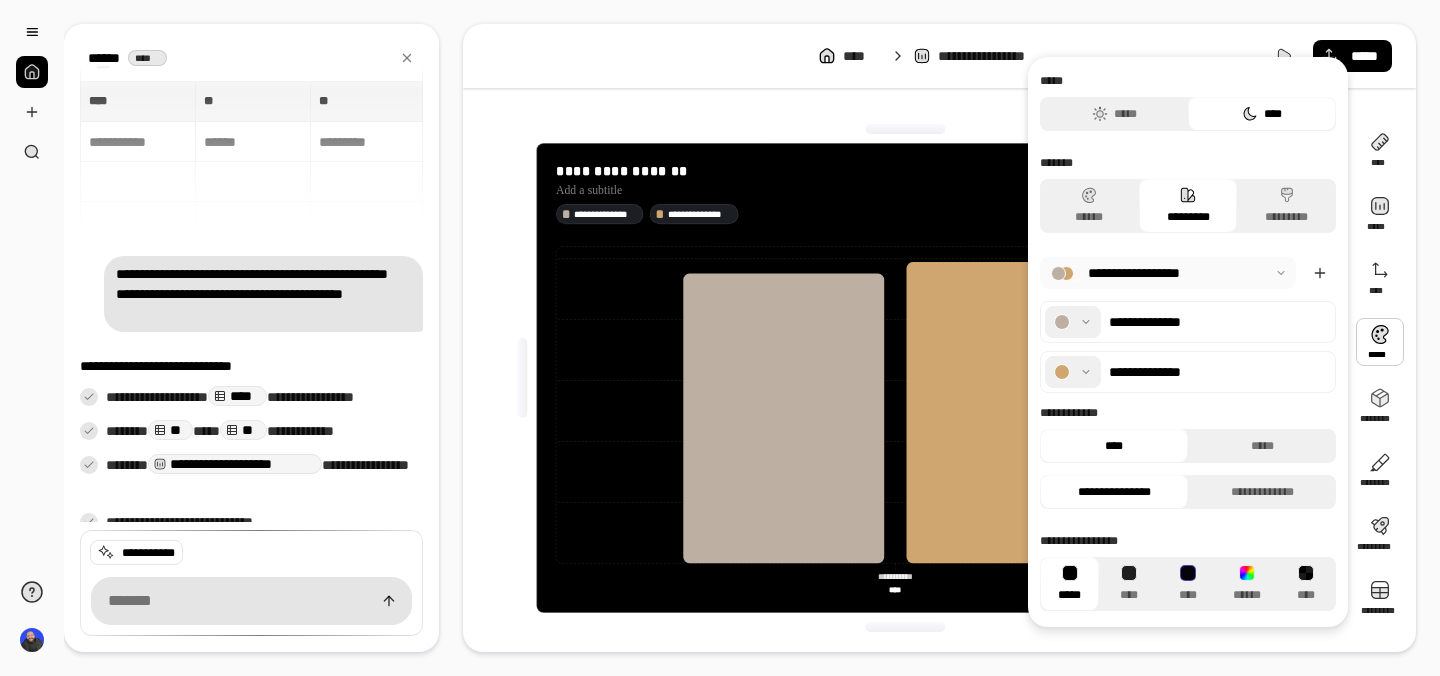 click at bounding box center [1380, 342] 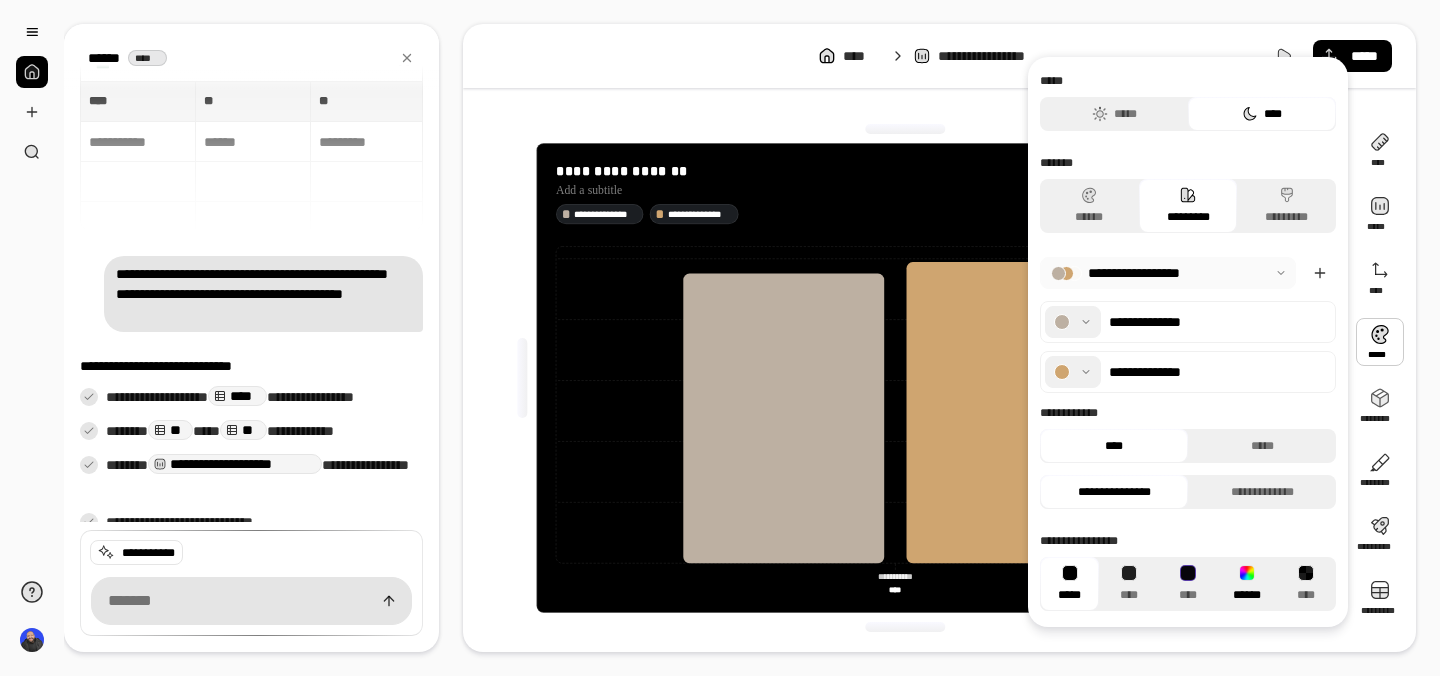 click at bounding box center [1247, 573] 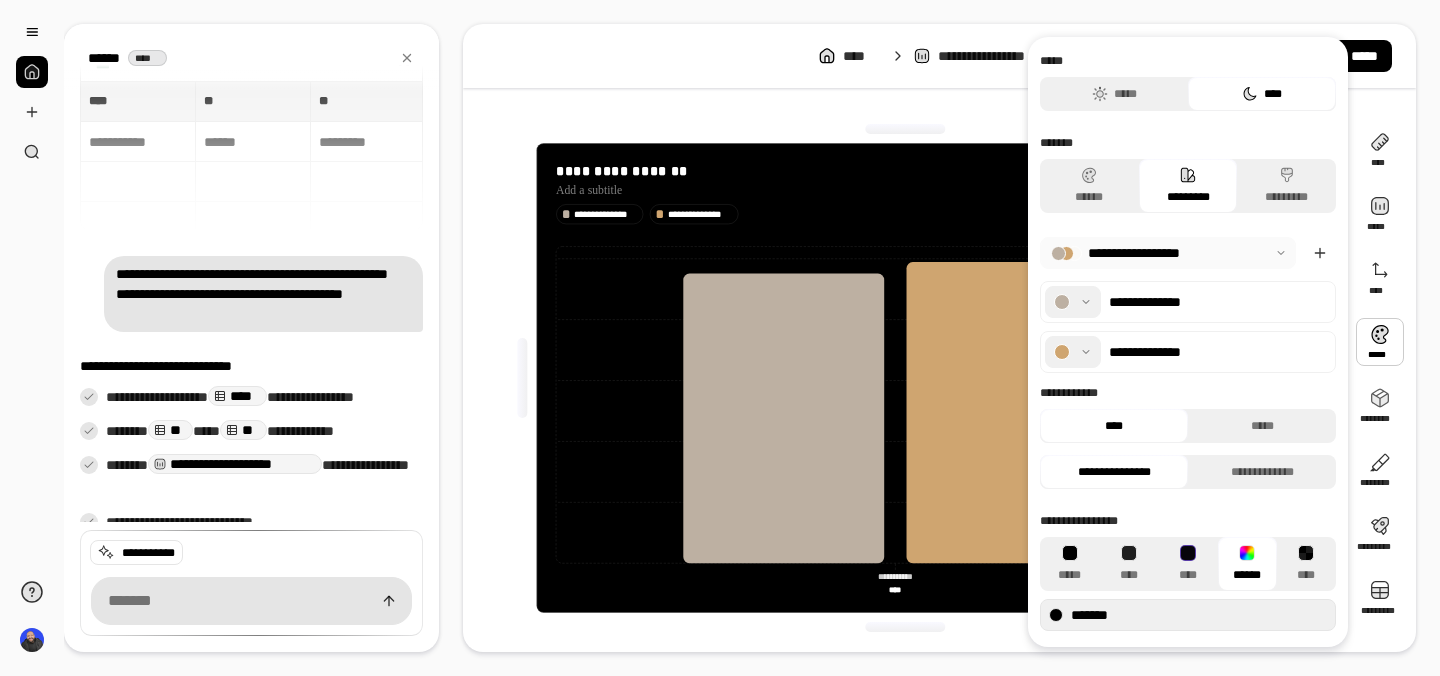click on "******" at bounding box center (1247, 564) 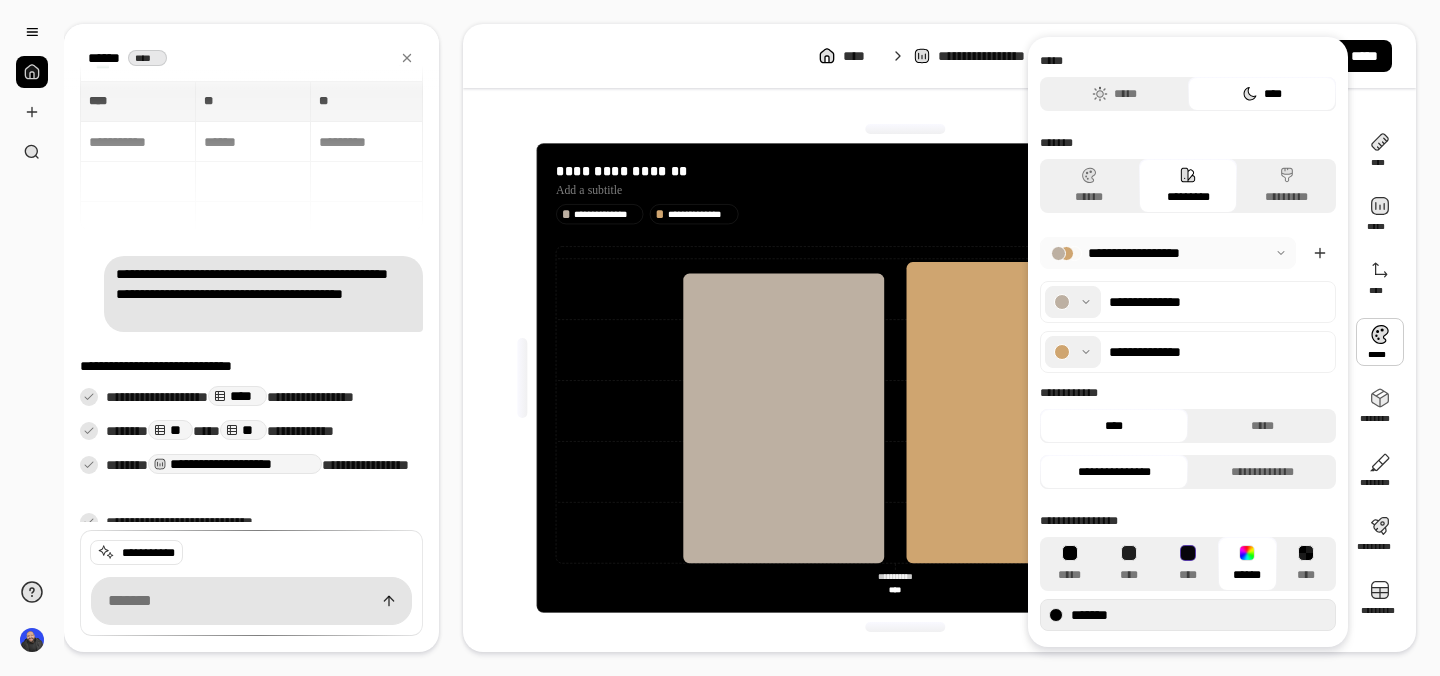 click at bounding box center [1168, 253] 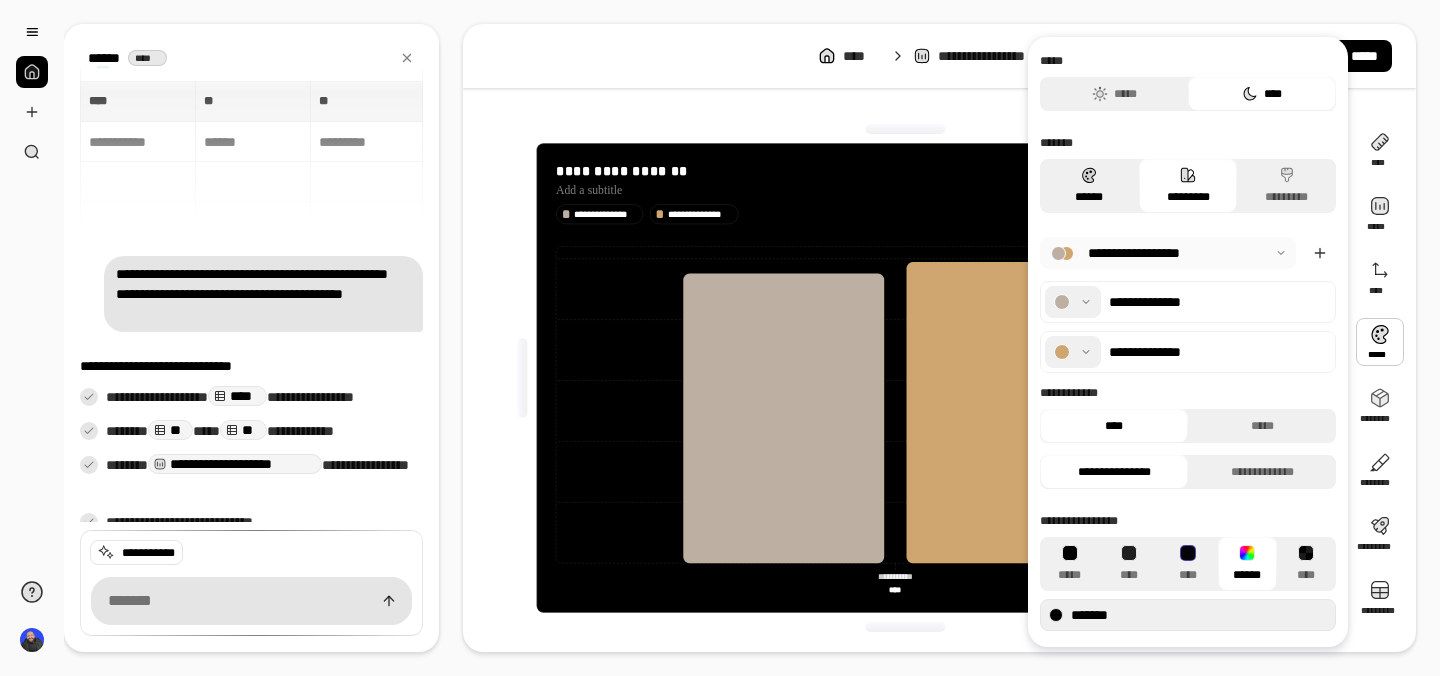 click on "******" at bounding box center (1089, 186) 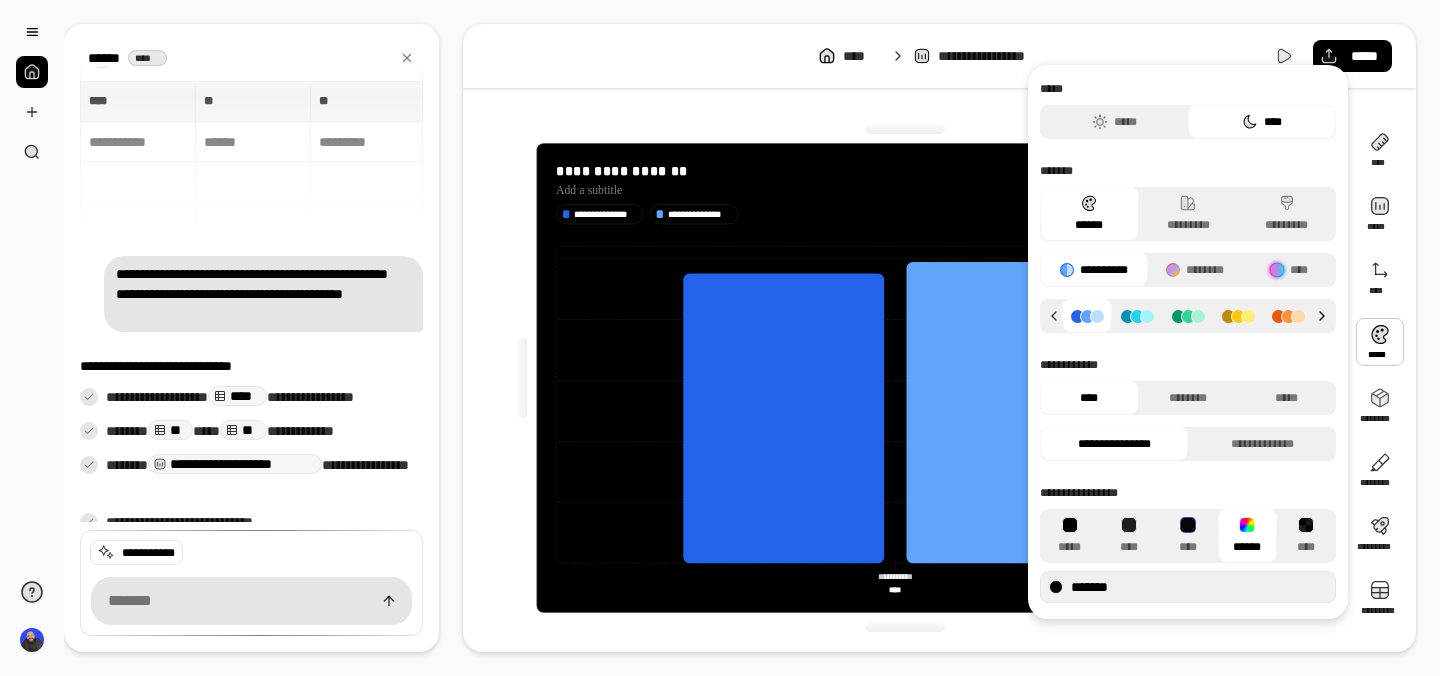 click 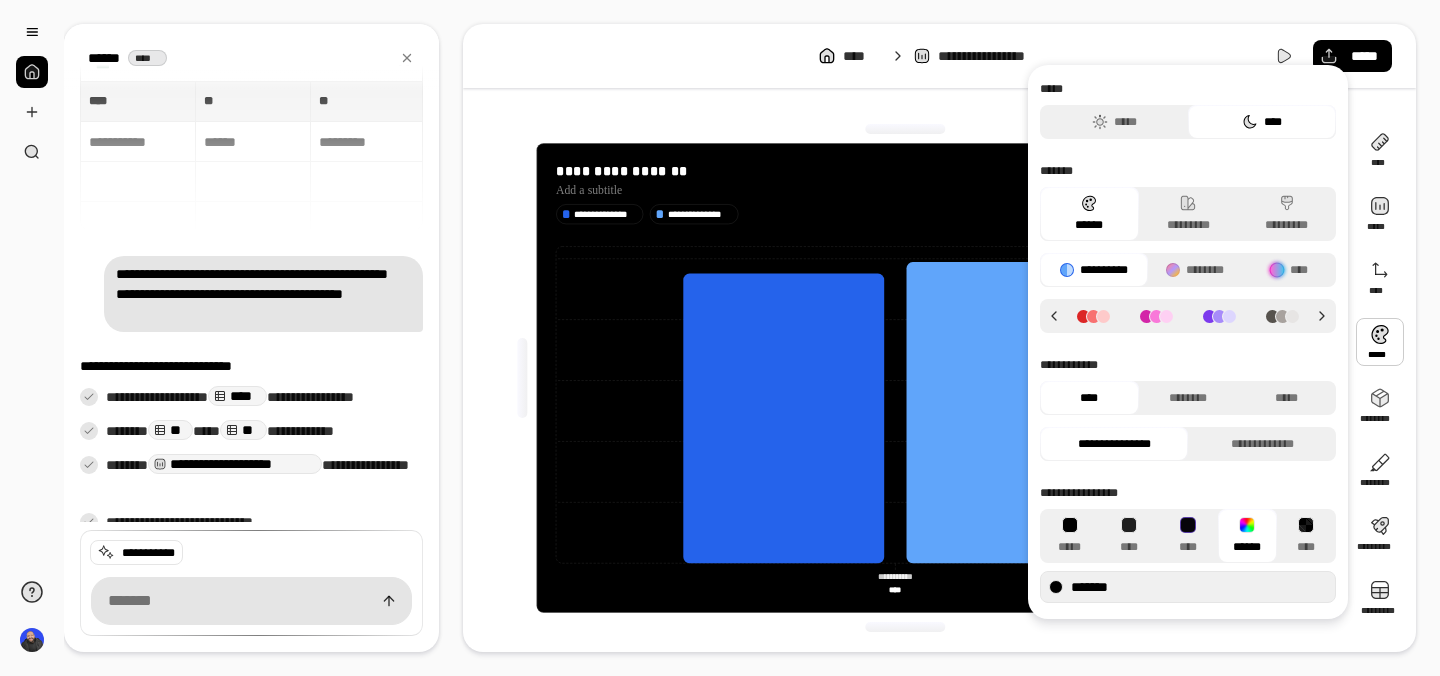 click 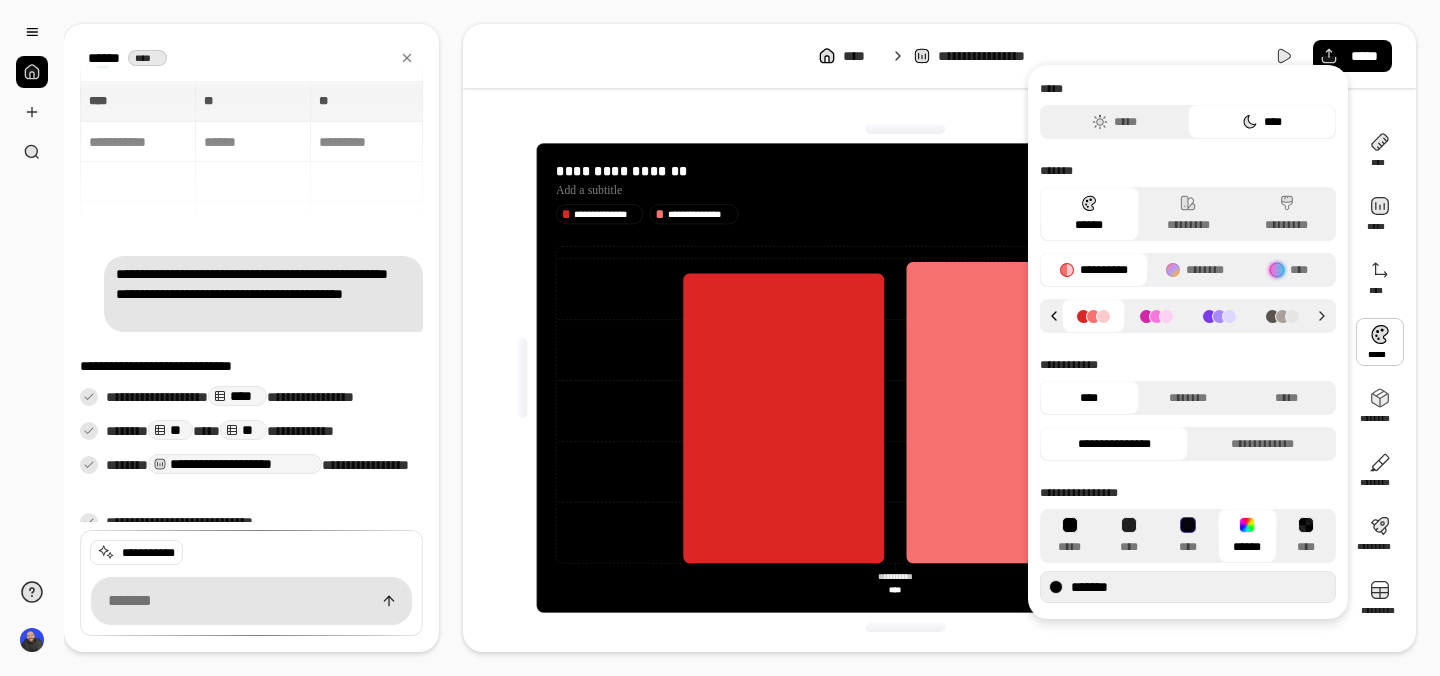 click 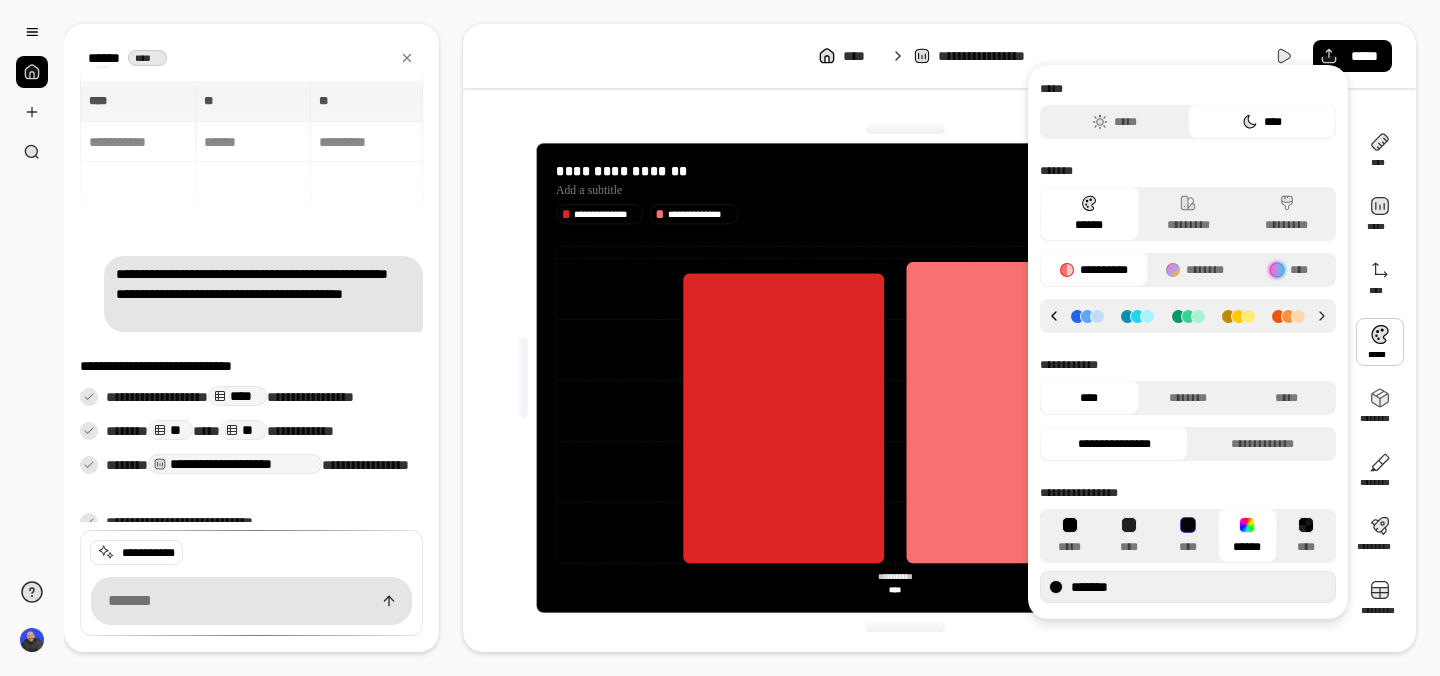 click 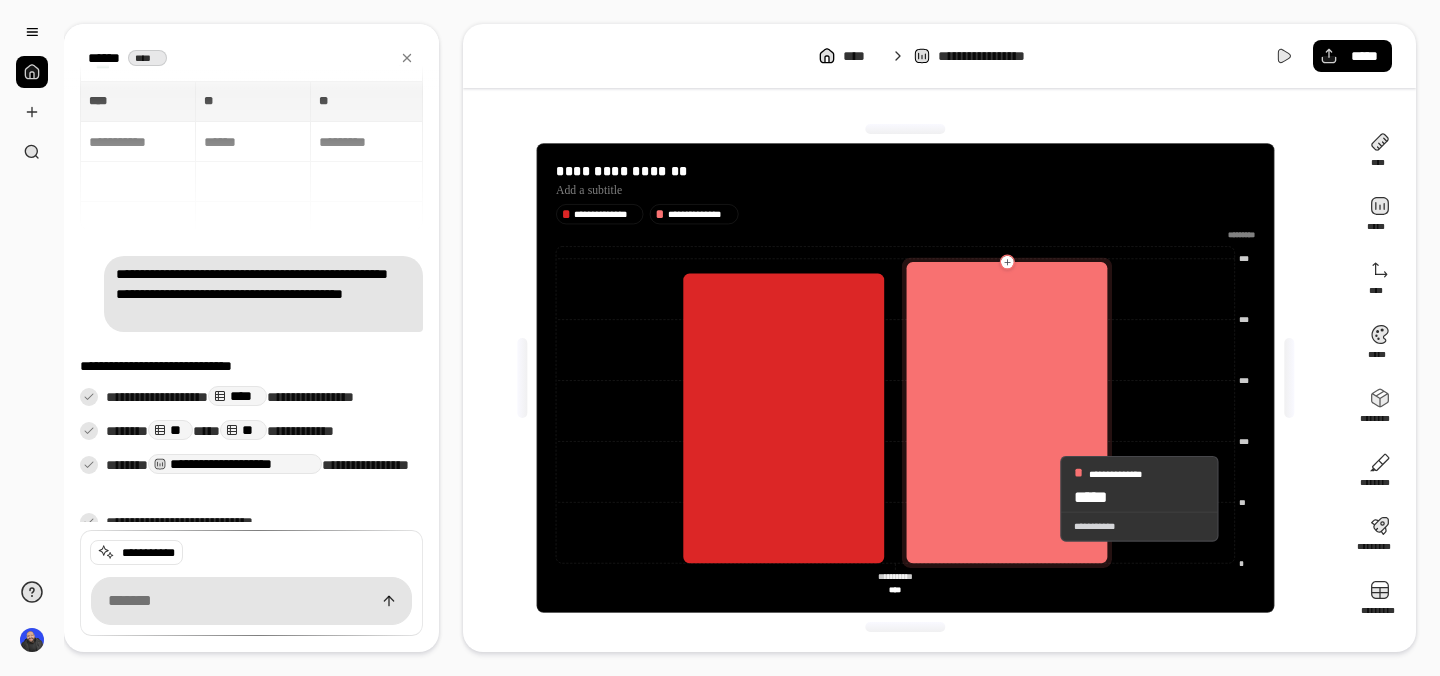 click 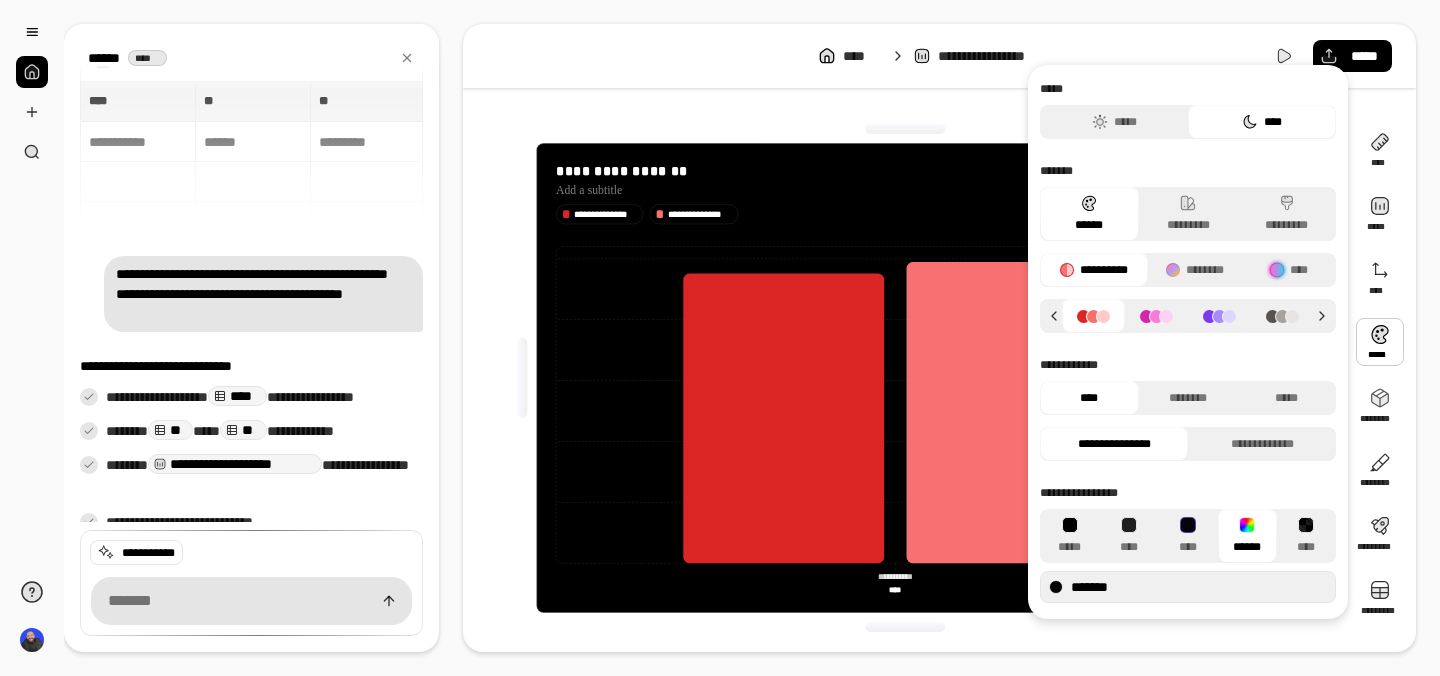 click on "******" at bounding box center (1247, 536) 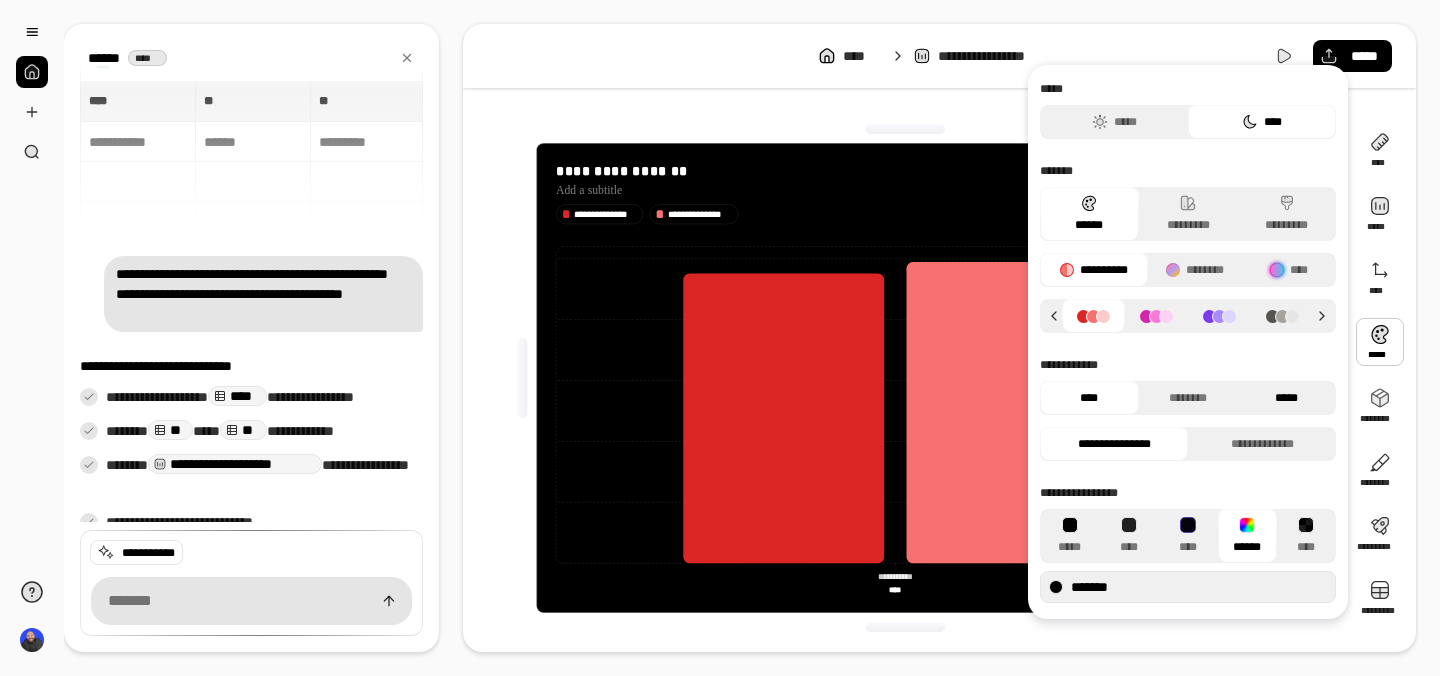 click on "*****" at bounding box center [1286, 398] 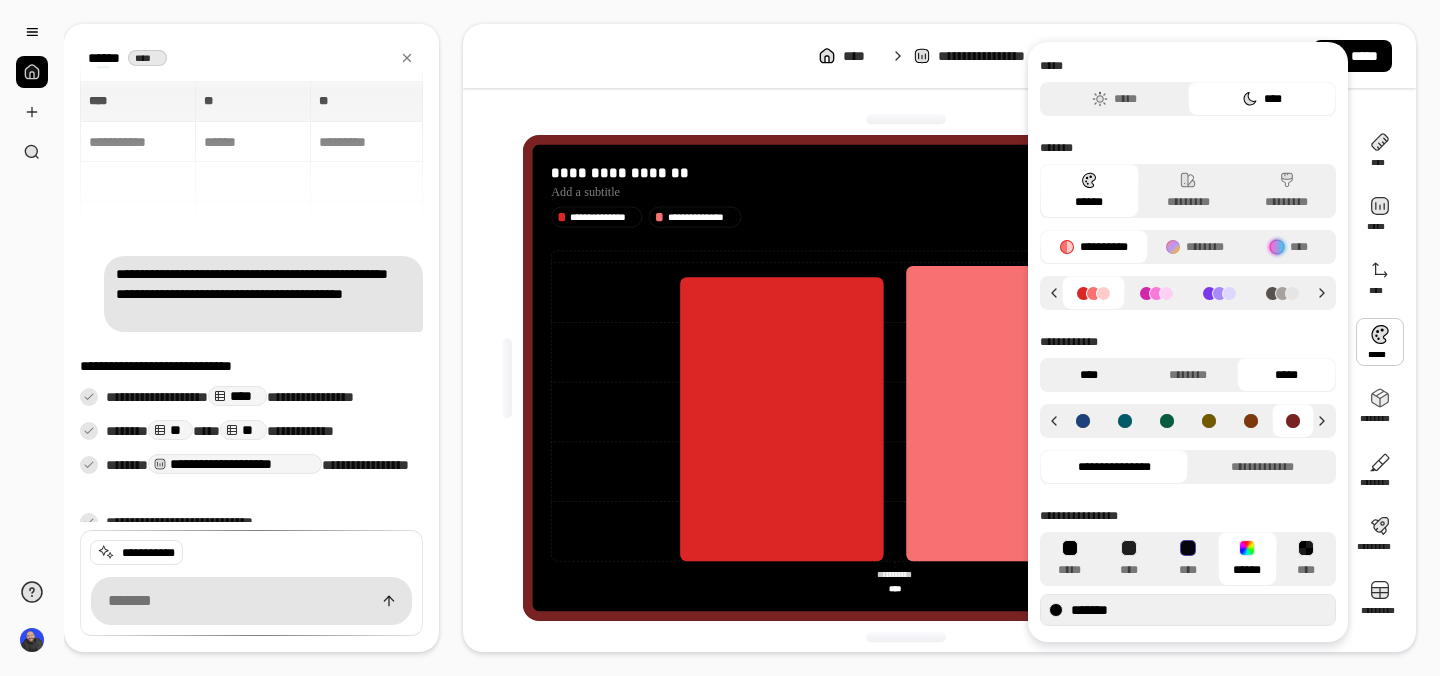 click on "****" at bounding box center [1089, 375] 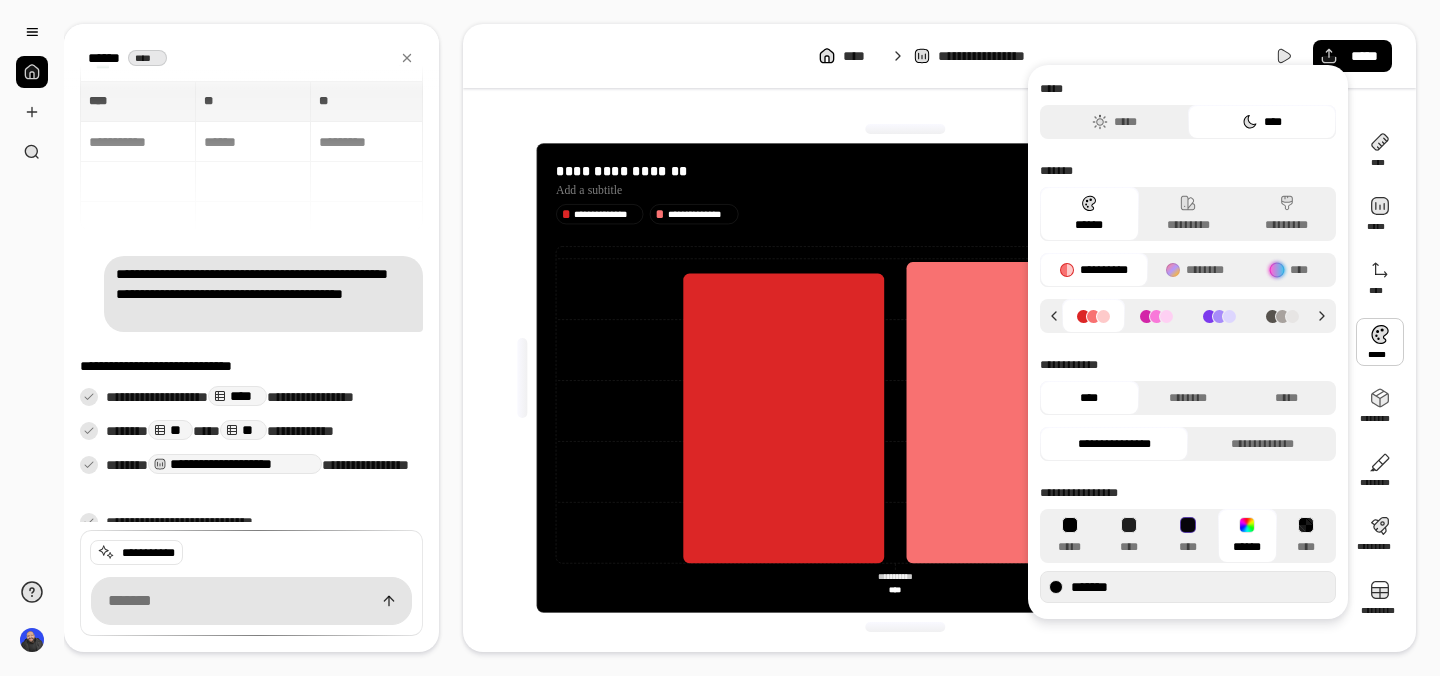 click on "**********" at bounding box center (1094, 270) 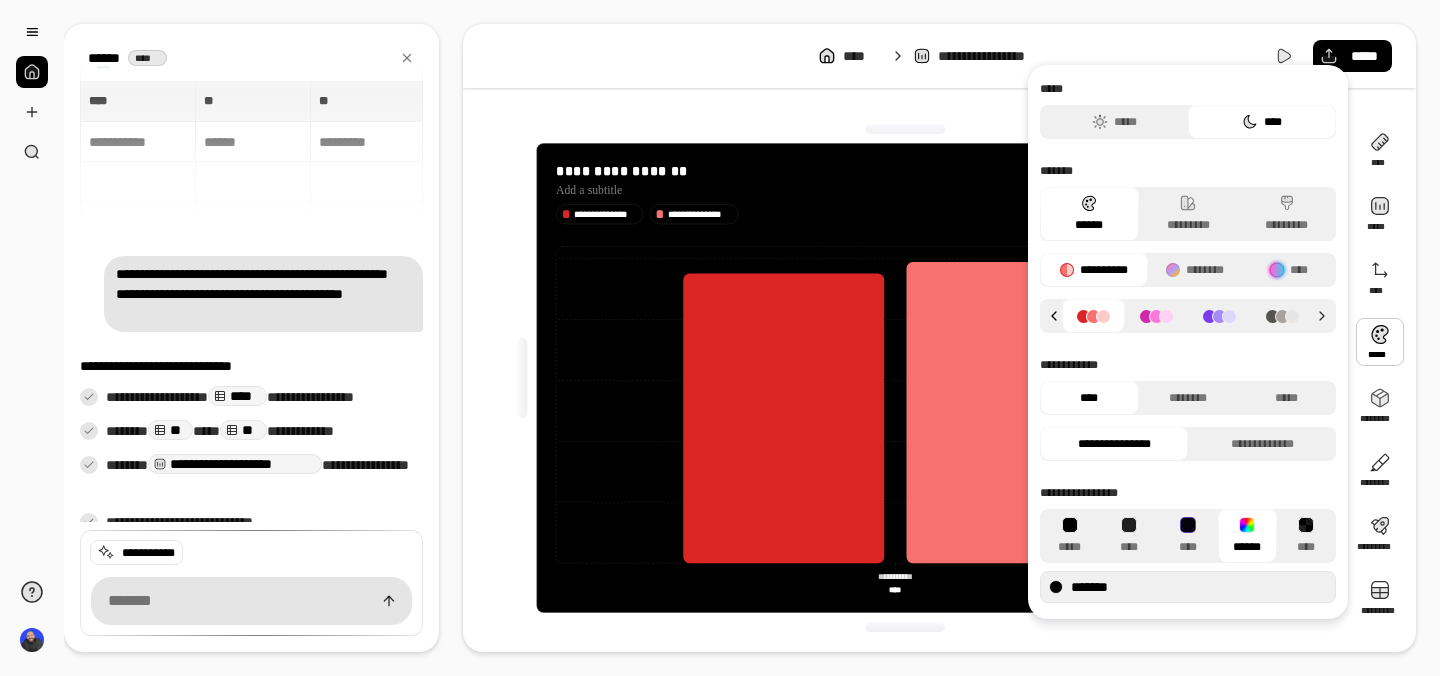 click 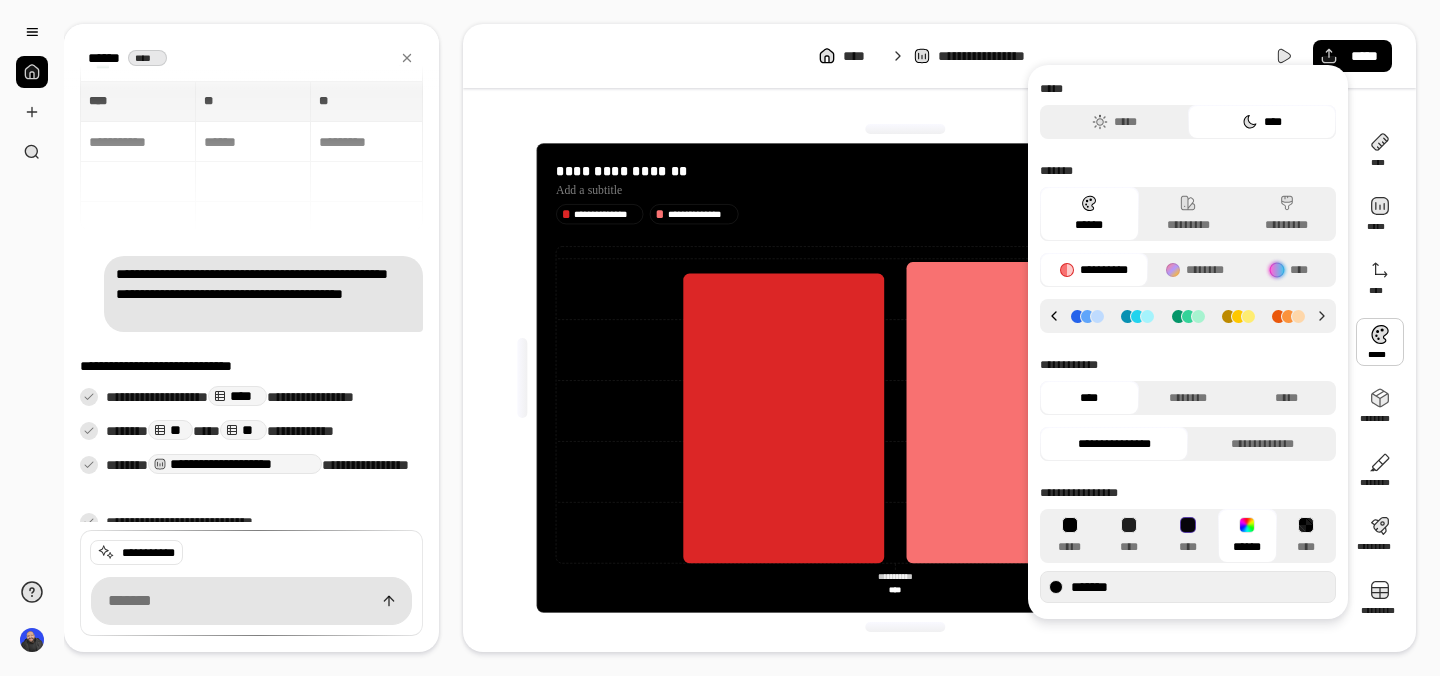 click 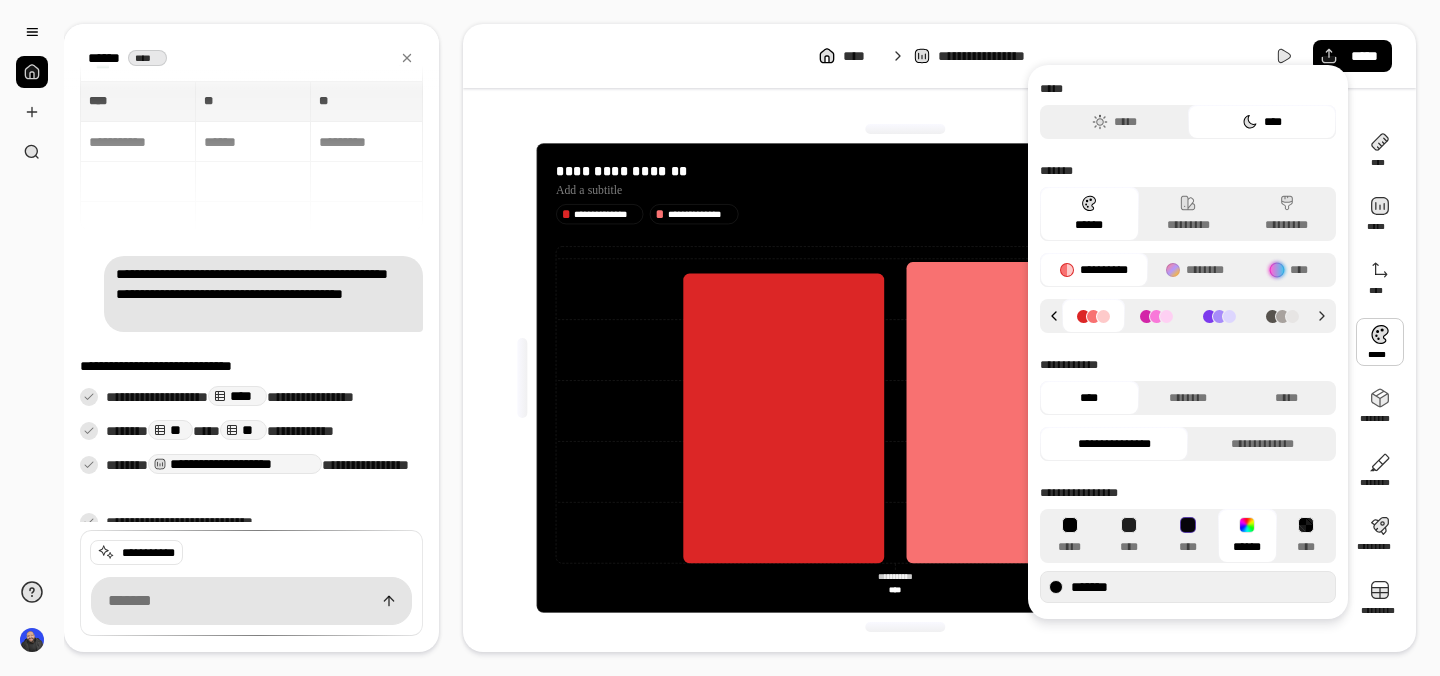 click 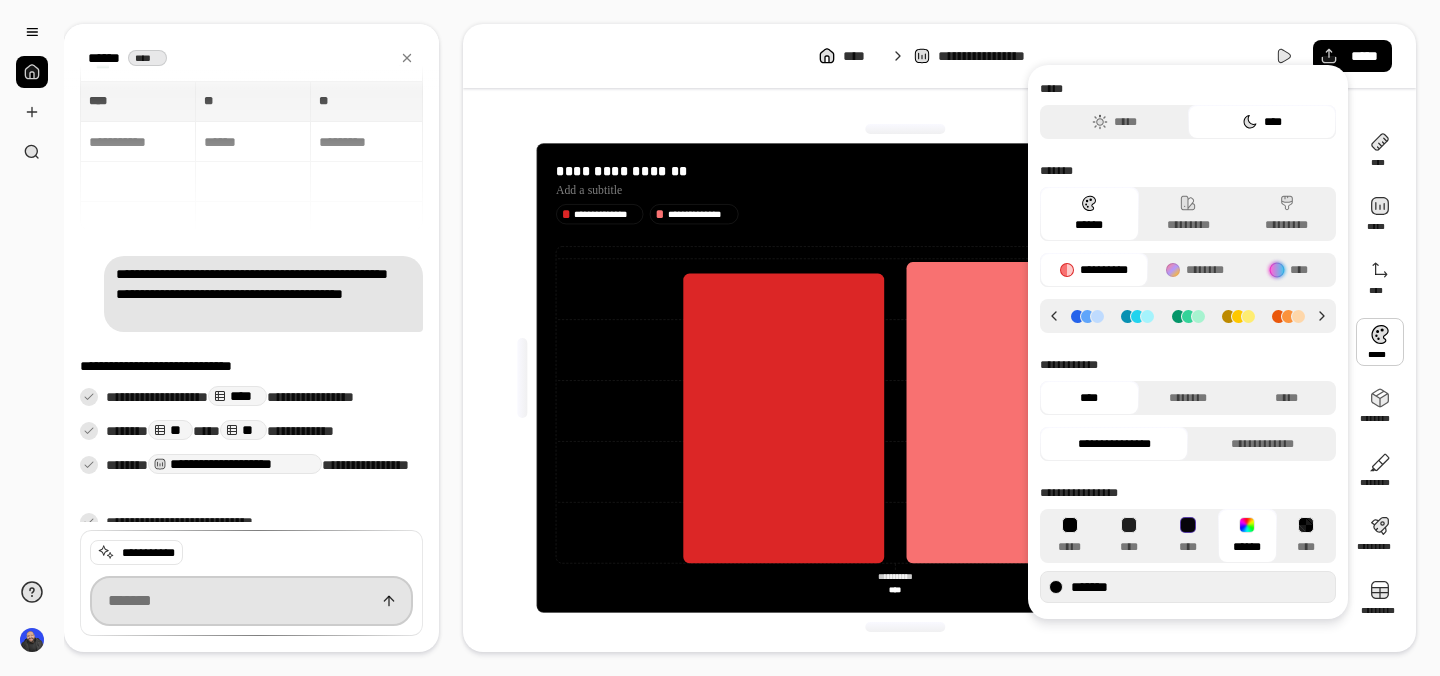 click at bounding box center (251, 601) 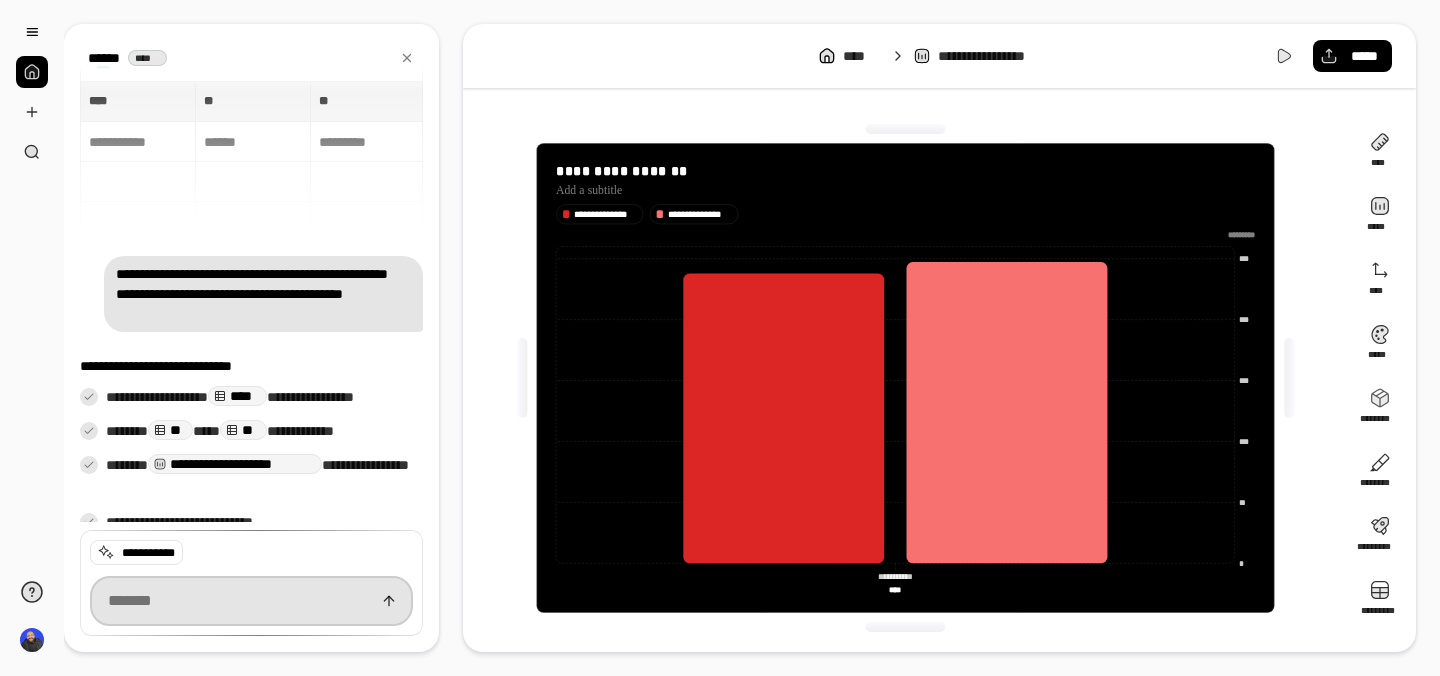 scroll, scrollTop: 20, scrollLeft: 0, axis: vertical 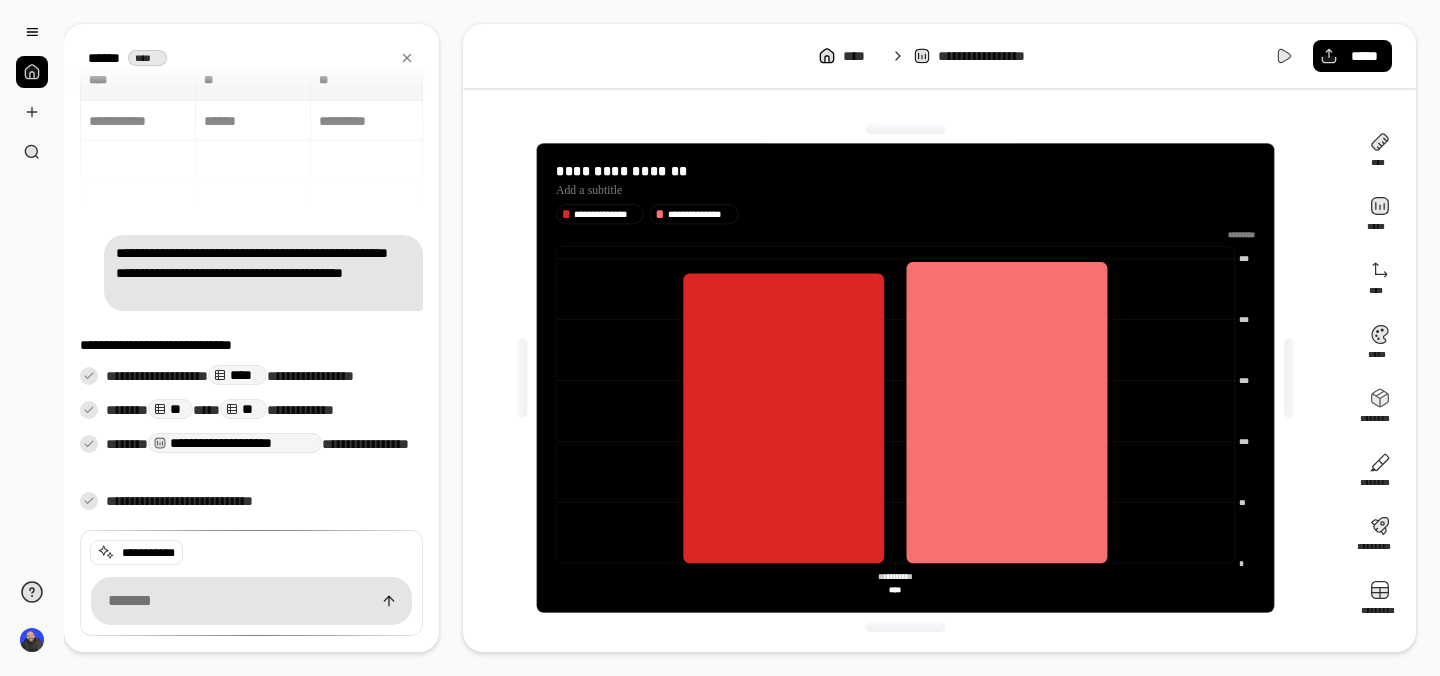 click on "**********" at bounding box center (251, 583) 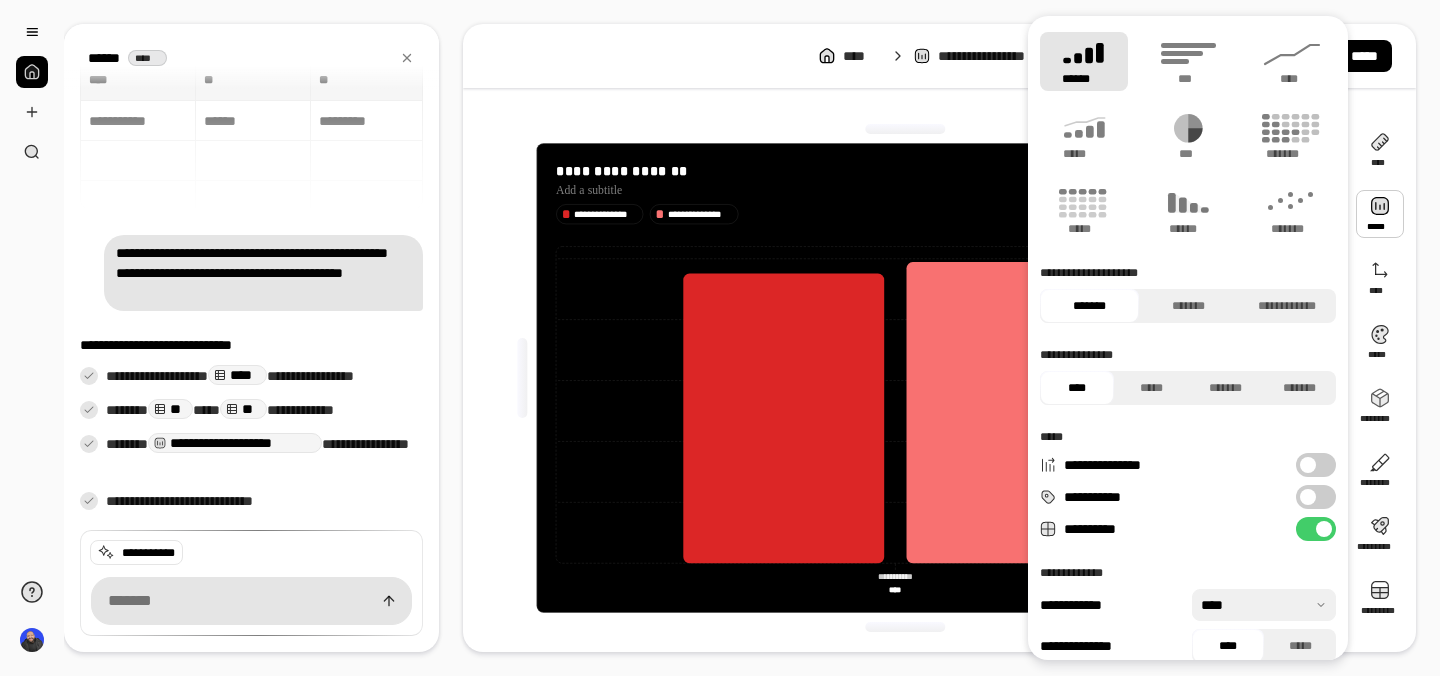 click at bounding box center [1308, 497] 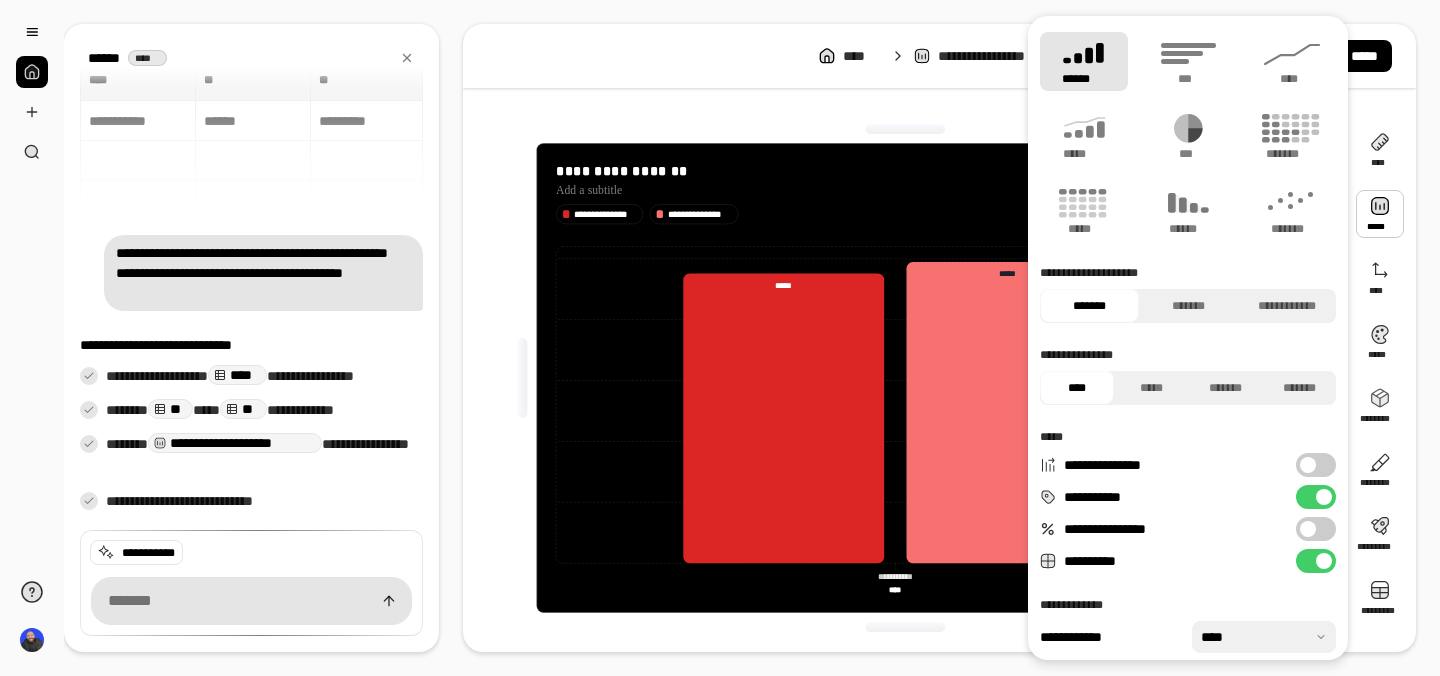 click on "**********" at bounding box center (1316, 529) 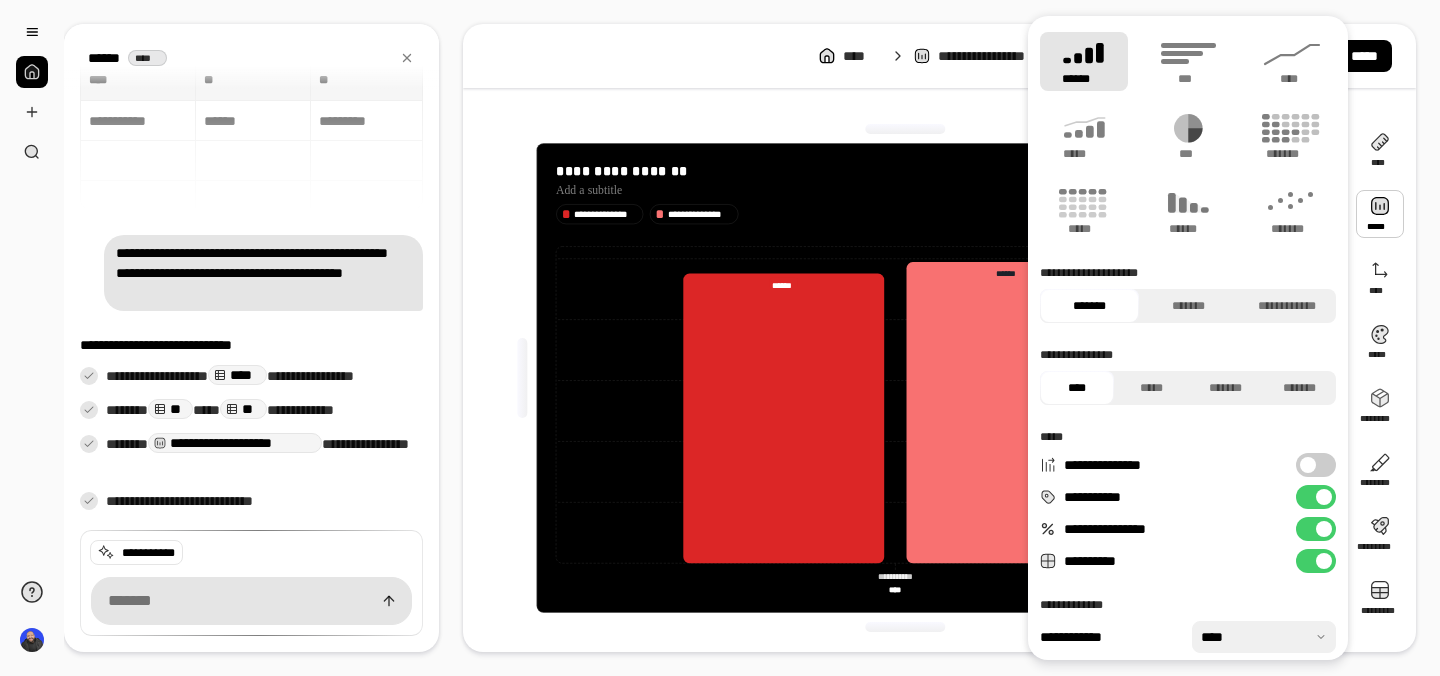 click on "**********" at bounding box center (1316, 465) 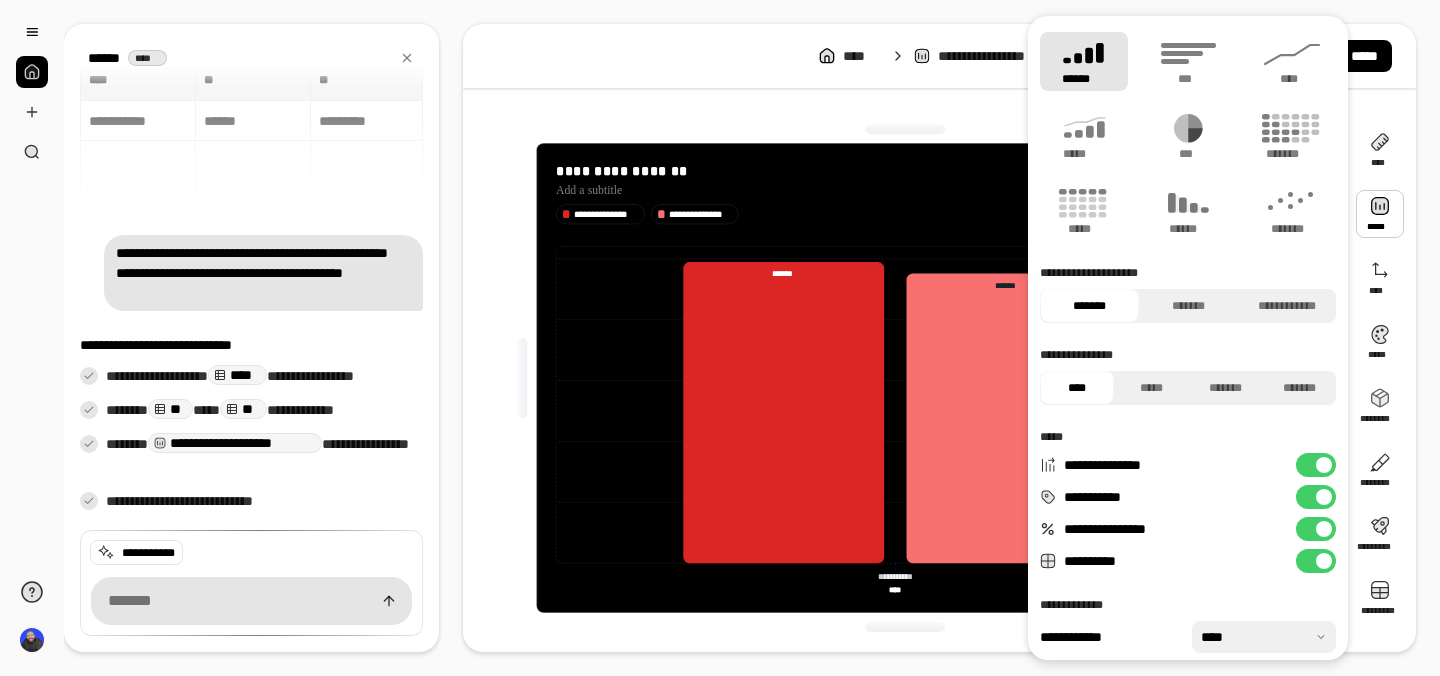 click at bounding box center [1324, 465] 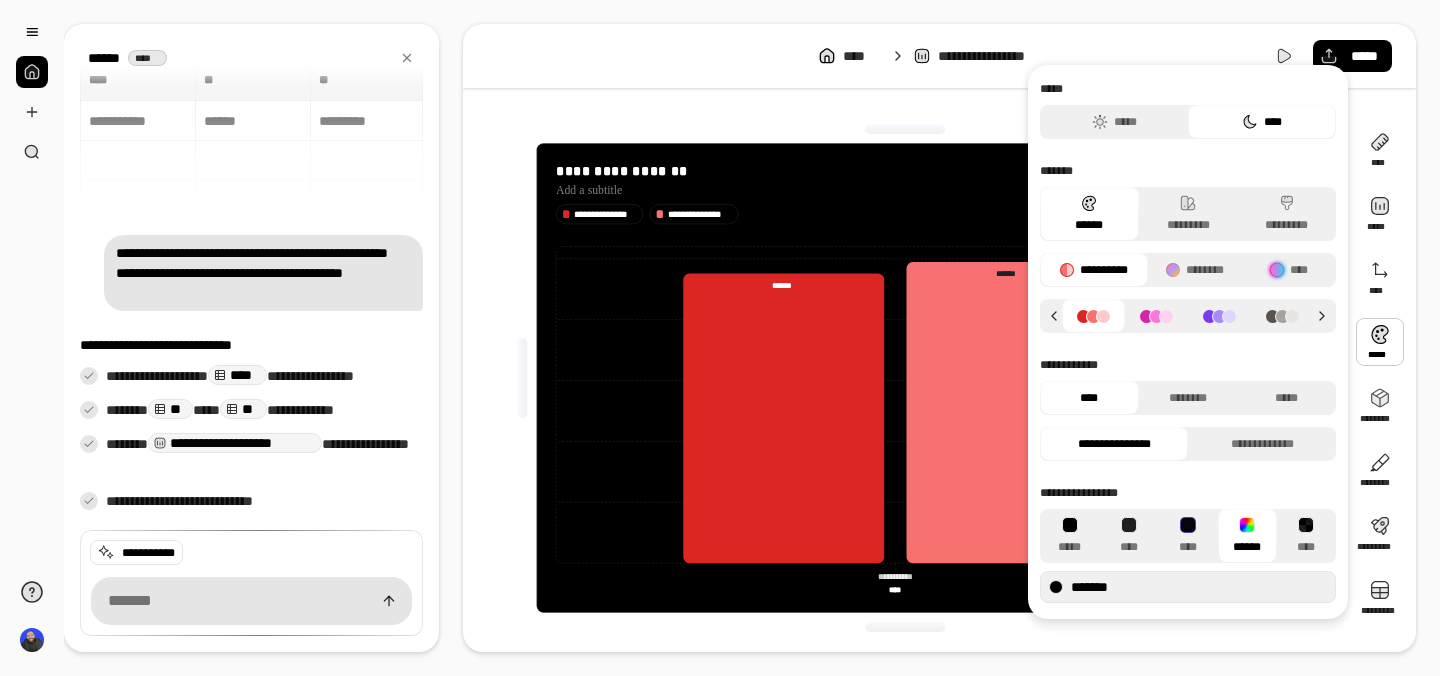 click 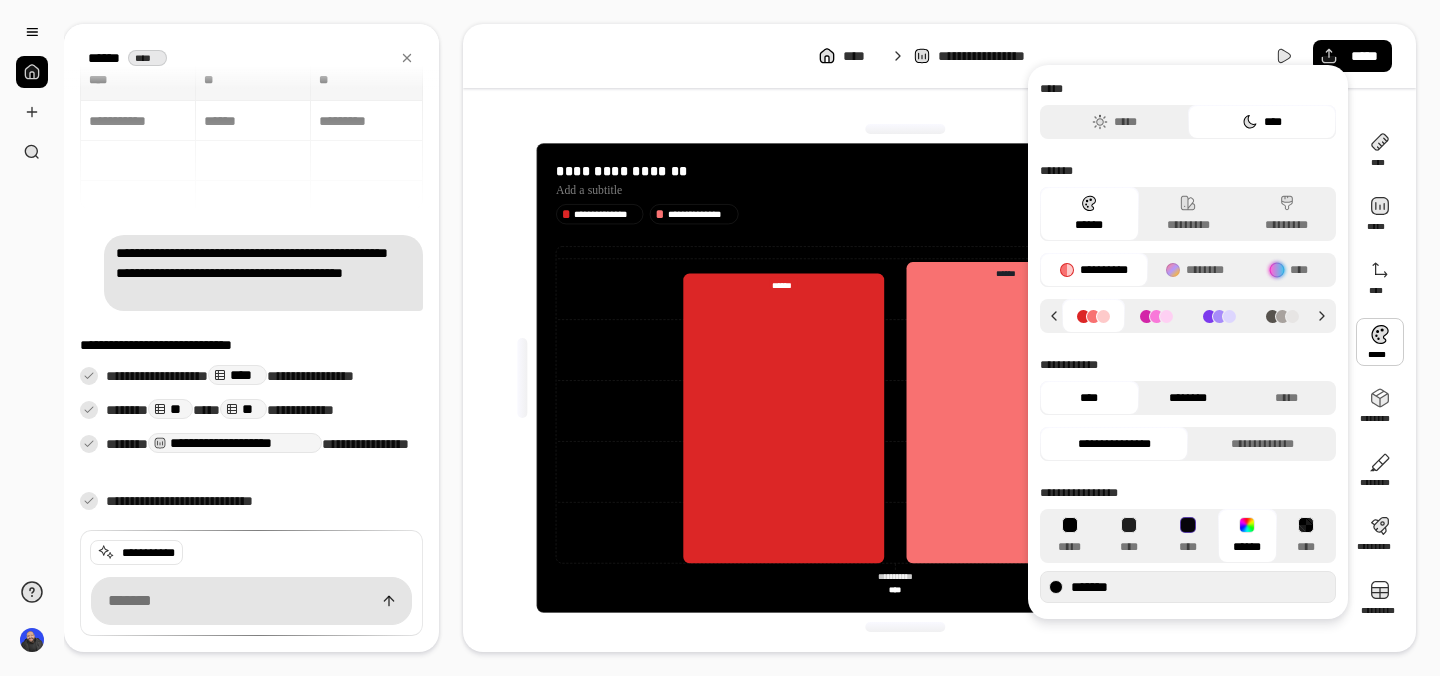 click on "********" at bounding box center (1188, 398) 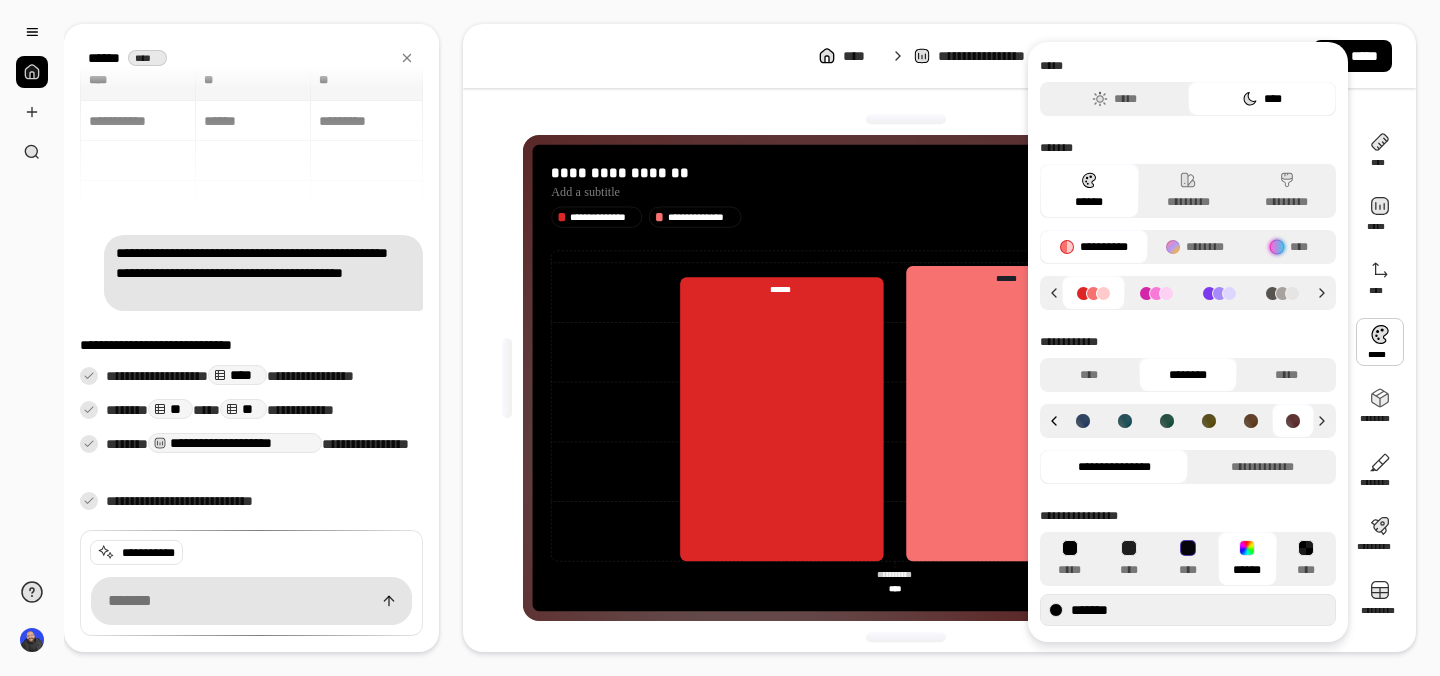click at bounding box center (1051, 421) 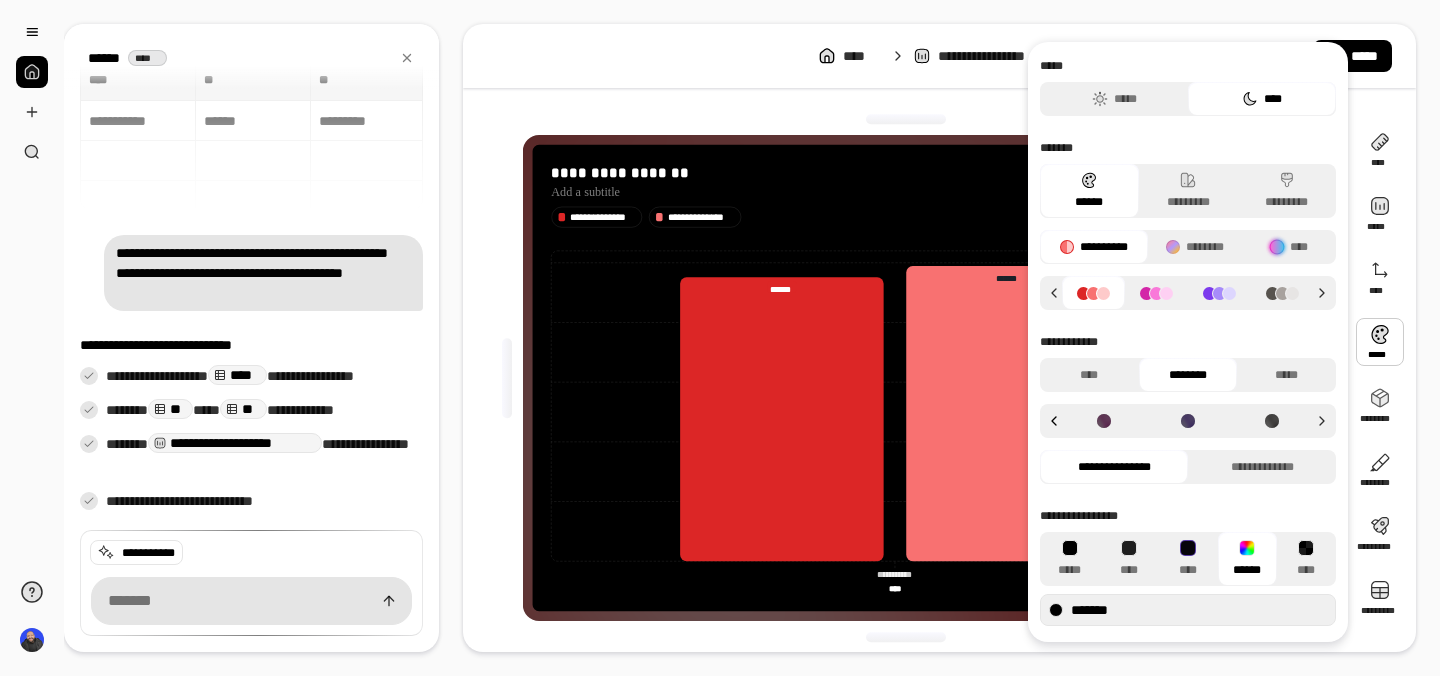 click at bounding box center (1051, 421) 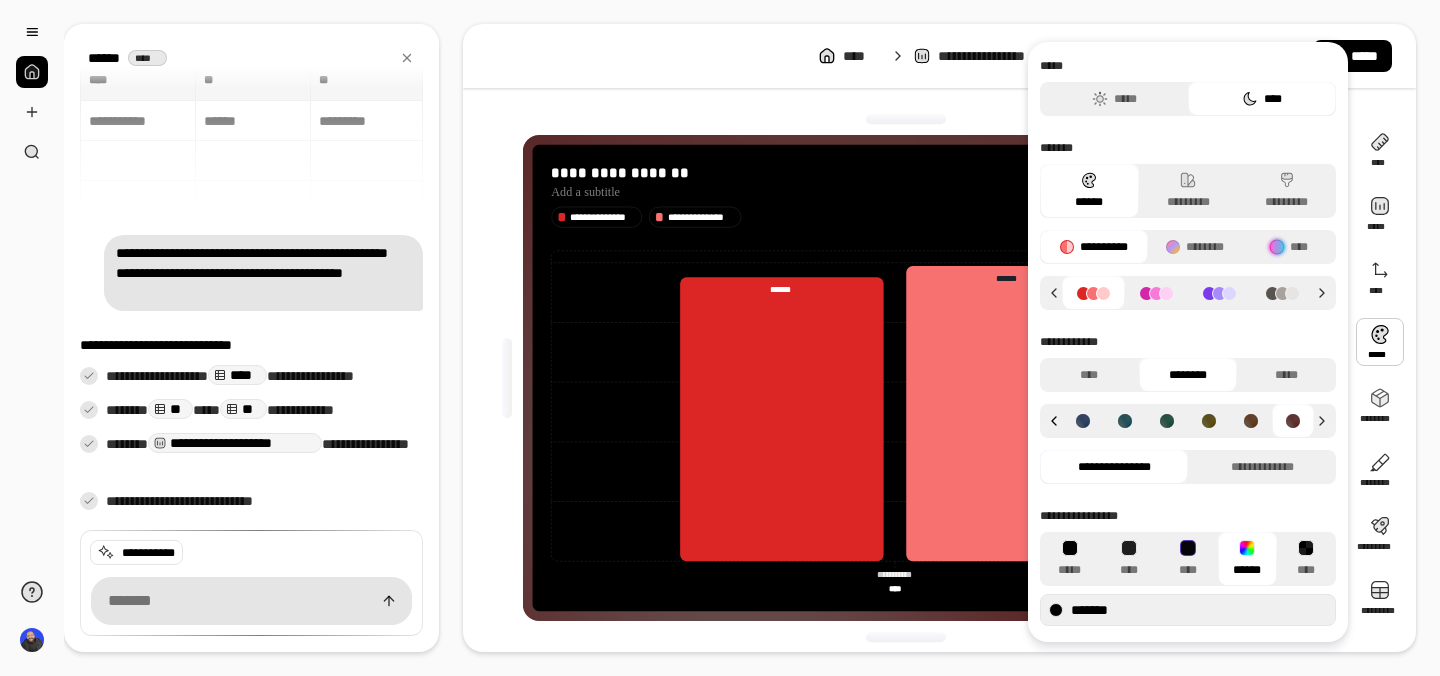 click at bounding box center [1051, 421] 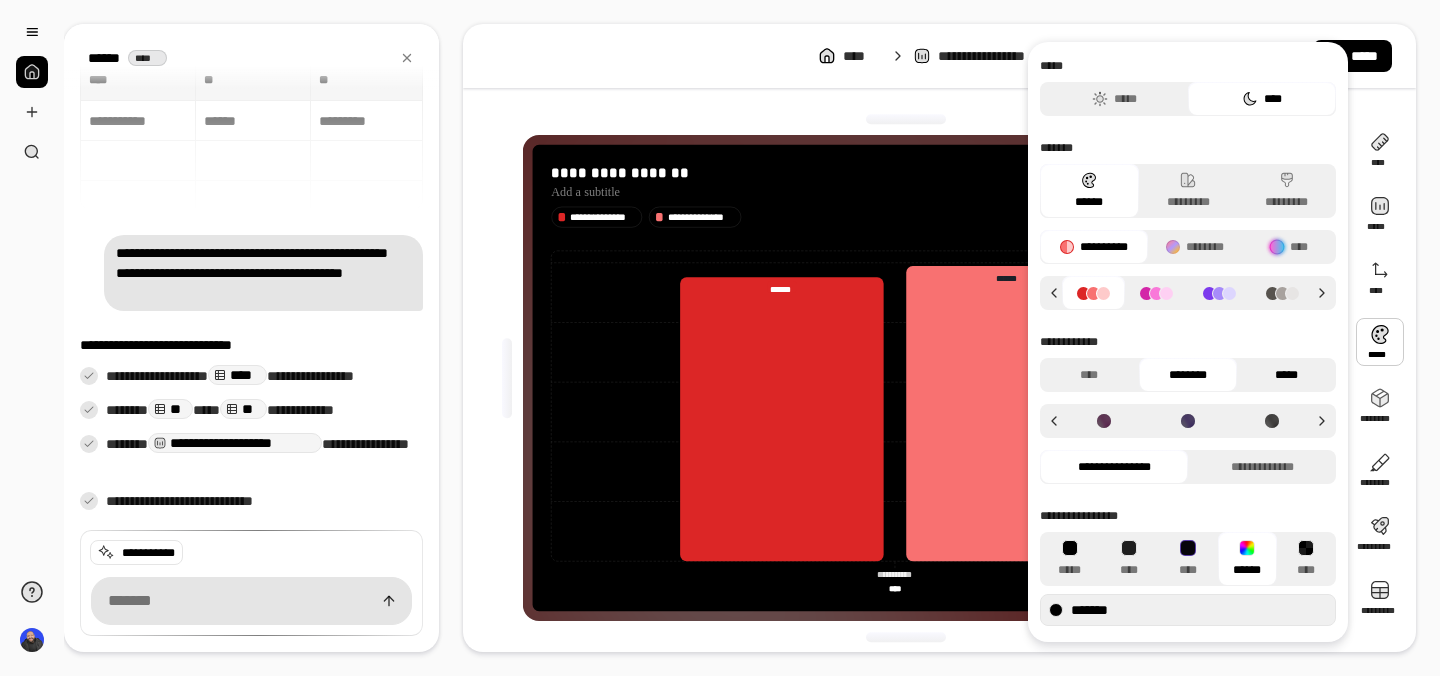 click on "*****" at bounding box center [1286, 375] 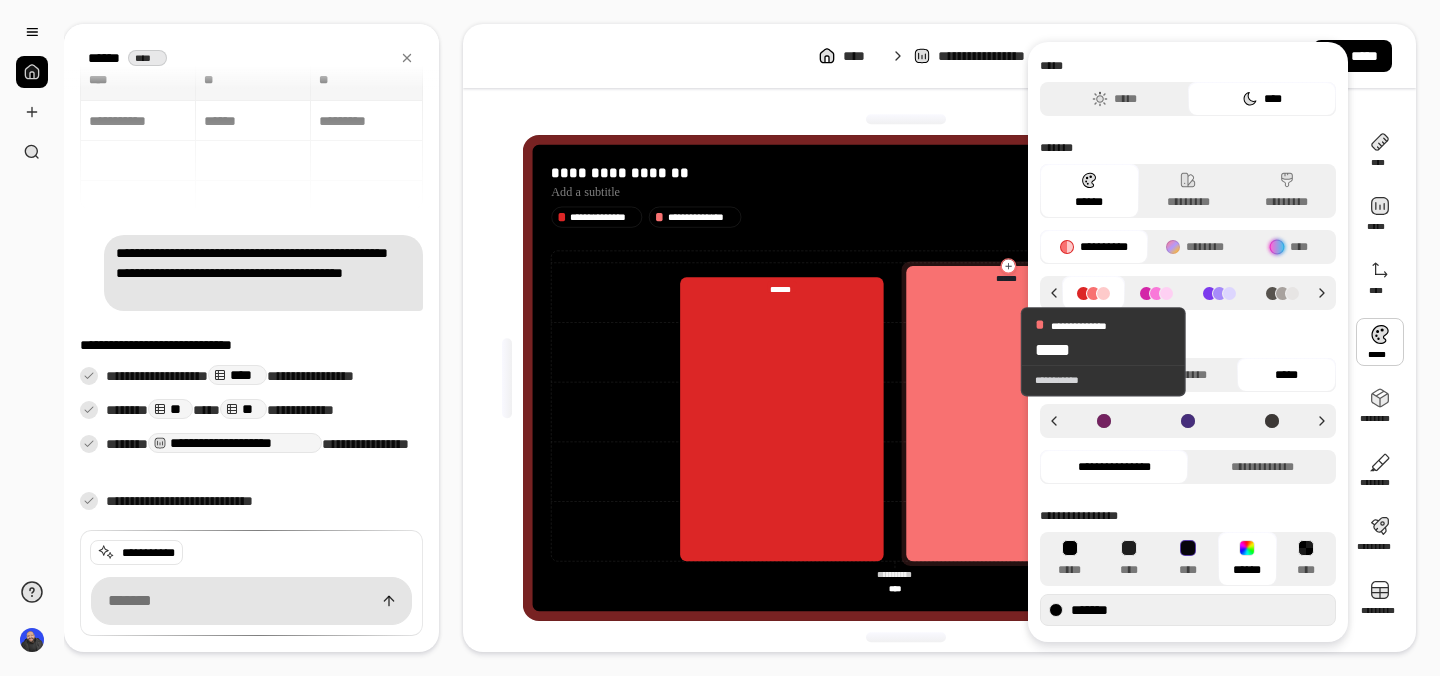 click 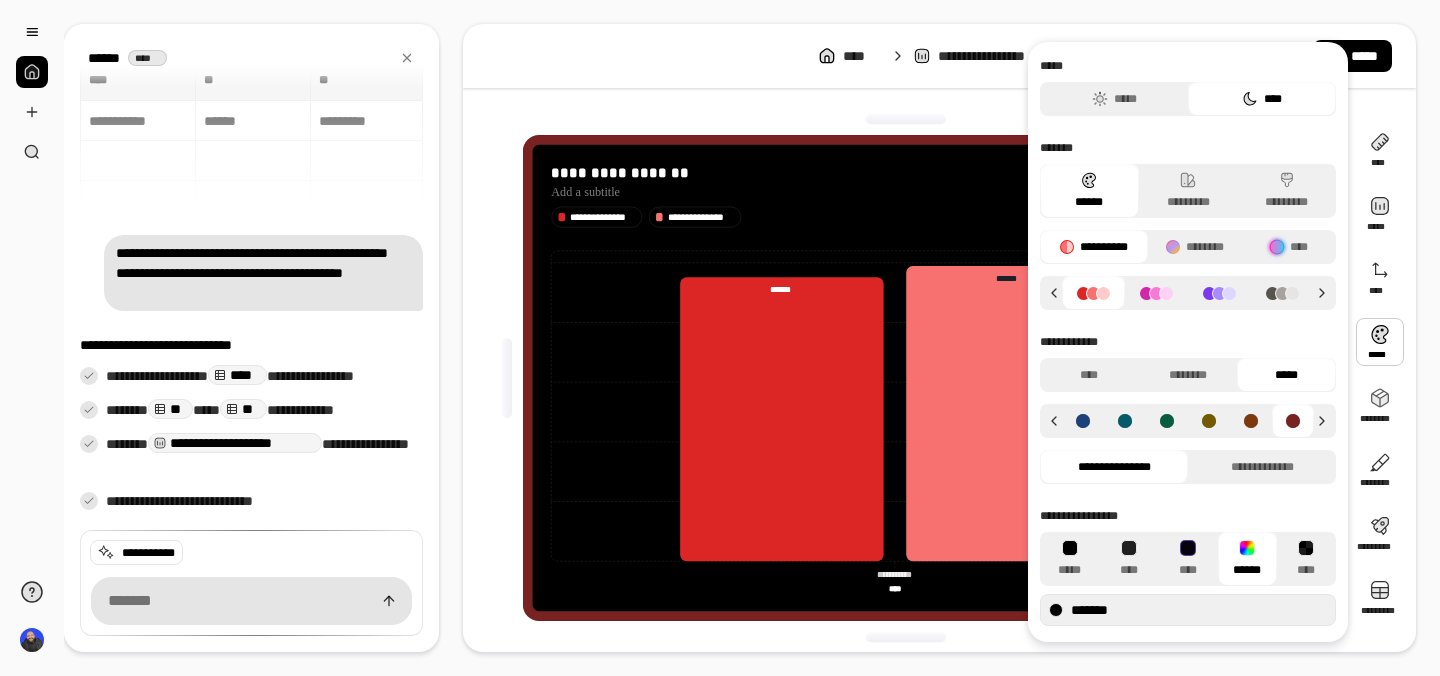 click at bounding box center [1380, 342] 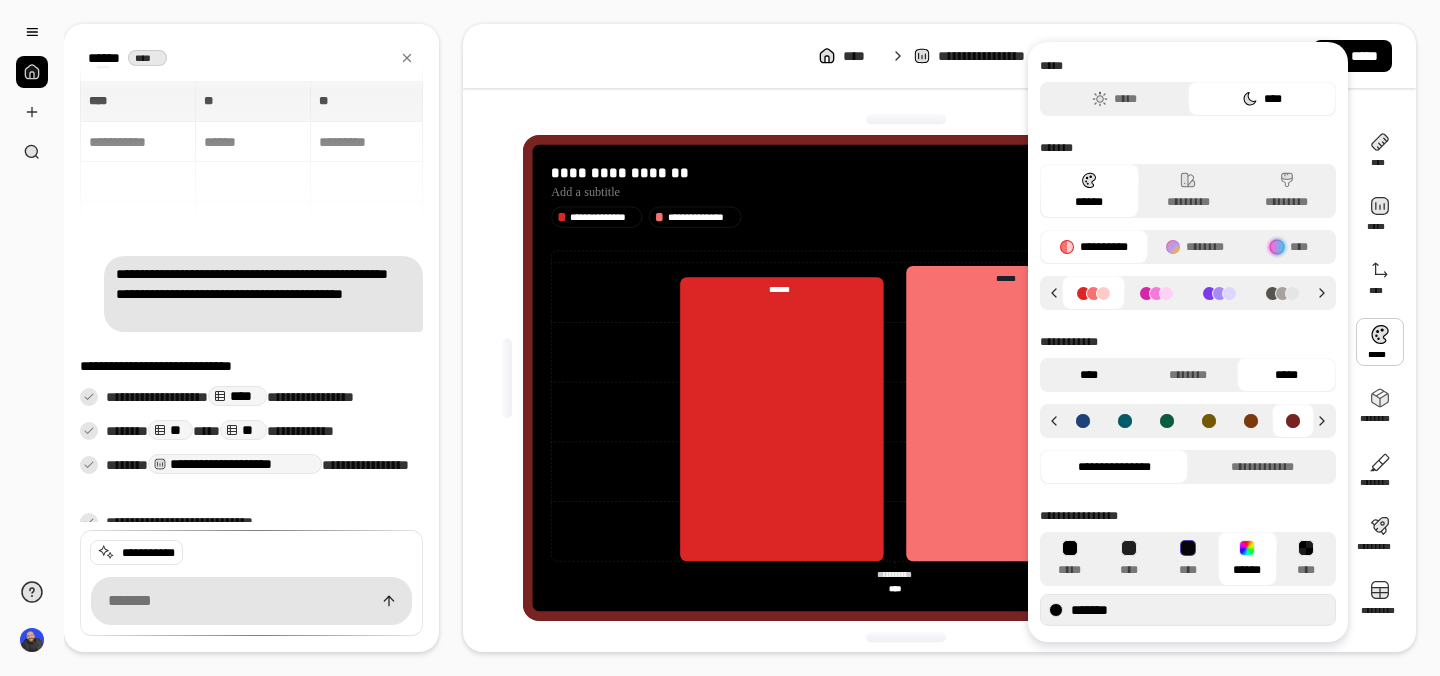 click on "****" at bounding box center [1089, 375] 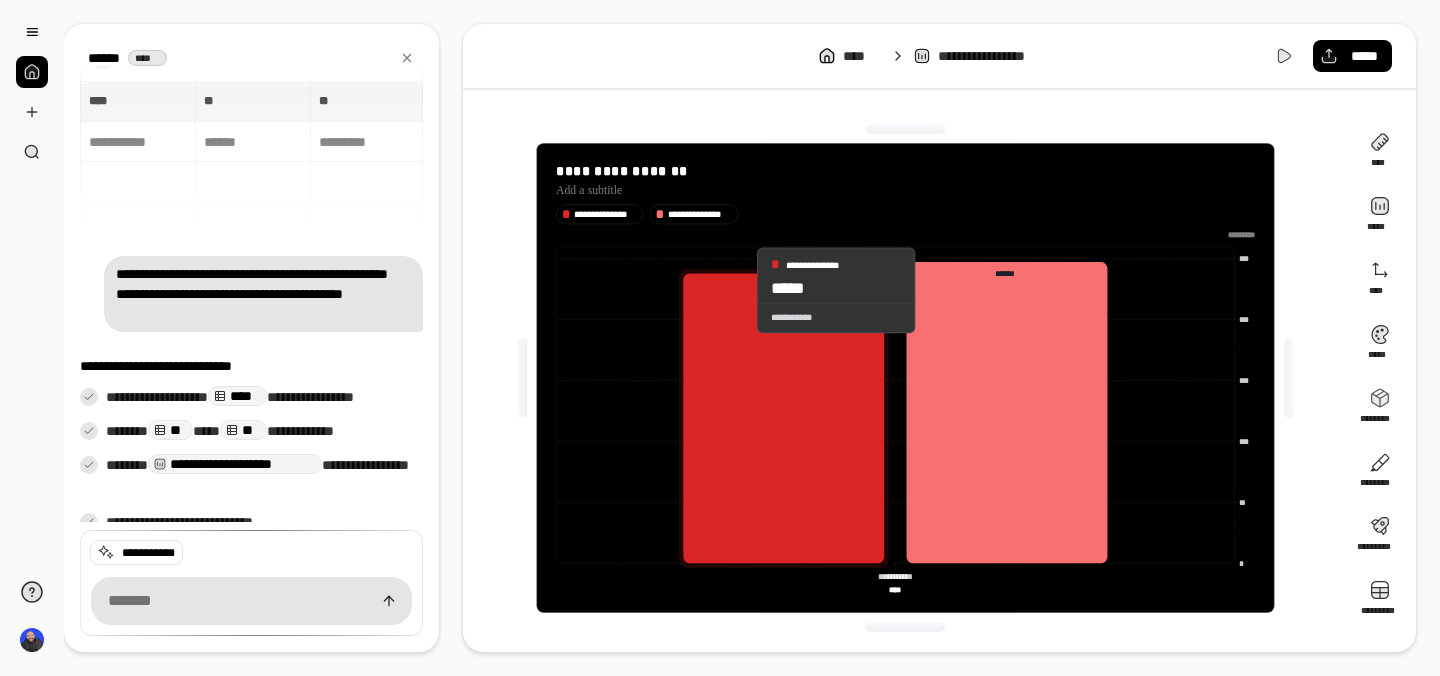 click 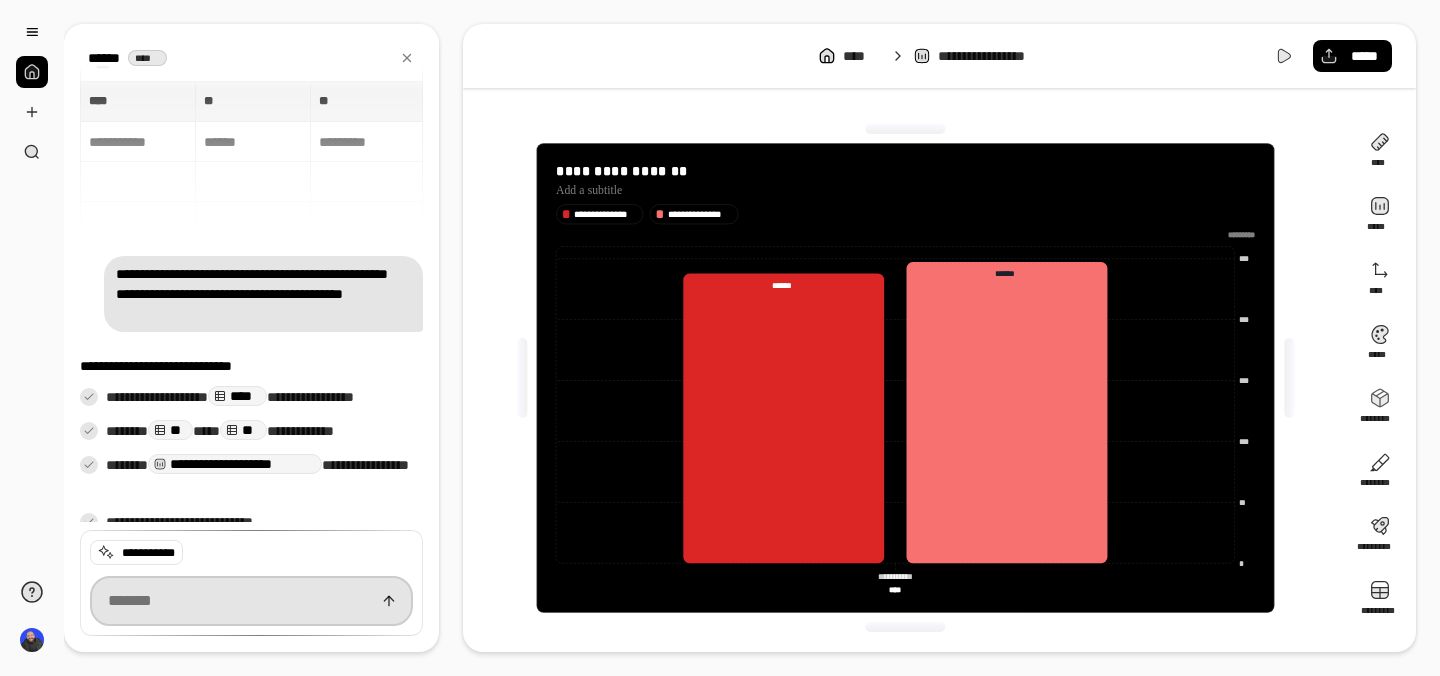 click at bounding box center (251, 601) 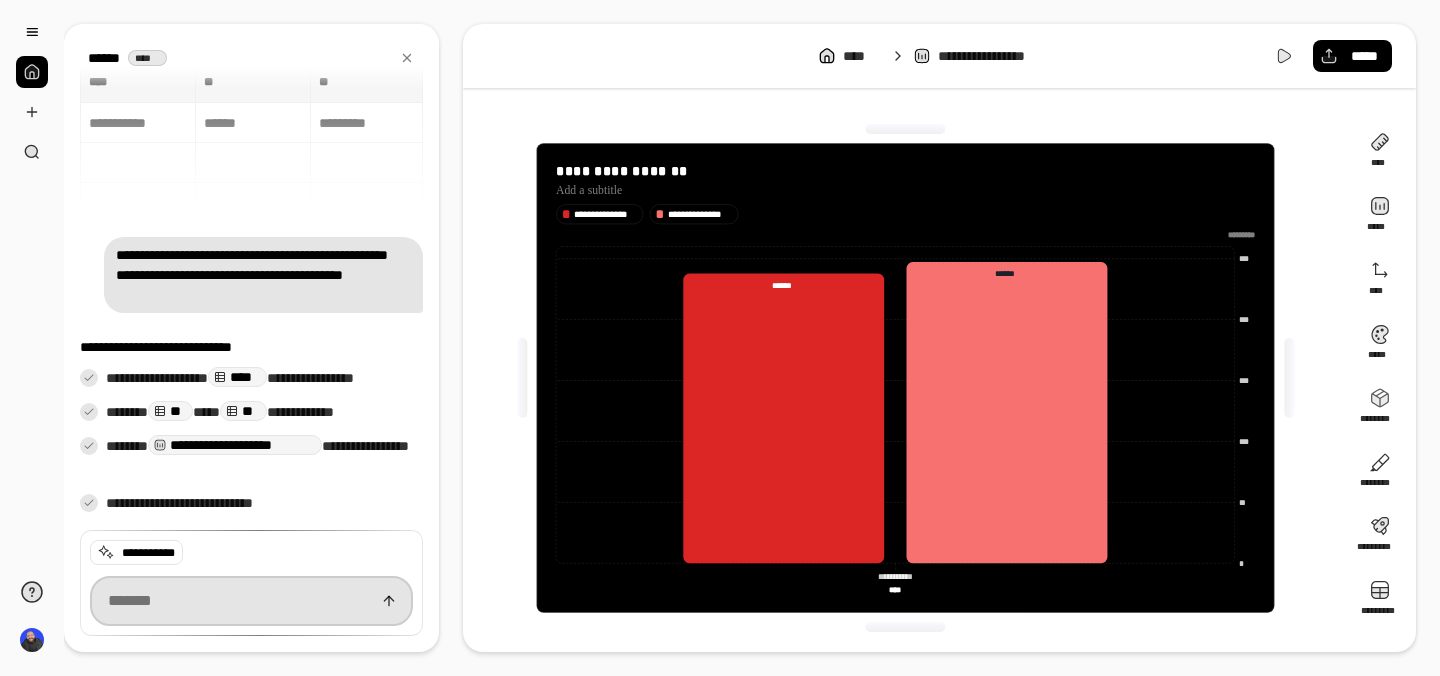 scroll, scrollTop: 20, scrollLeft: 0, axis: vertical 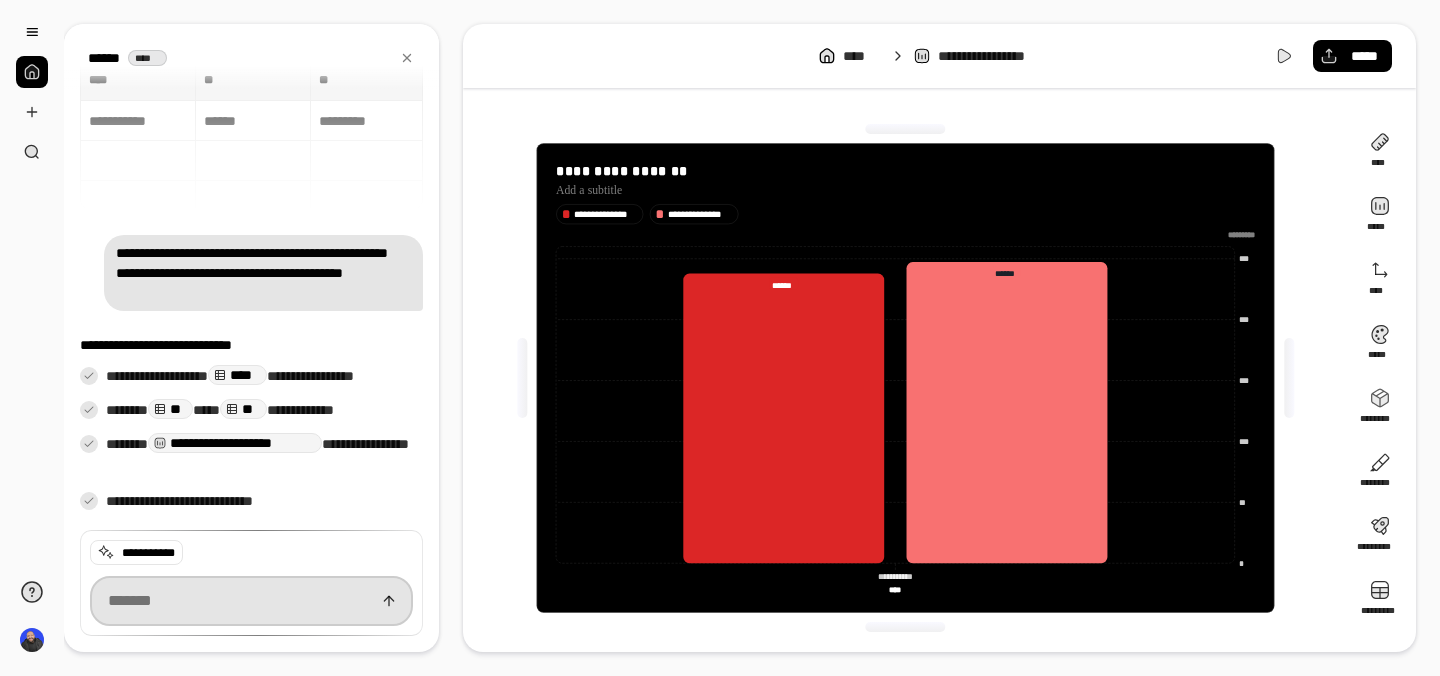 click at bounding box center [251, 601] 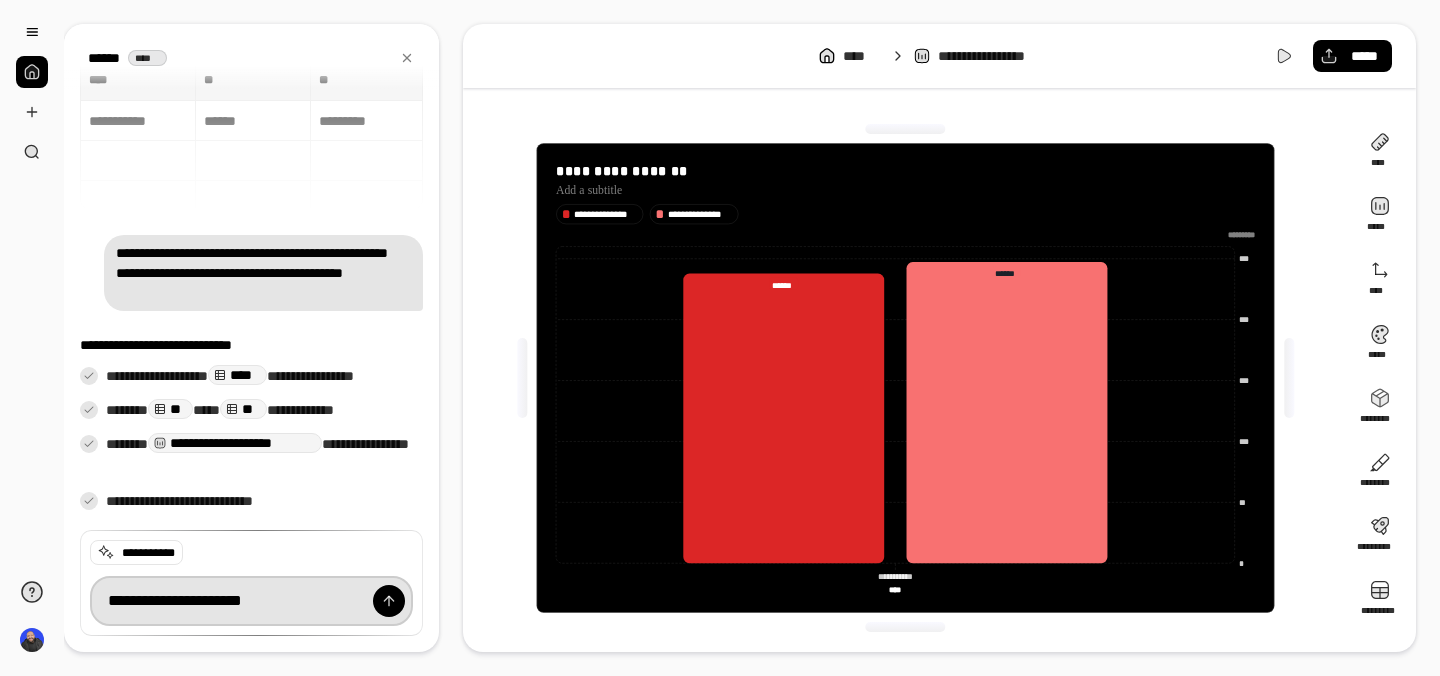 type on "**********" 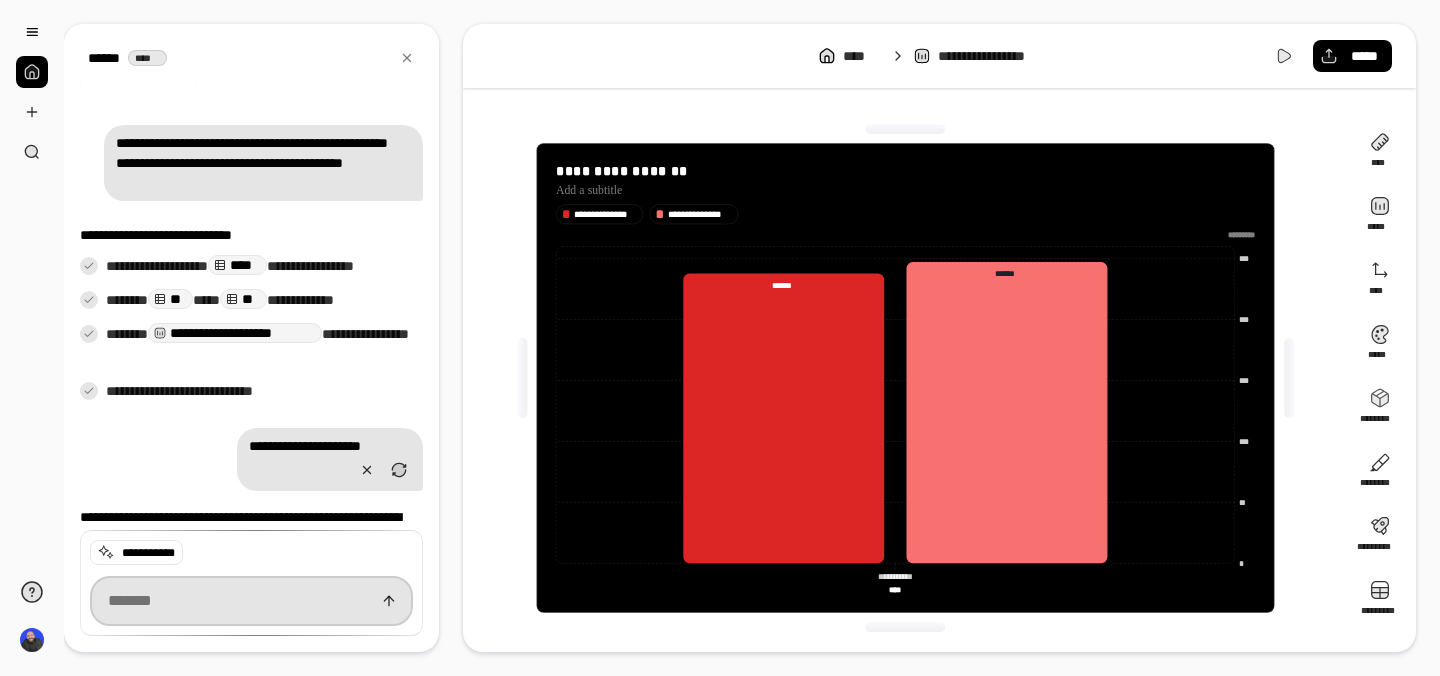 scroll, scrollTop: 183, scrollLeft: 0, axis: vertical 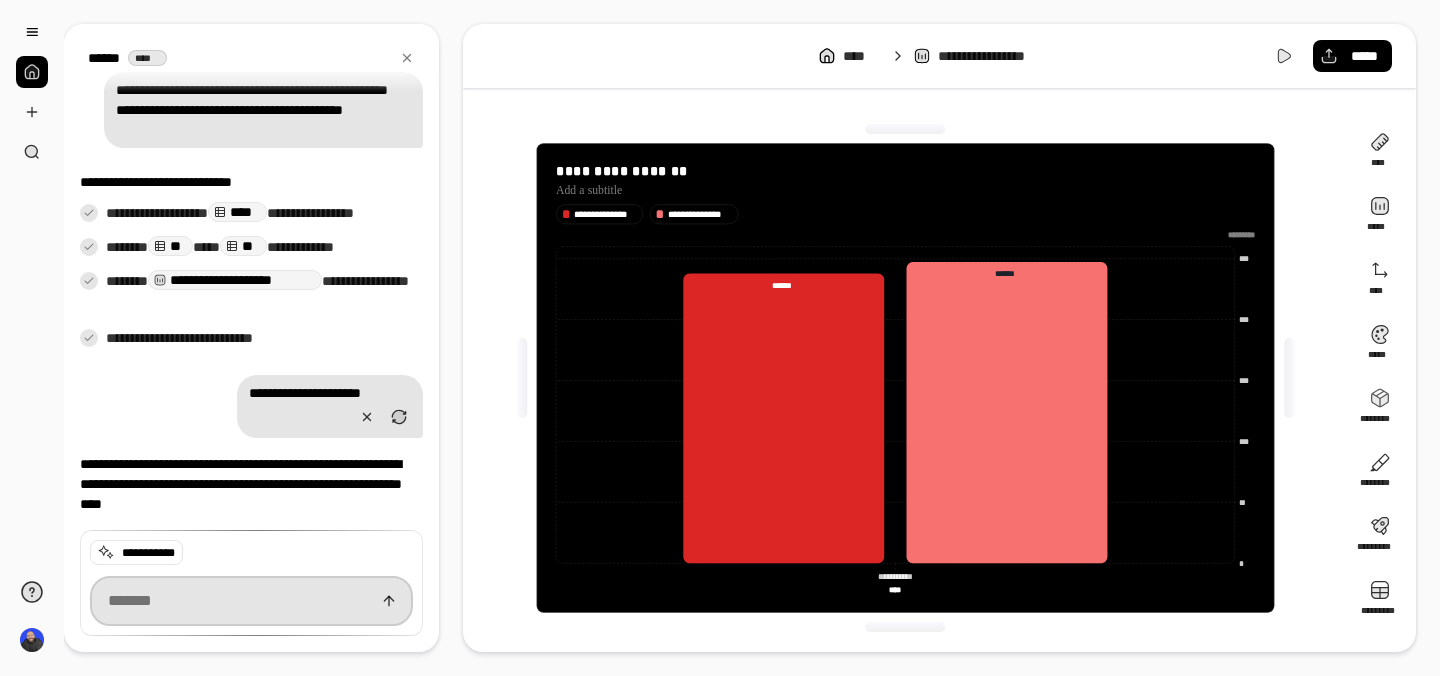 click at bounding box center [251, 601] 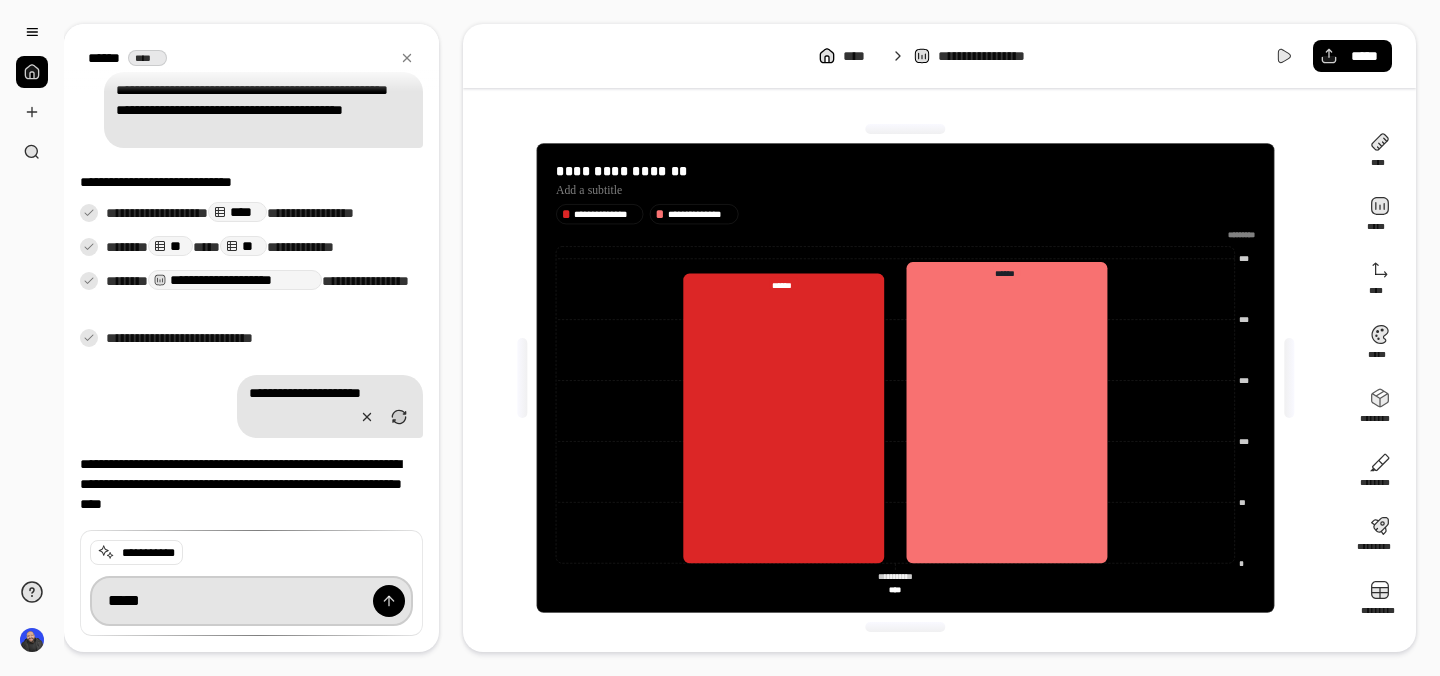 type on "*****" 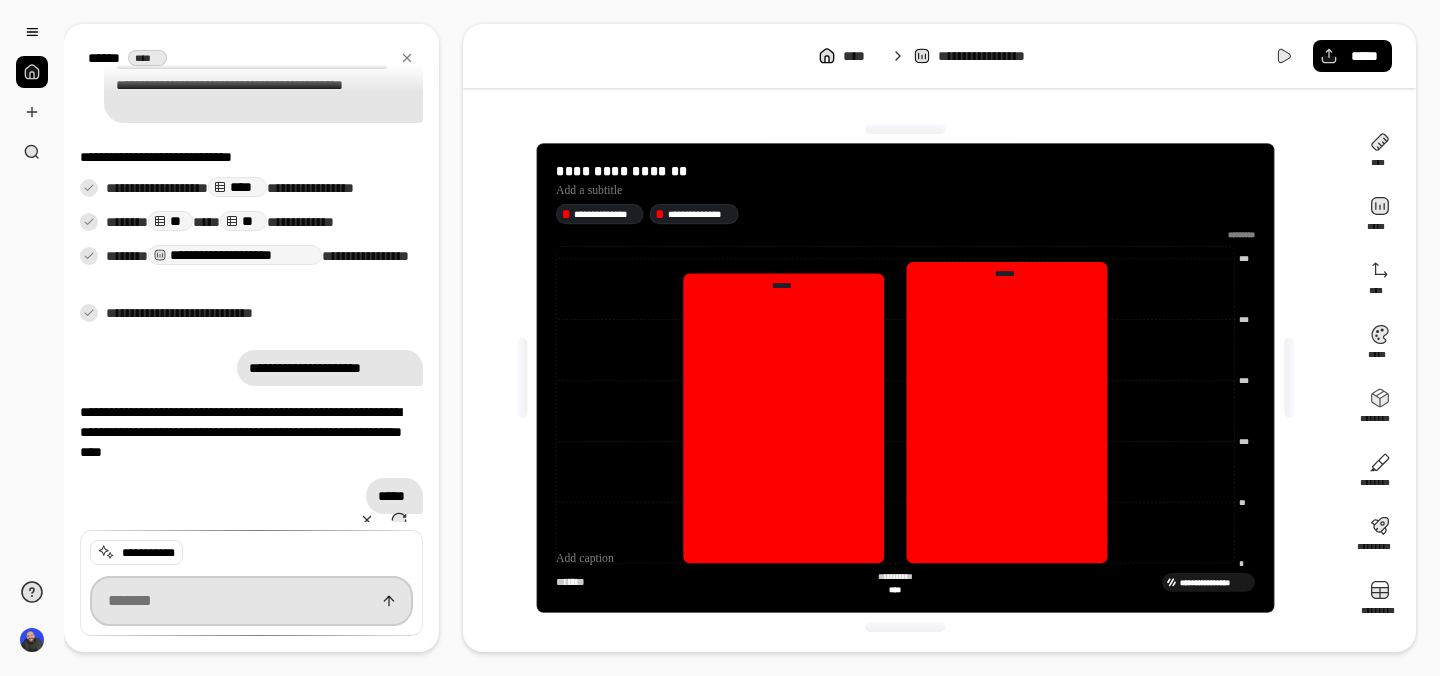 scroll, scrollTop: 291, scrollLeft: 0, axis: vertical 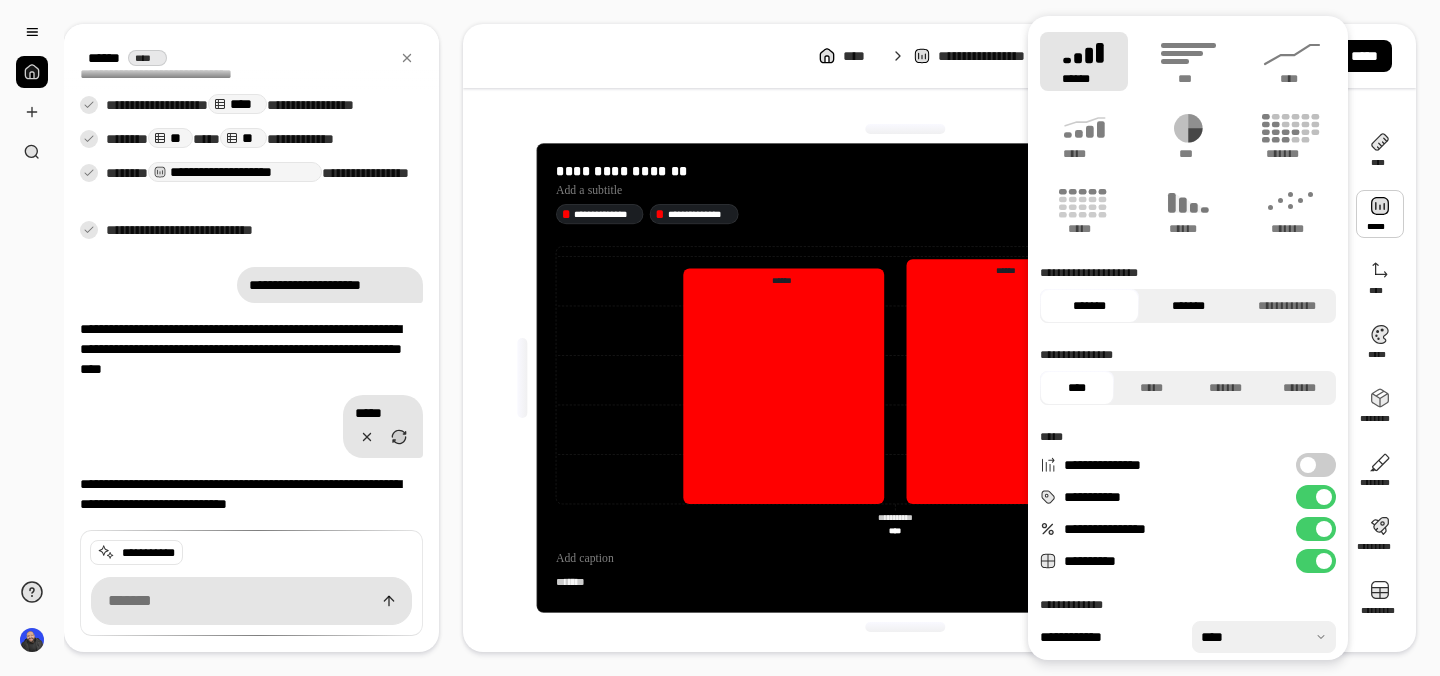click on "*******" at bounding box center [1188, 306] 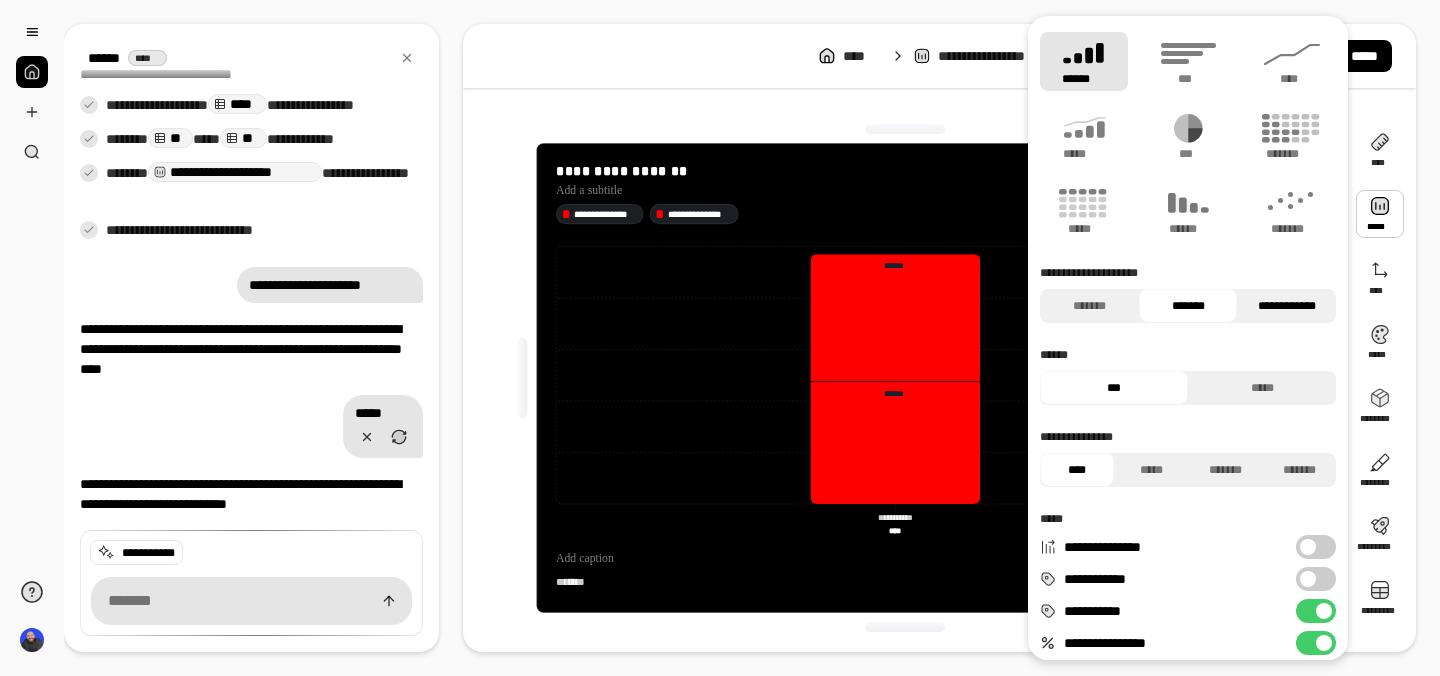 click on "**********" at bounding box center (1286, 306) 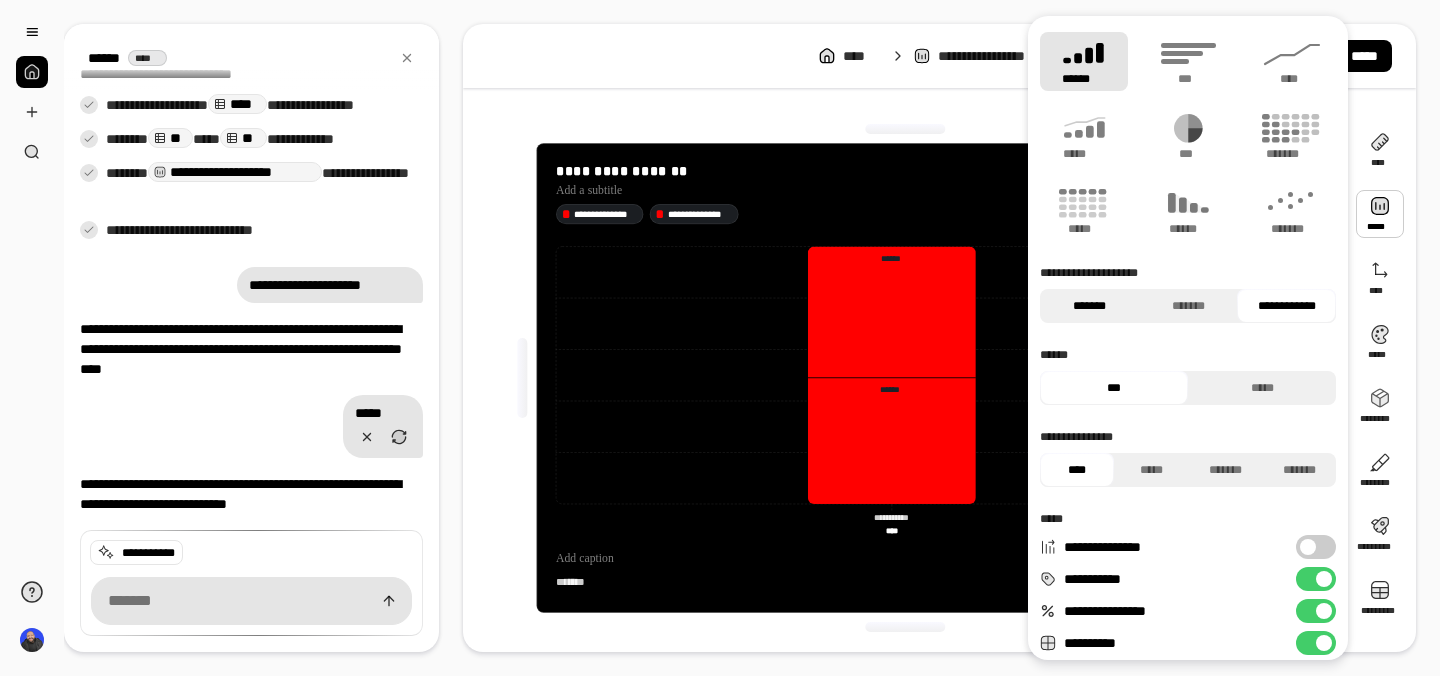 click on "*******" at bounding box center (1089, 306) 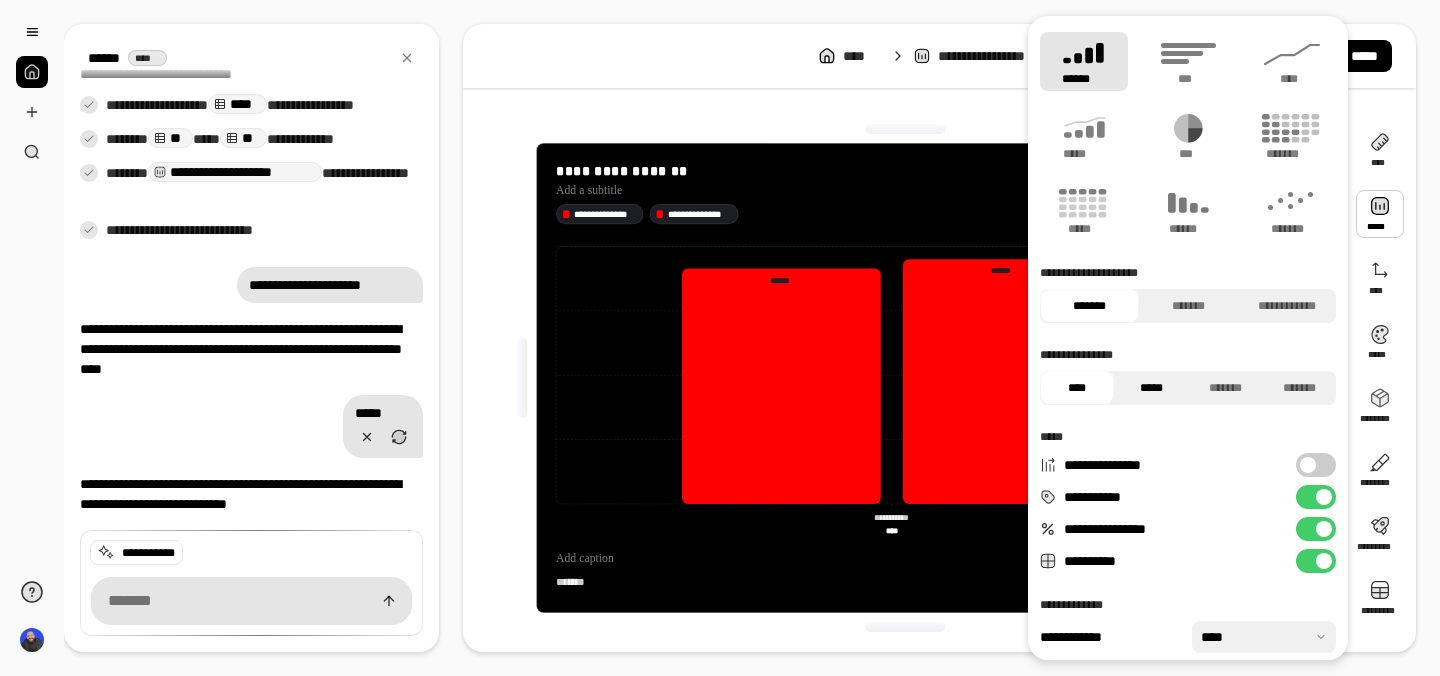 click on "*****" at bounding box center [1151, 388] 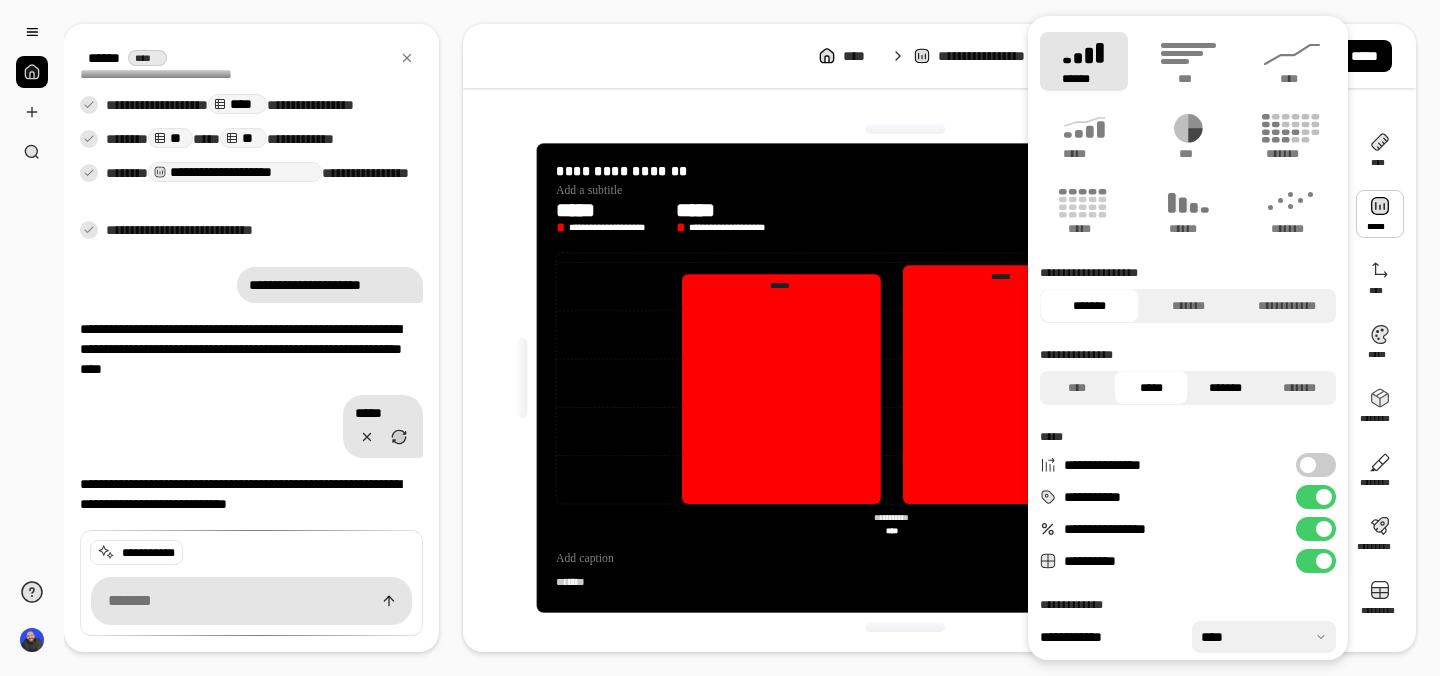 click on "*******" at bounding box center [1225, 388] 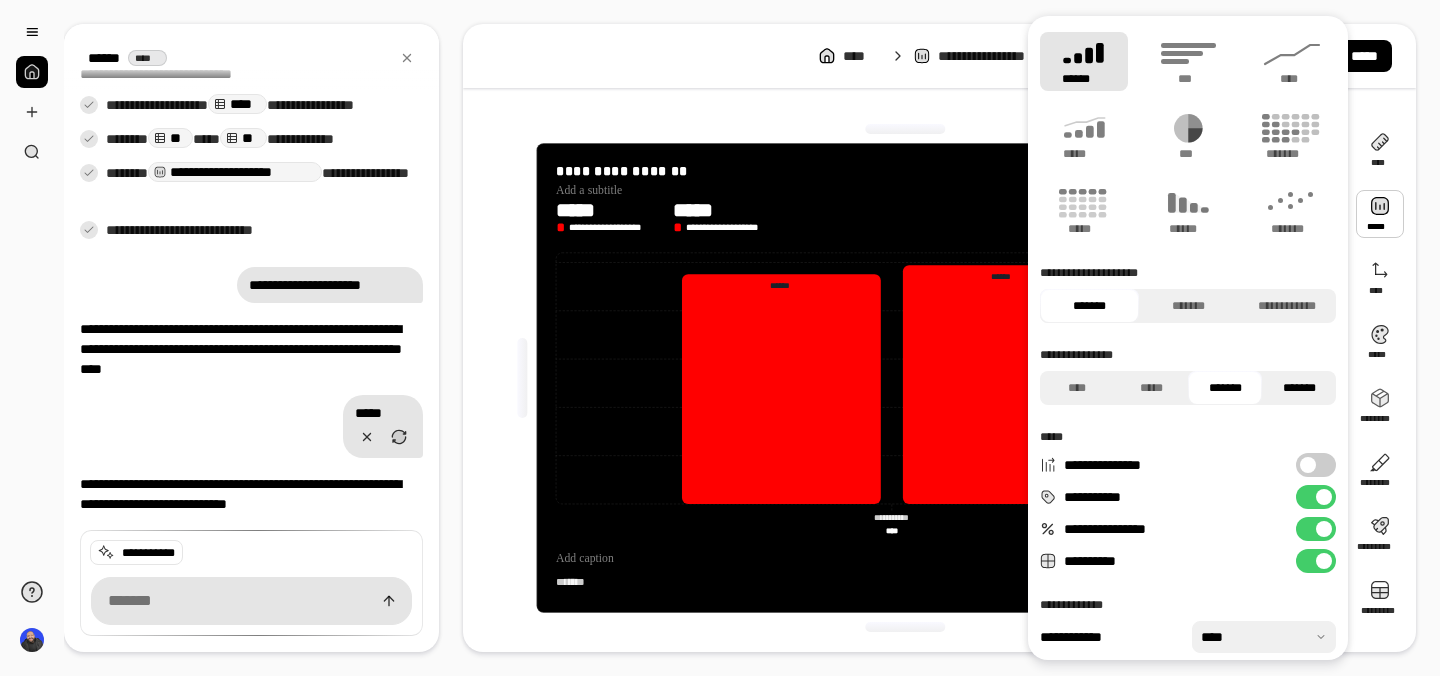 click on "*******" at bounding box center [1299, 388] 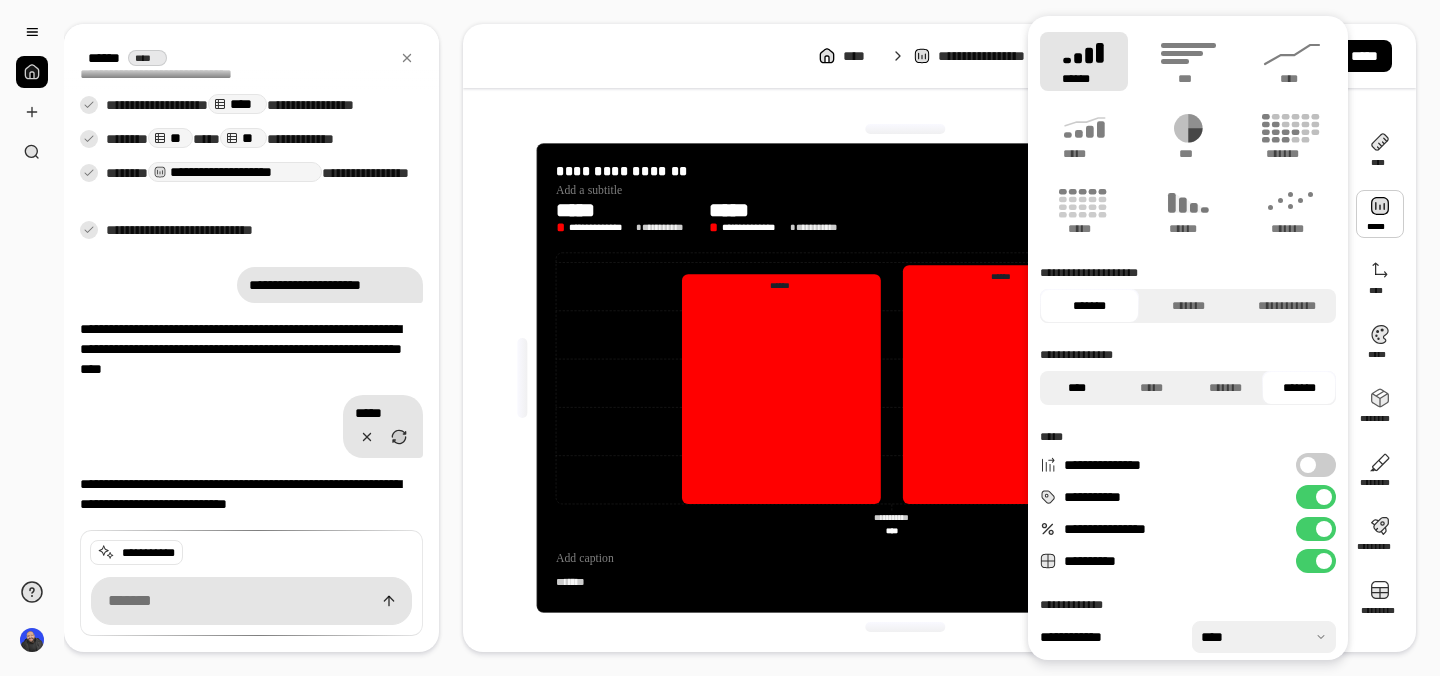 click on "****" at bounding box center [1077, 388] 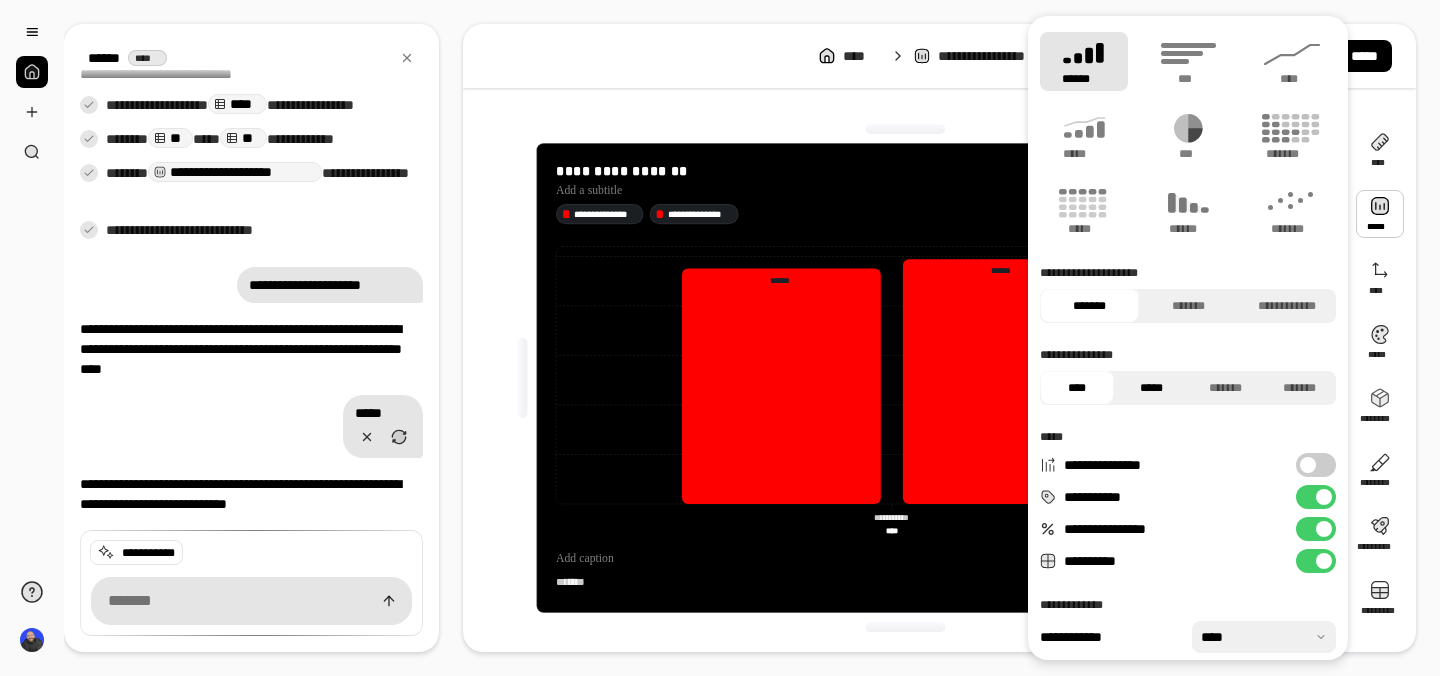 click on "*****" at bounding box center [1151, 388] 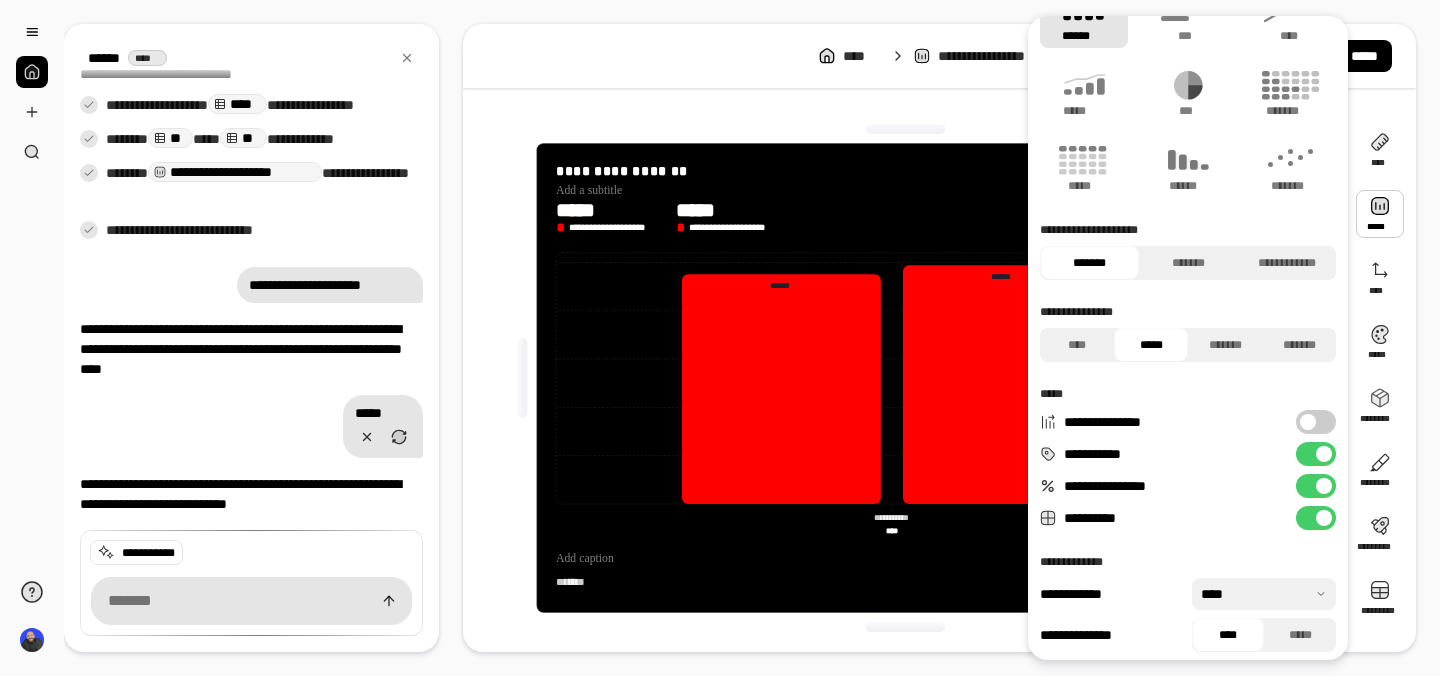 scroll, scrollTop: 51, scrollLeft: 0, axis: vertical 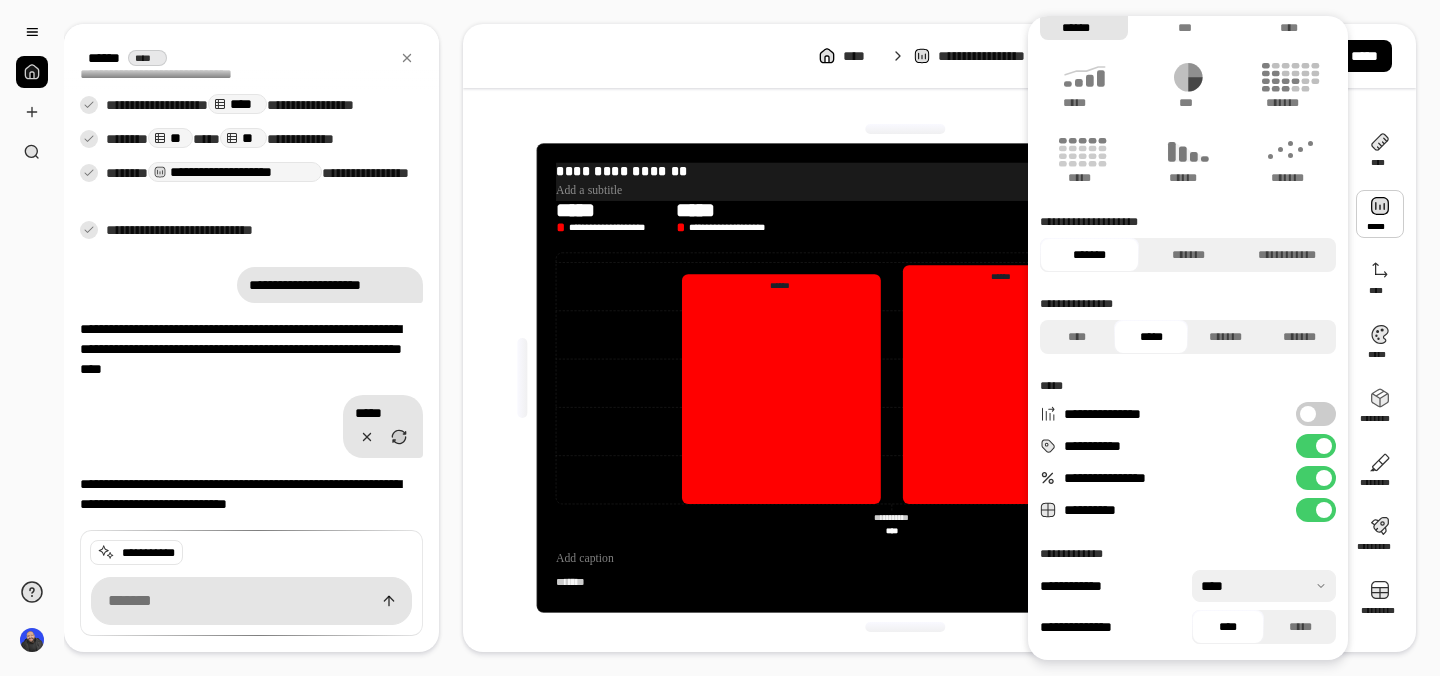 click on "**********" at bounding box center [905, 172] 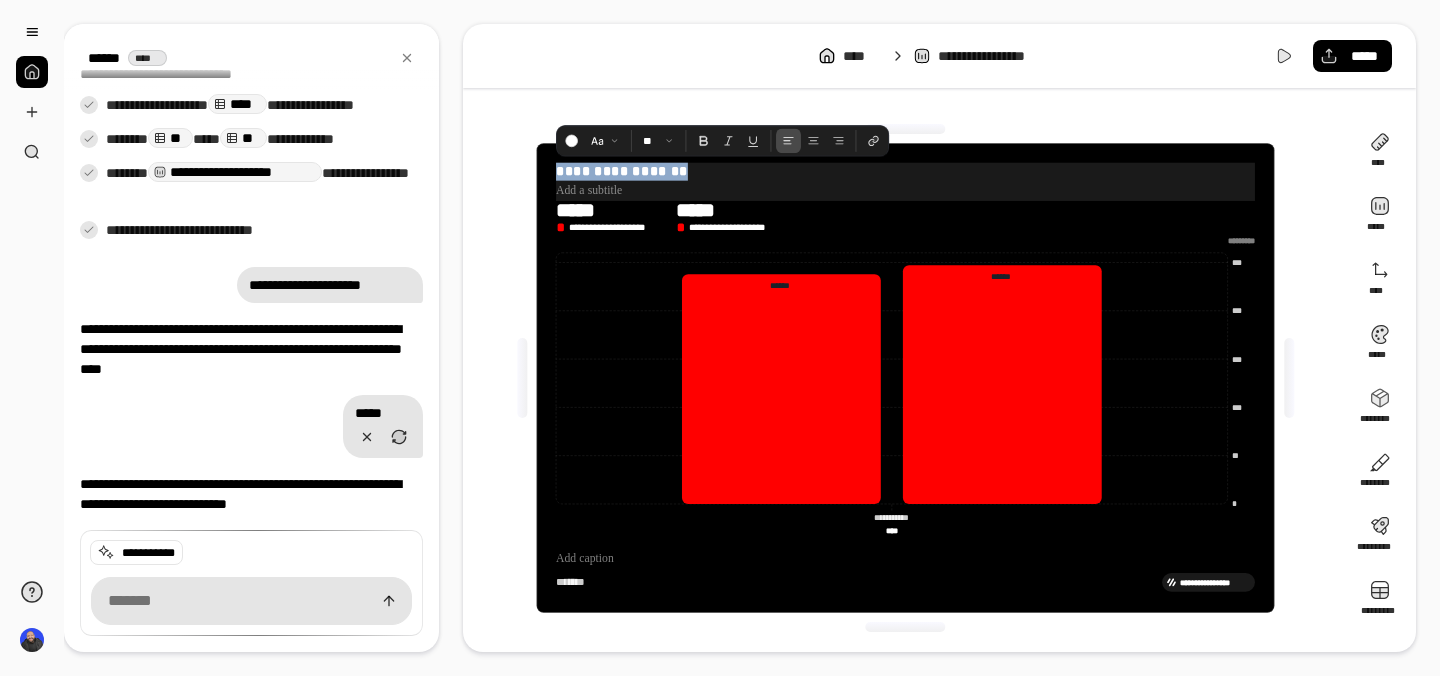 drag, startPoint x: 709, startPoint y: 169, endPoint x: 549, endPoint y: 170, distance: 160.00313 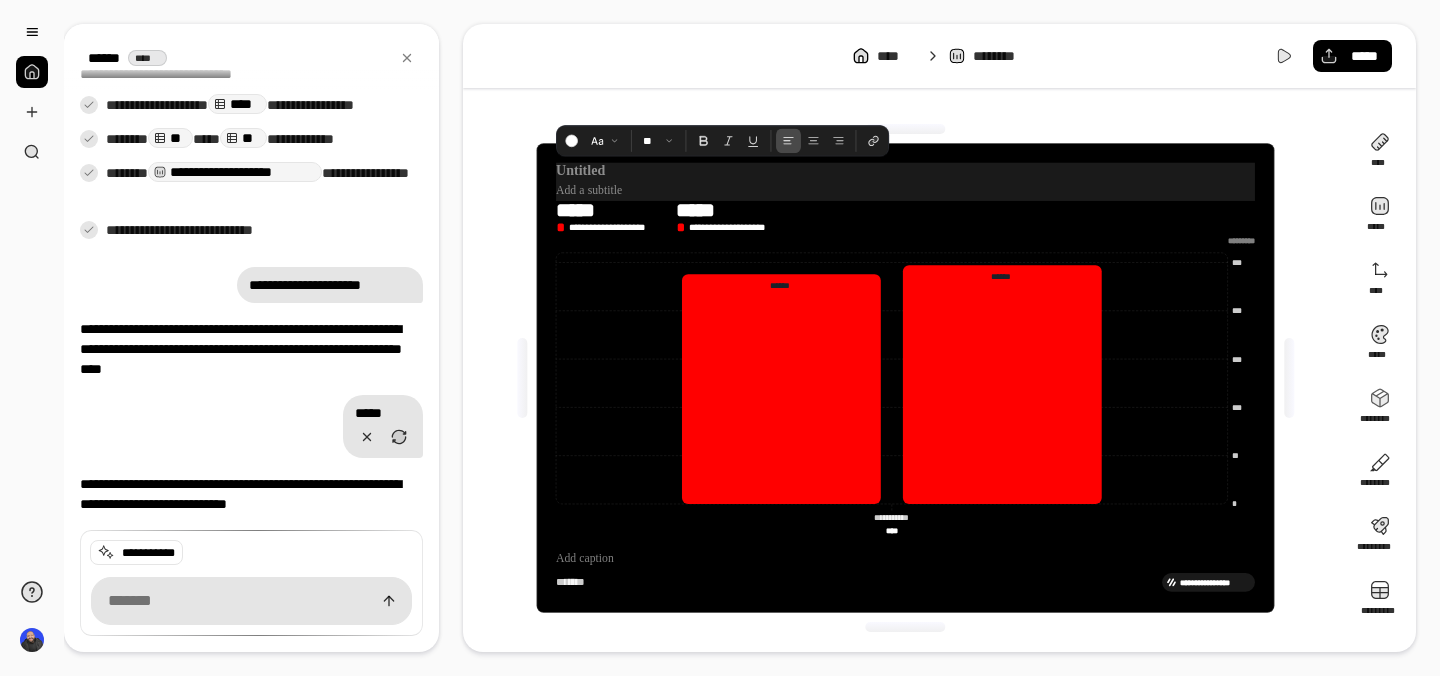 click at bounding box center (905, 190) 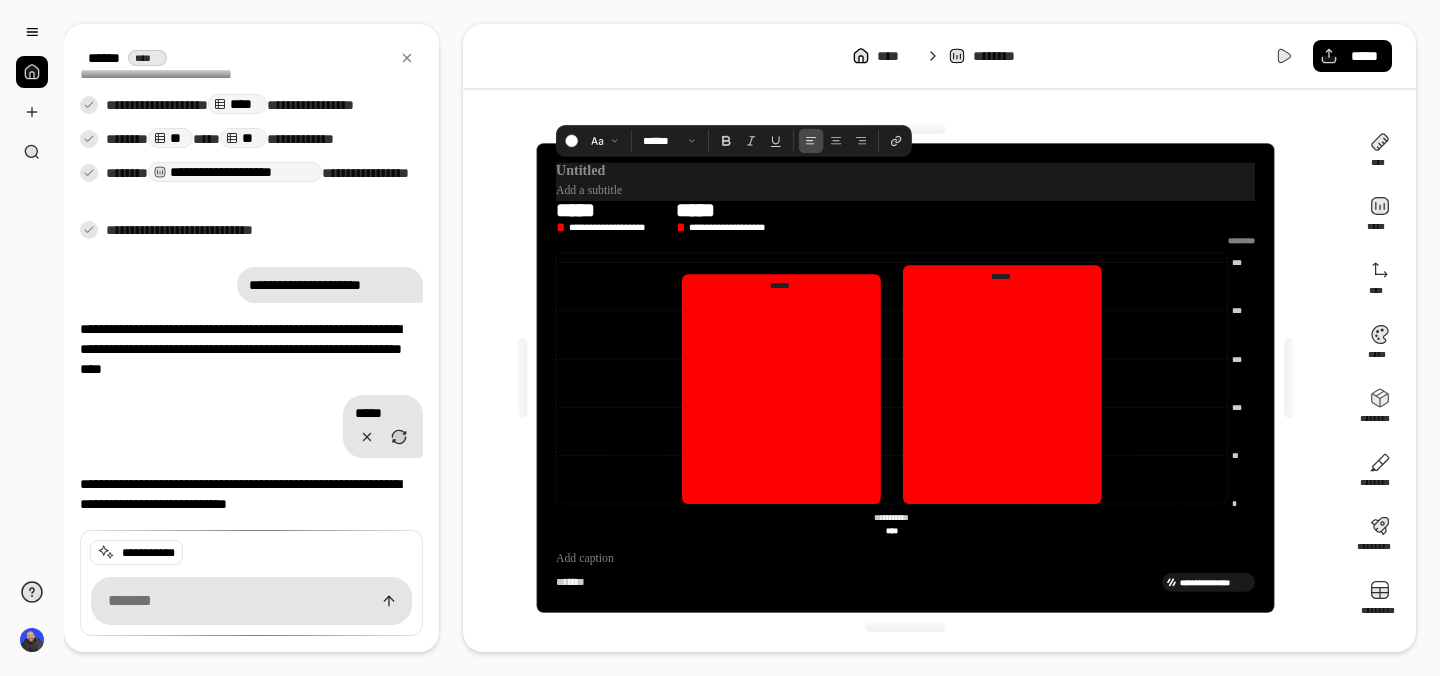 click at bounding box center (905, 172) 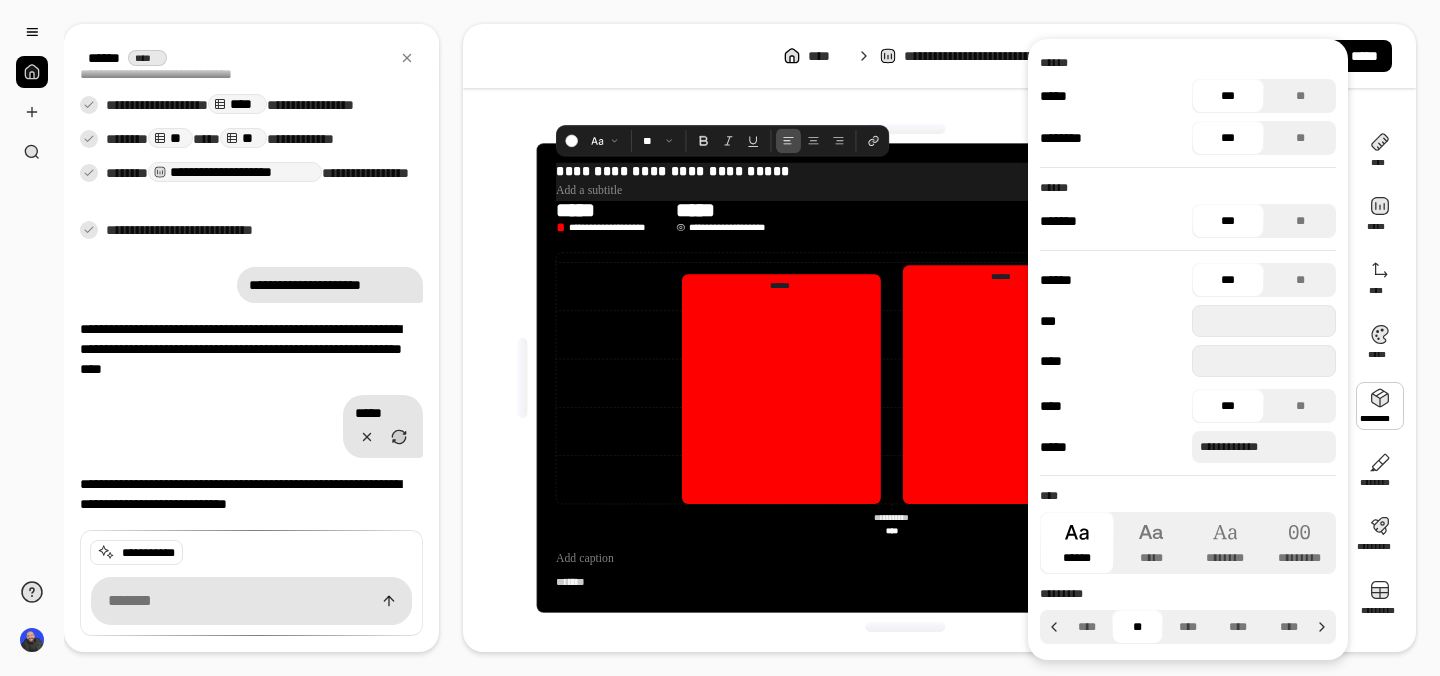 click at bounding box center [906, 129] 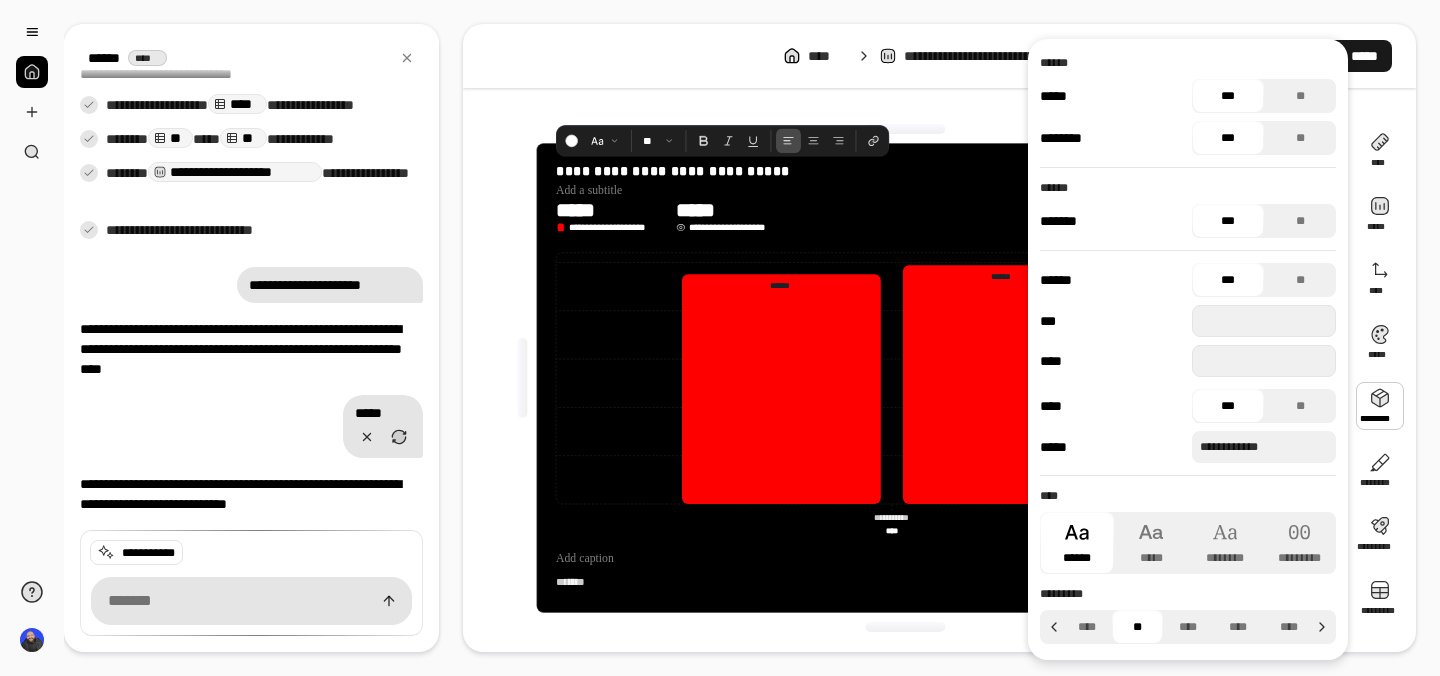 click on "*****" at bounding box center [1364, 56] 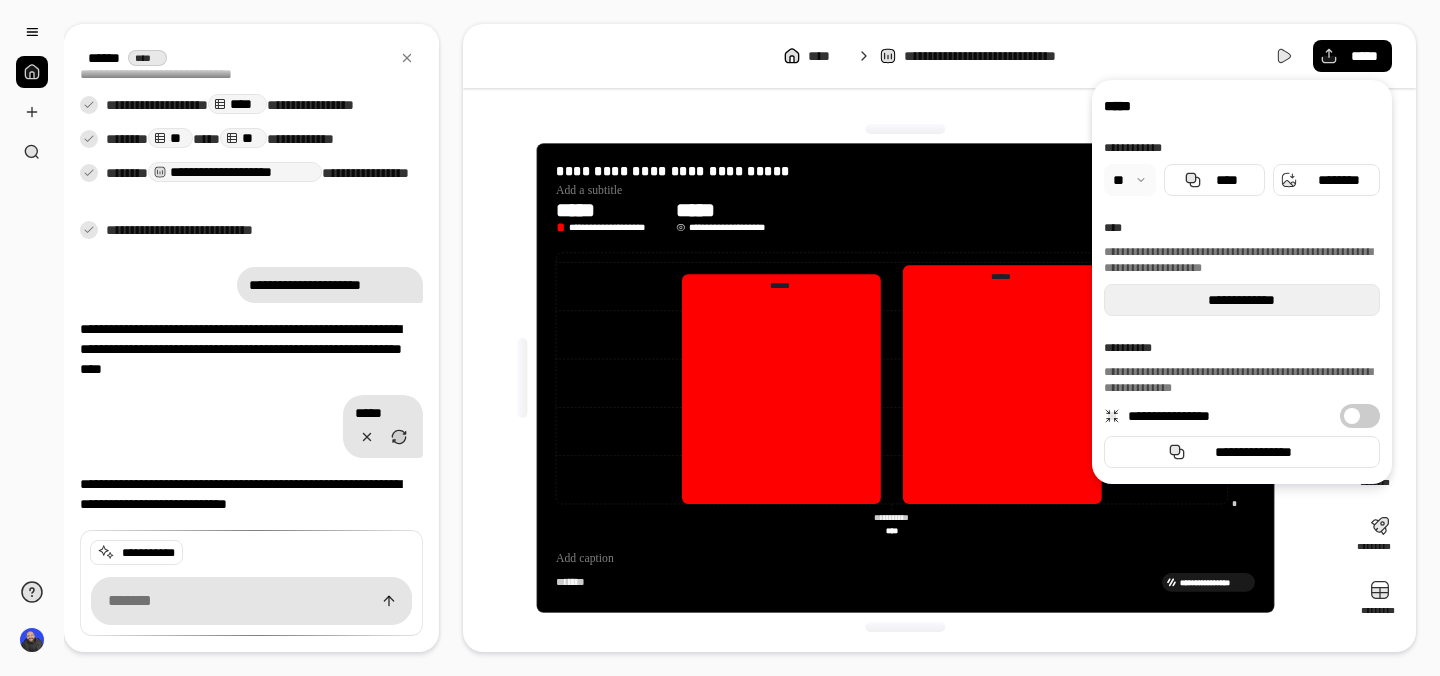 click on "**********" at bounding box center [1242, 300] 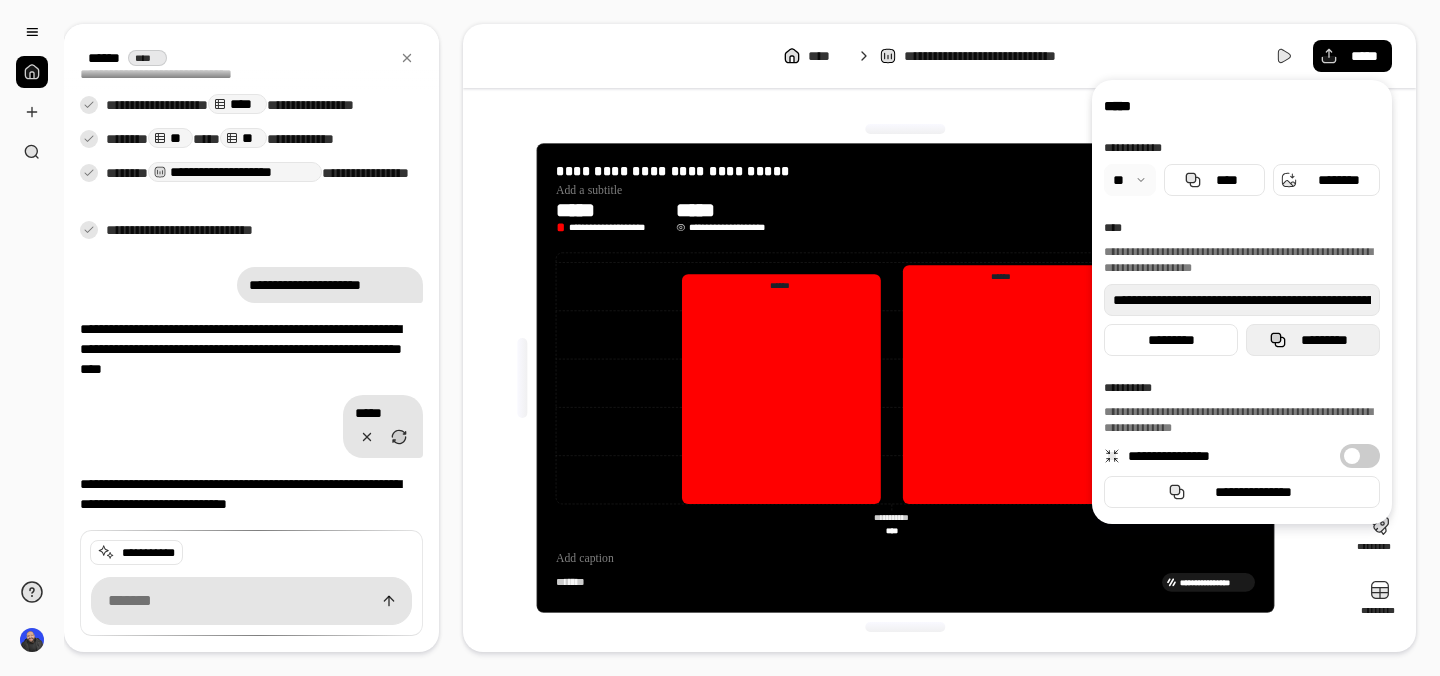 click on "*********" at bounding box center [1313, 340] 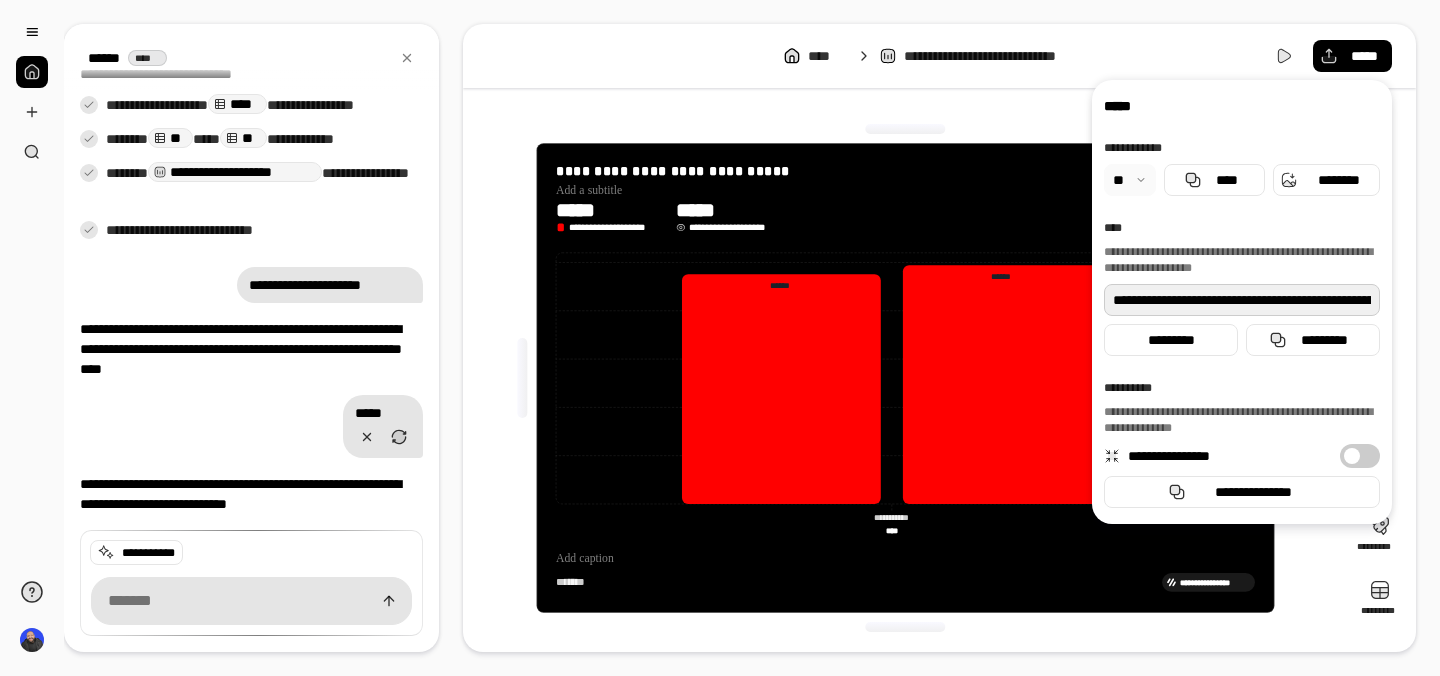 scroll, scrollTop: 0, scrollLeft: 262, axis: horizontal 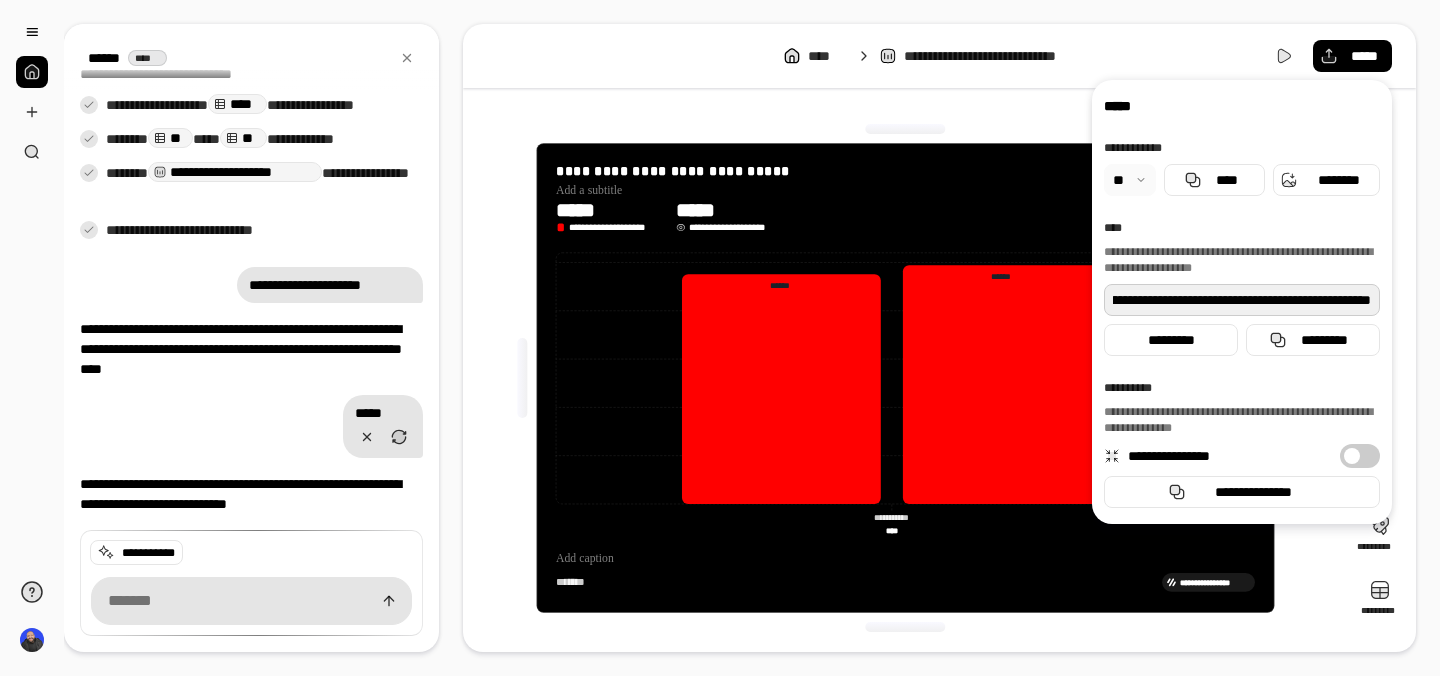 drag, startPoint x: 1109, startPoint y: 298, endPoint x: 1439, endPoint y: 289, distance: 330.1227 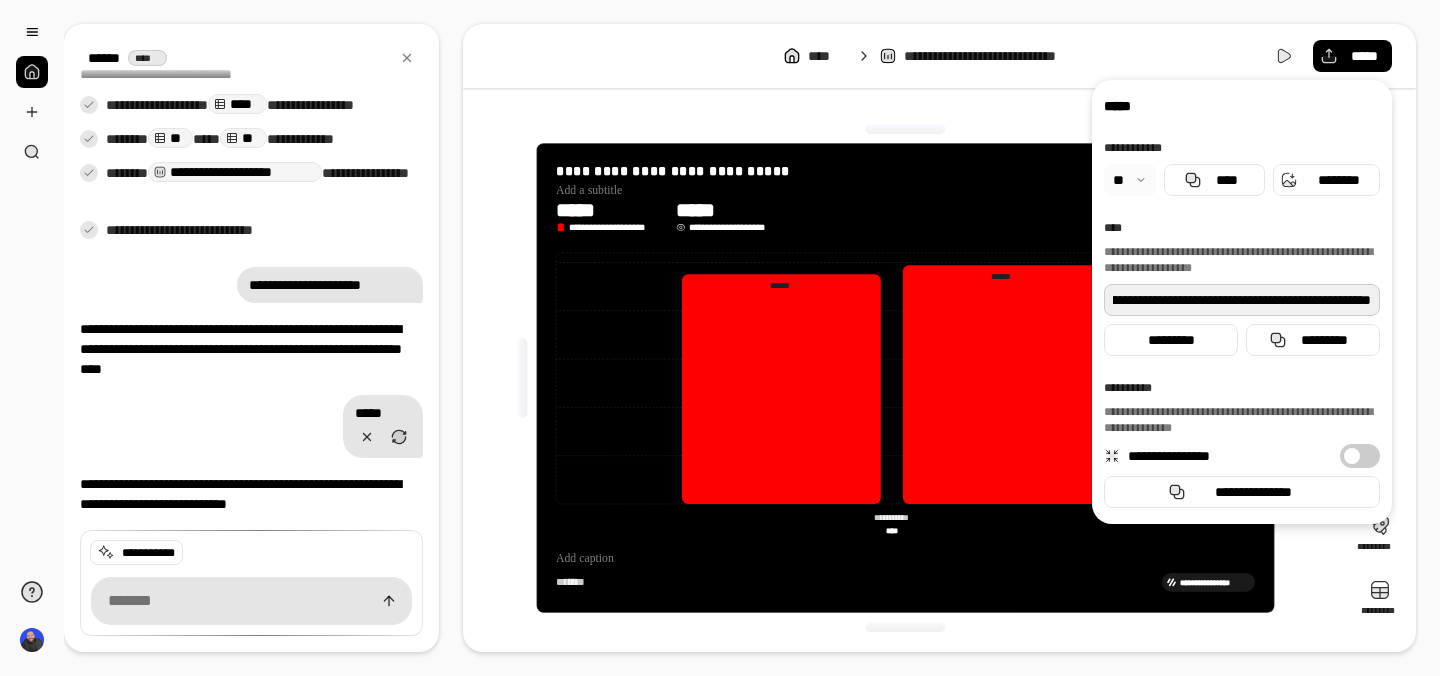 scroll, scrollTop: 0, scrollLeft: 0, axis: both 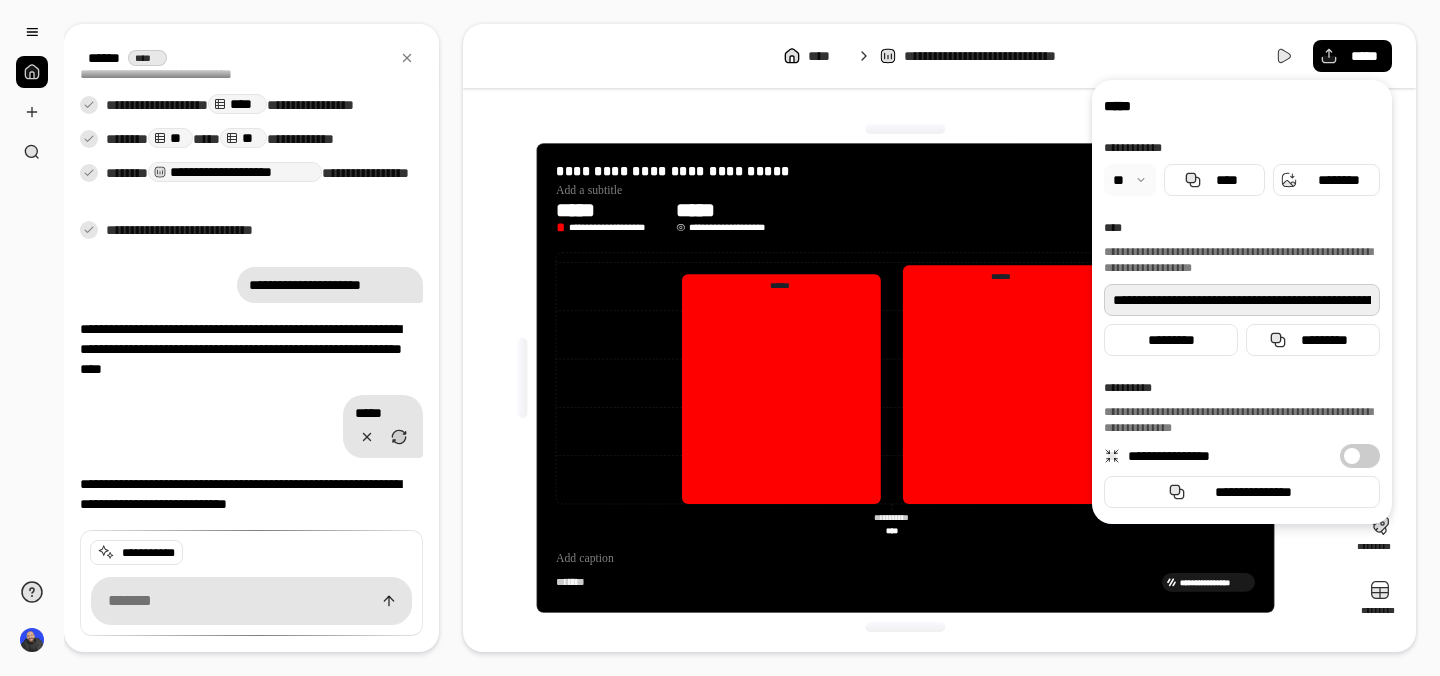 click on "**********" at bounding box center [1242, 300] 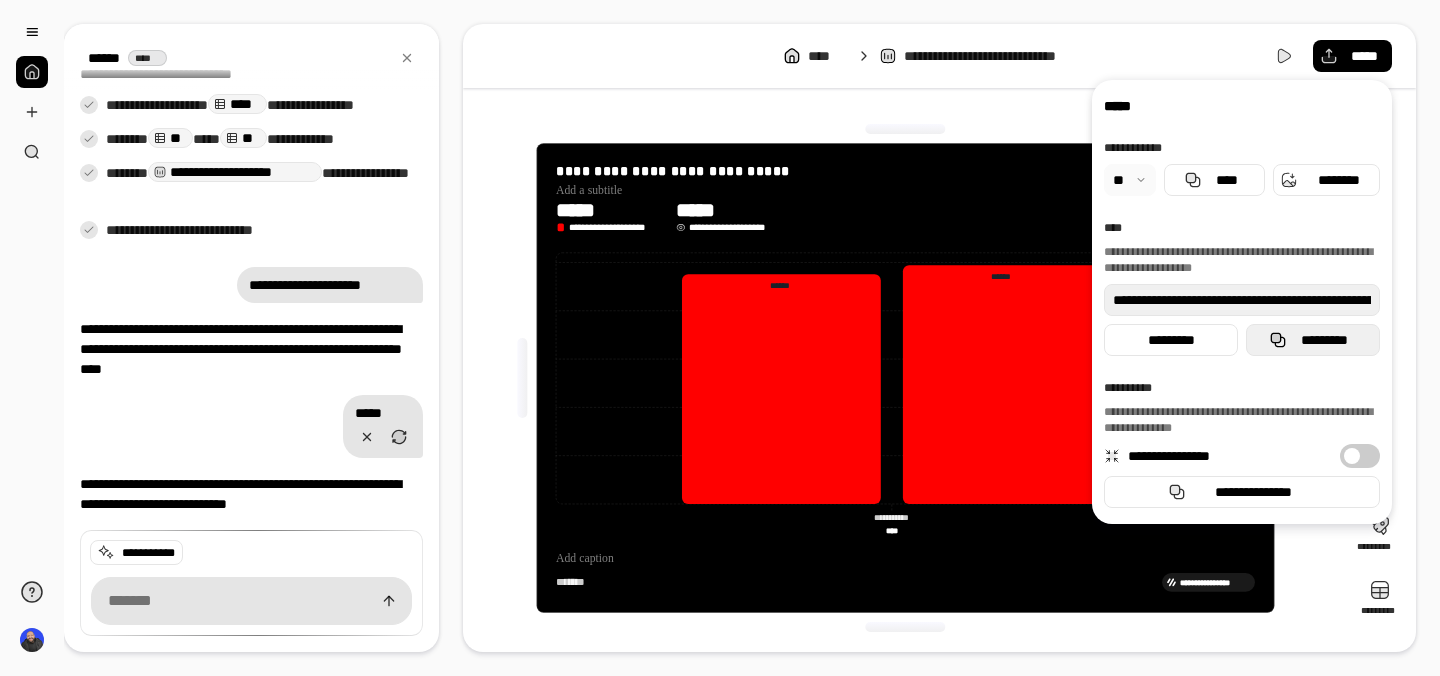 click on "*********" at bounding box center [1313, 340] 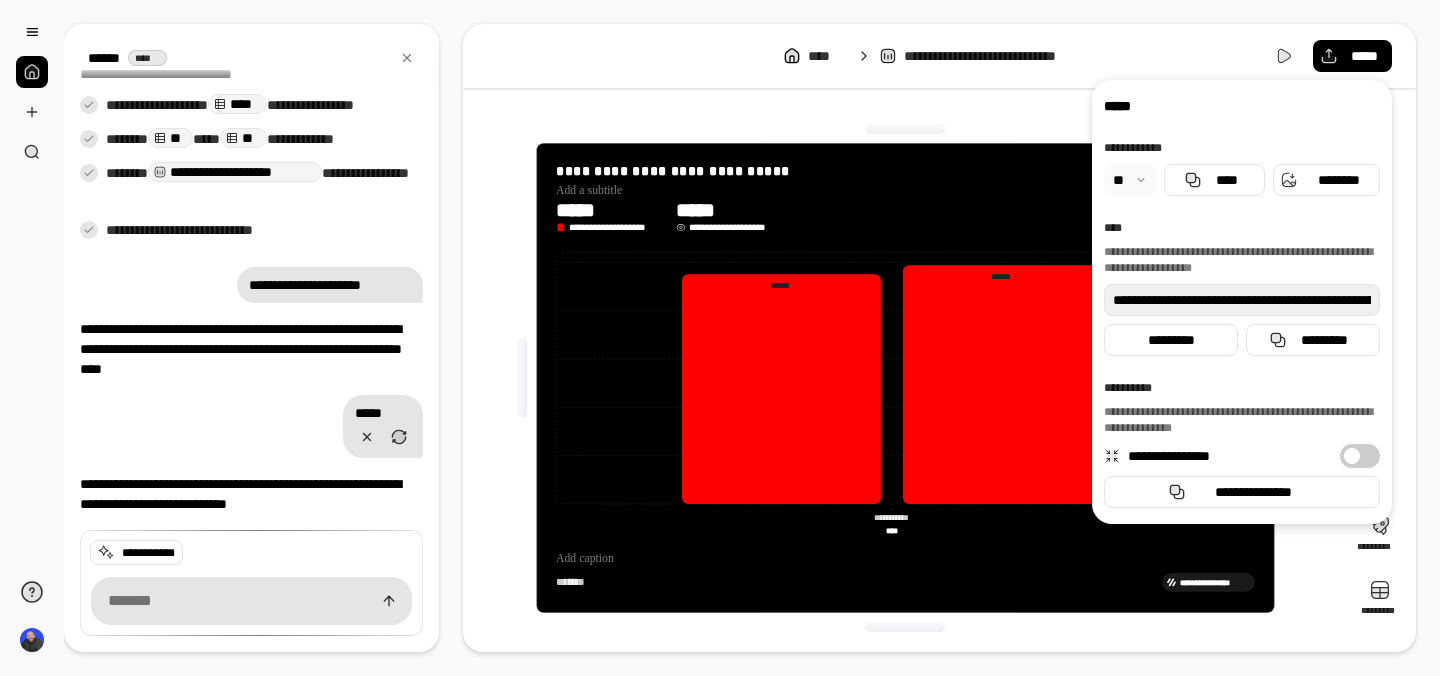 click at bounding box center [906, 129] 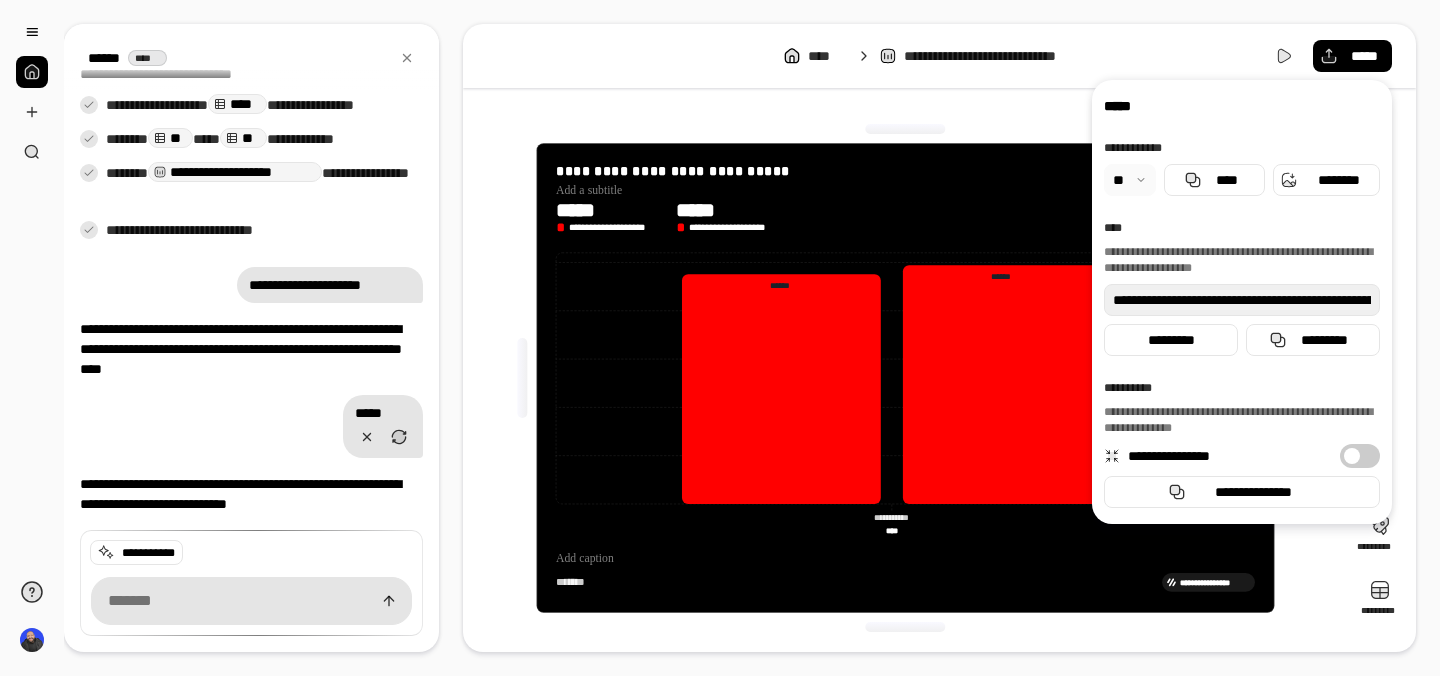 click on "**********" at bounding box center (905, 378) 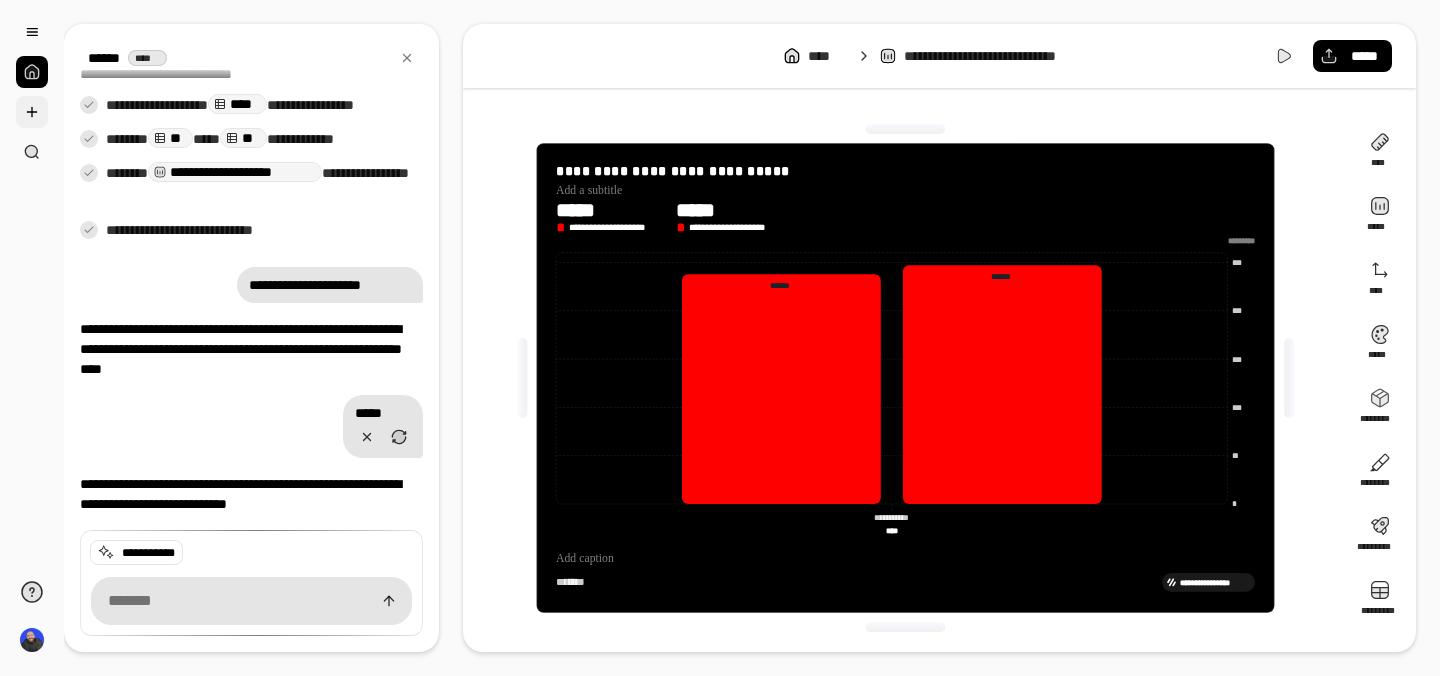 click at bounding box center (32, 112) 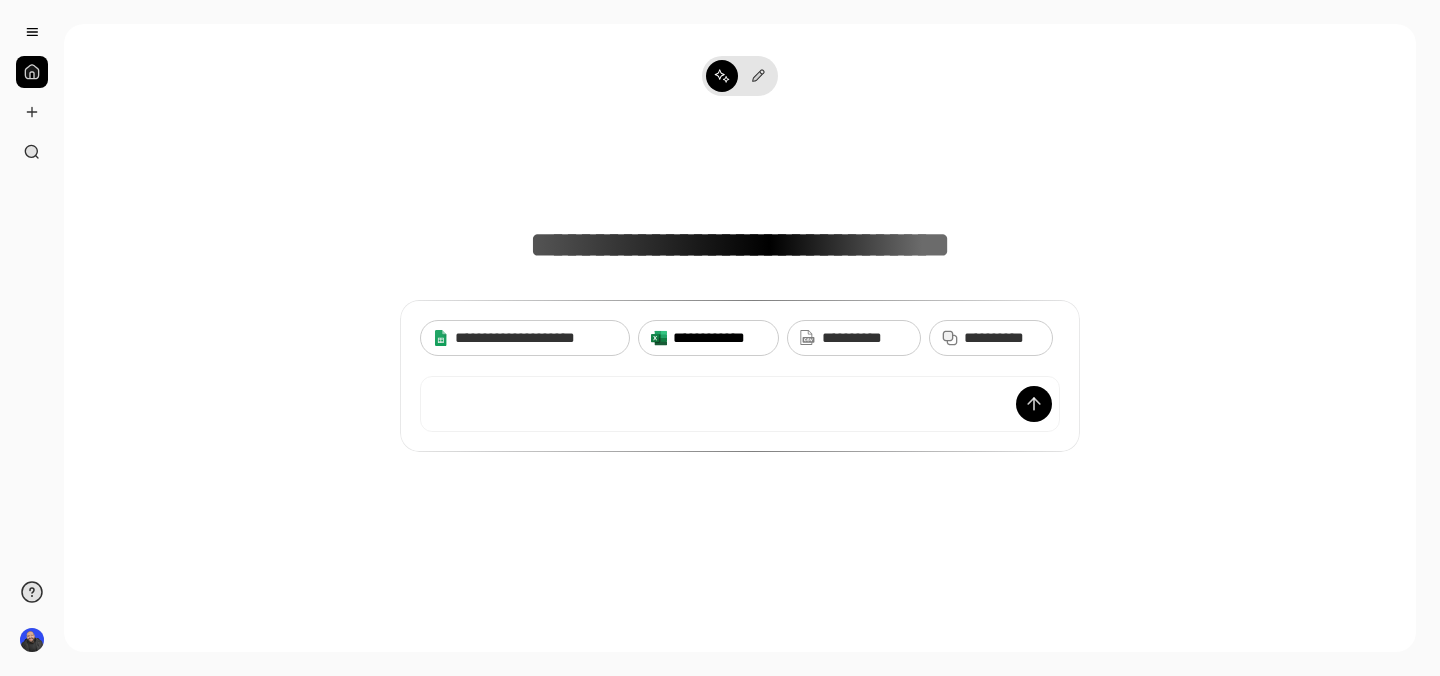 click on "**********" at bounding box center (708, 338) 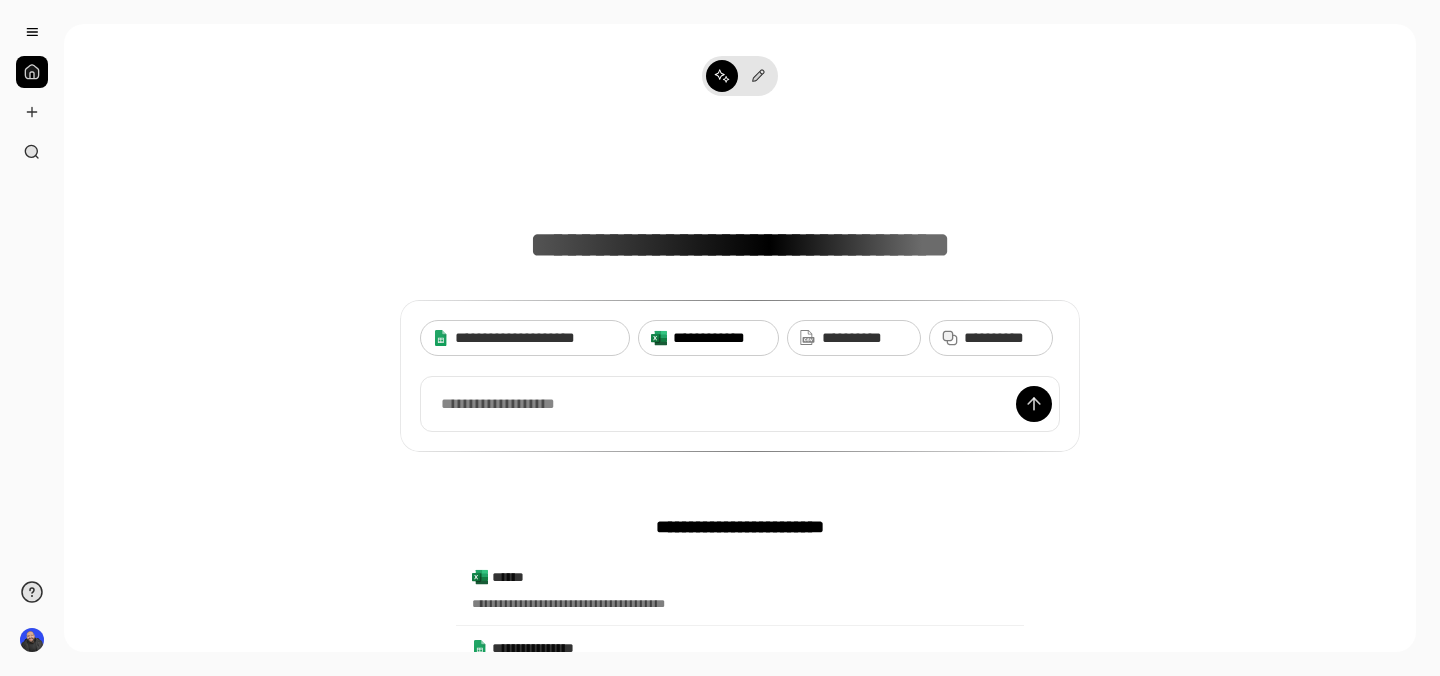 click on "**********" at bounding box center (719, 338) 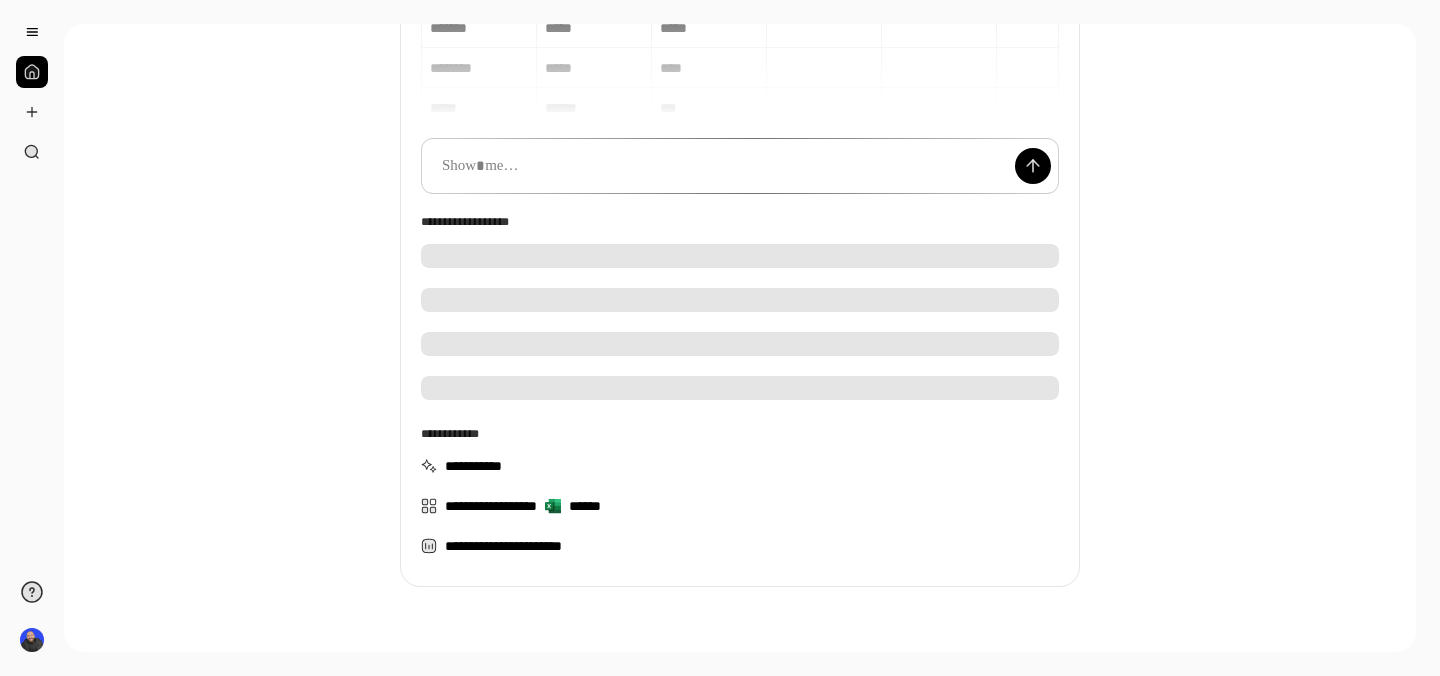 scroll, scrollTop: 273, scrollLeft: 0, axis: vertical 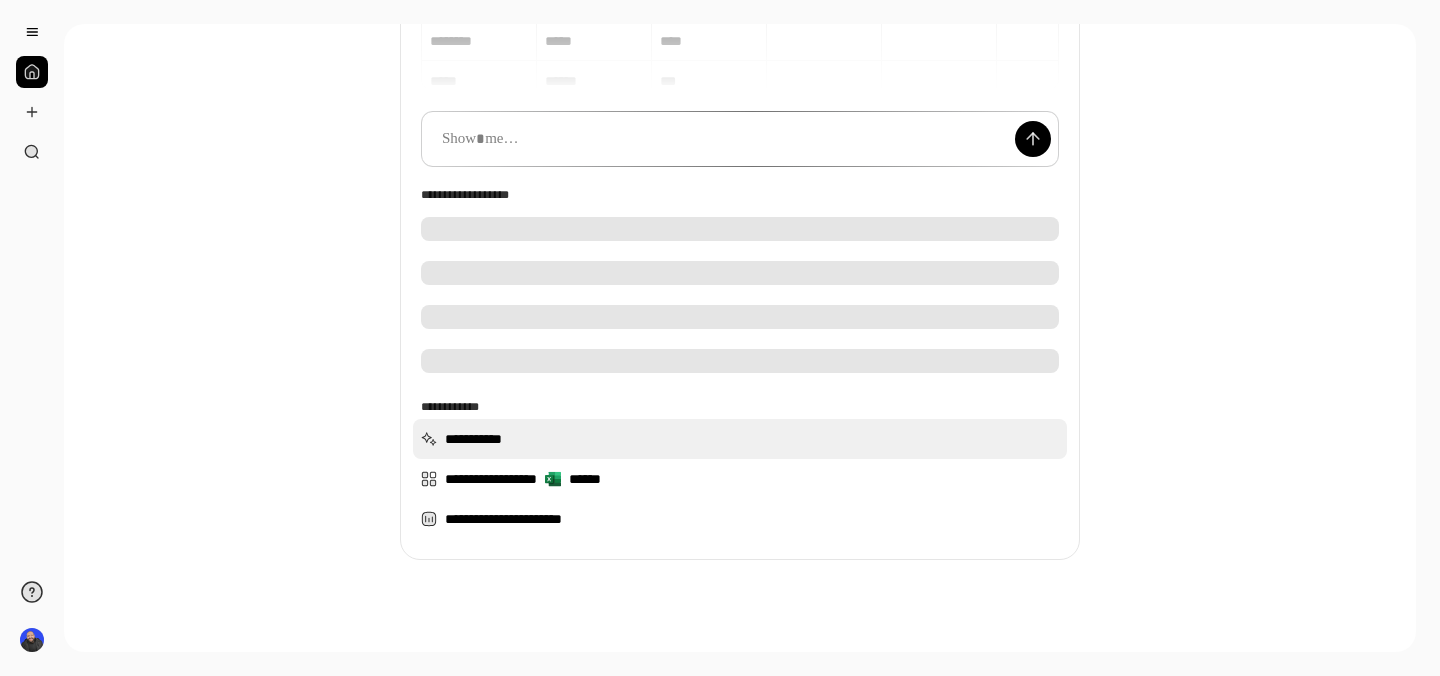 click on "**********" at bounding box center [740, 459] 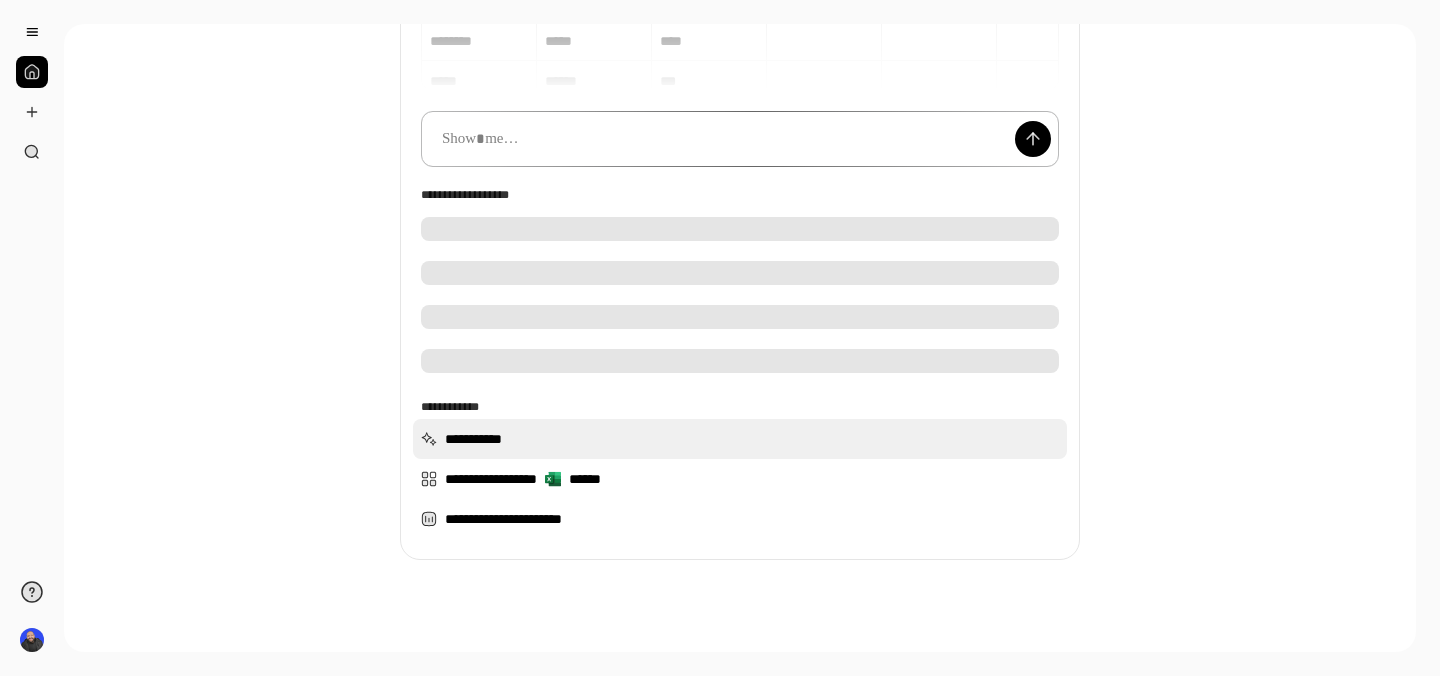 scroll, scrollTop: 0, scrollLeft: 0, axis: both 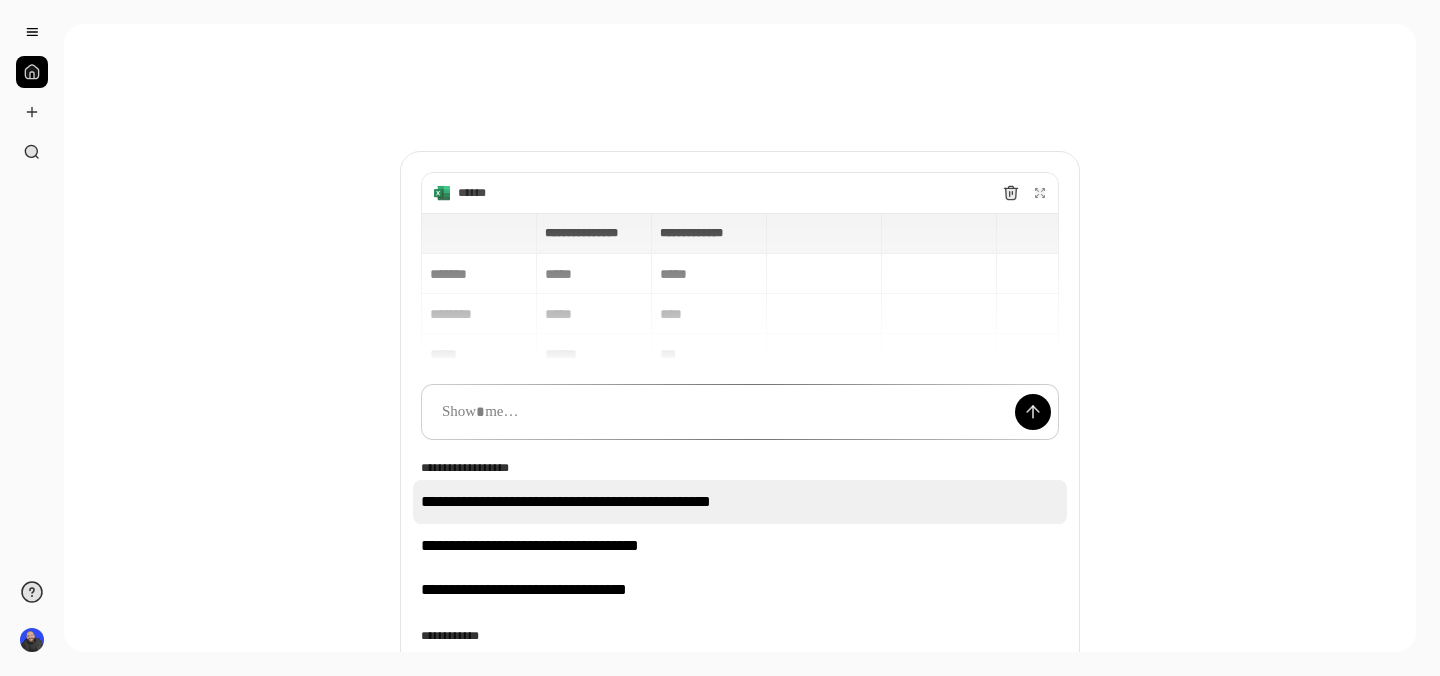 click on "**********" at bounding box center [740, 502] 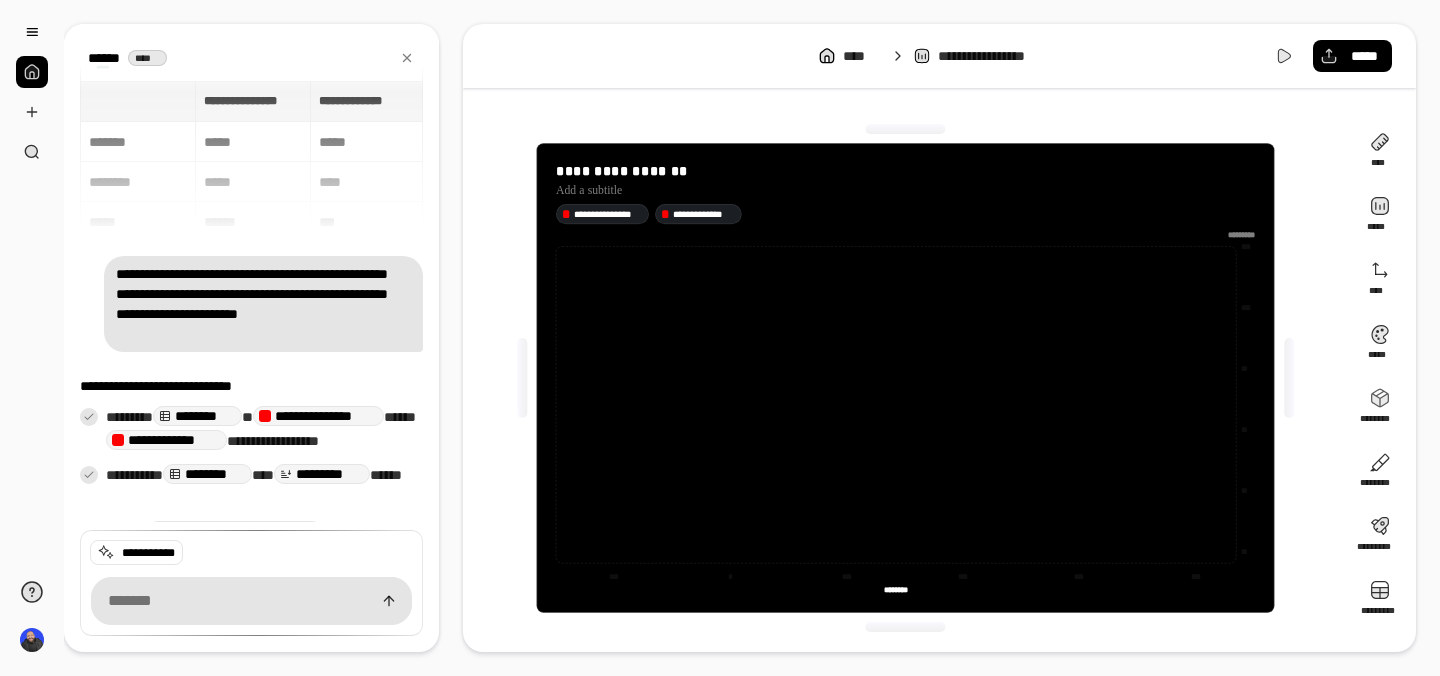 scroll, scrollTop: 52, scrollLeft: 0, axis: vertical 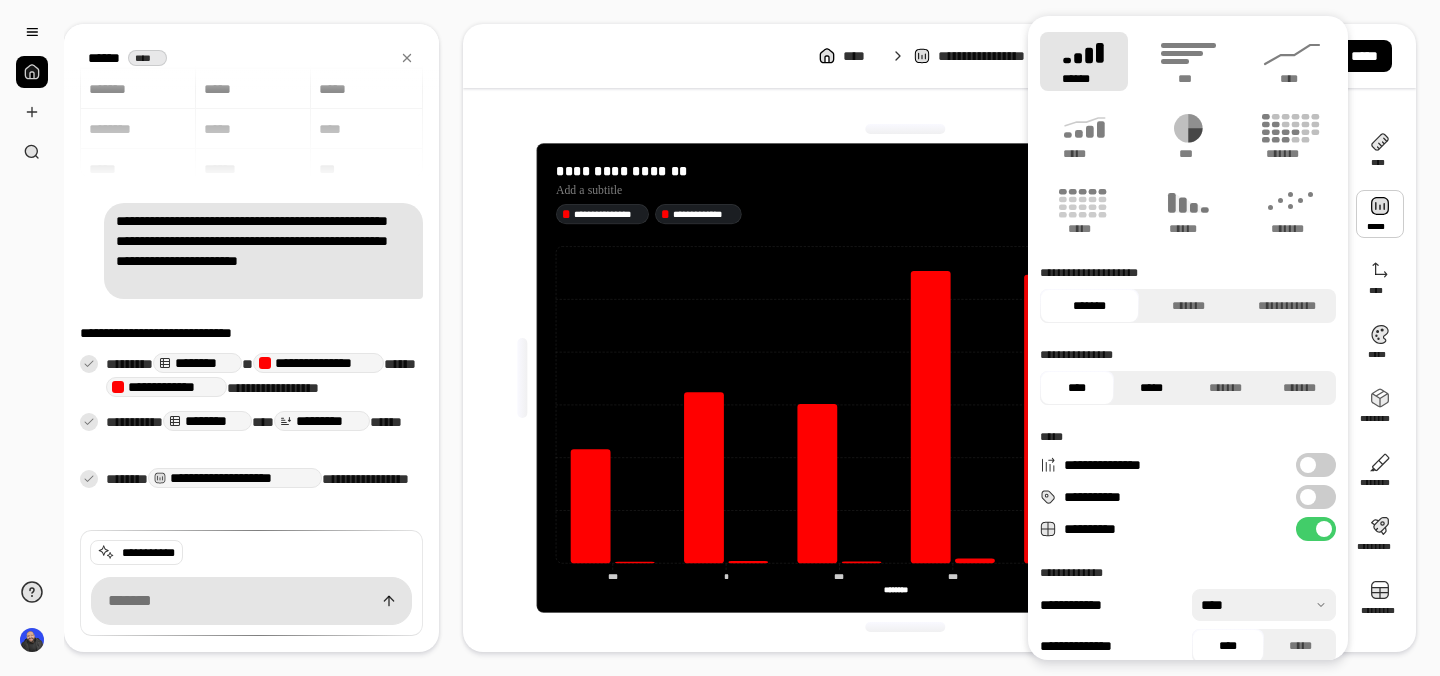 click on "*****" at bounding box center [1151, 388] 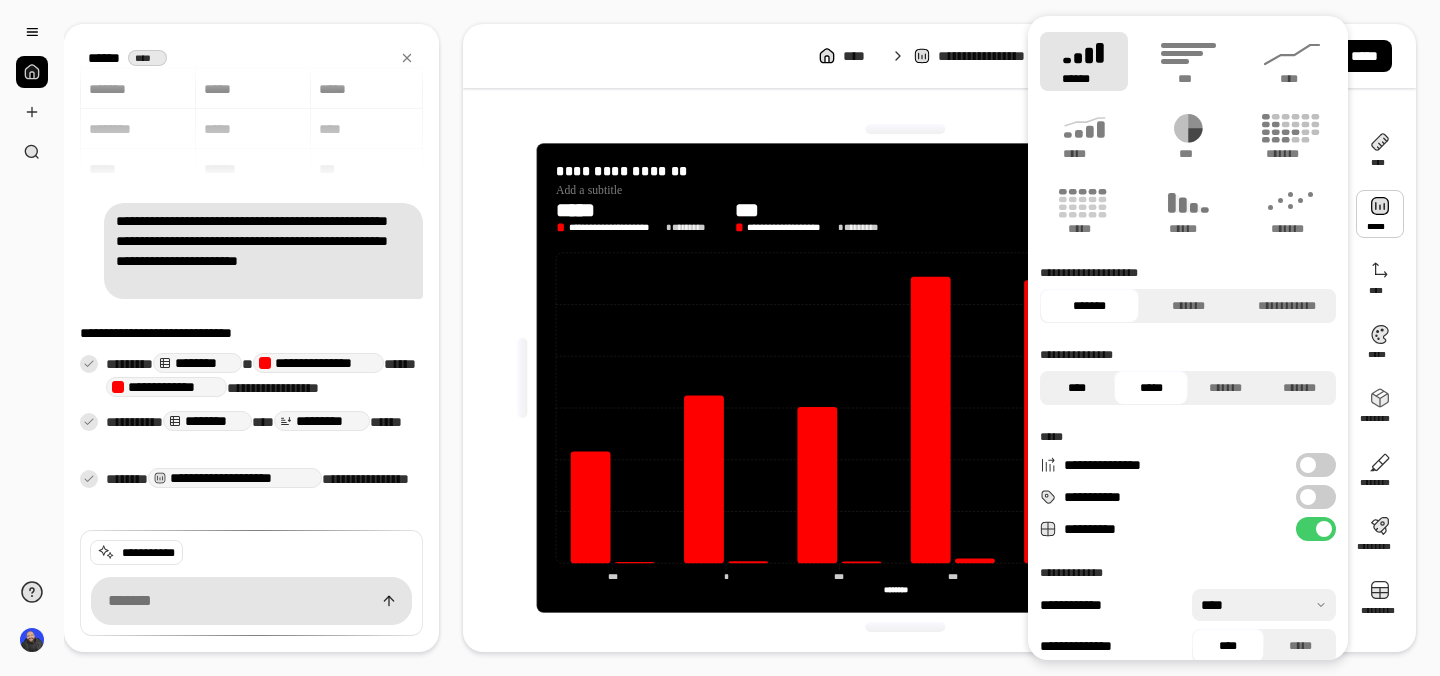 click on "****" at bounding box center (1077, 388) 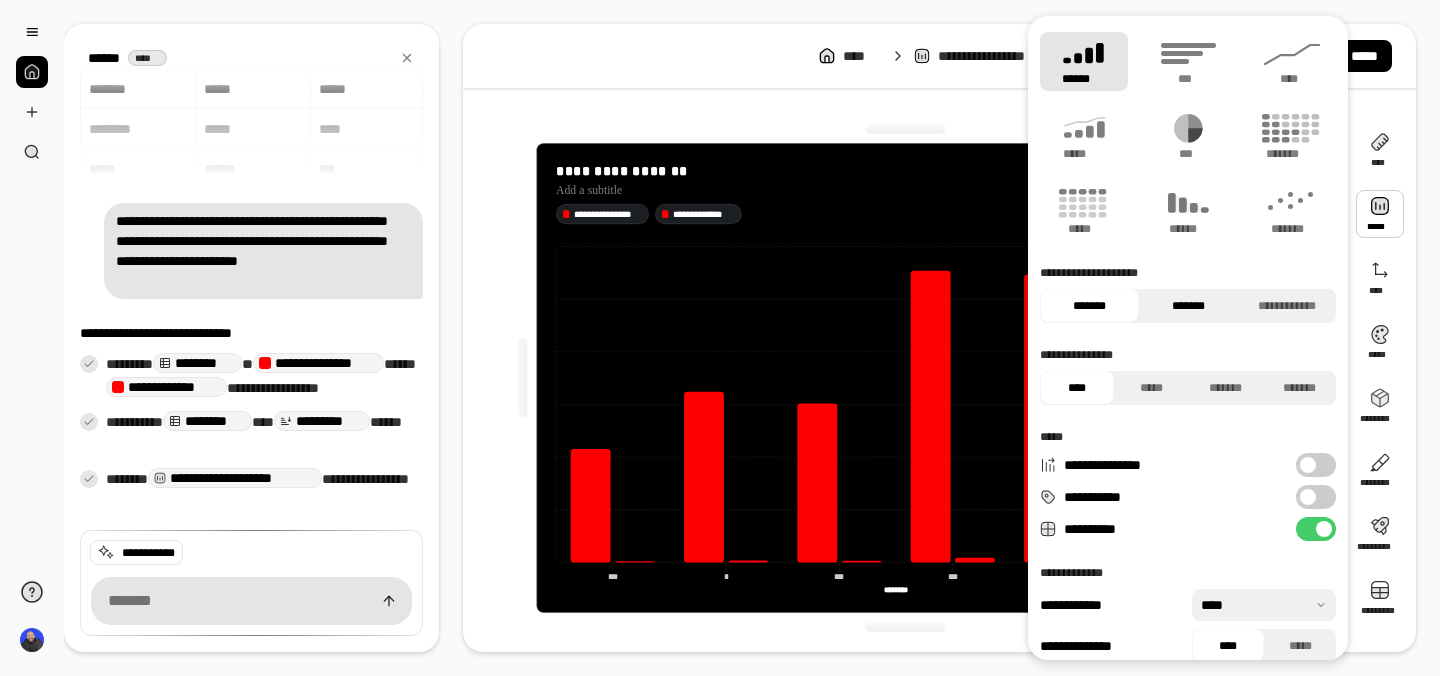 click on "*******" at bounding box center [1188, 306] 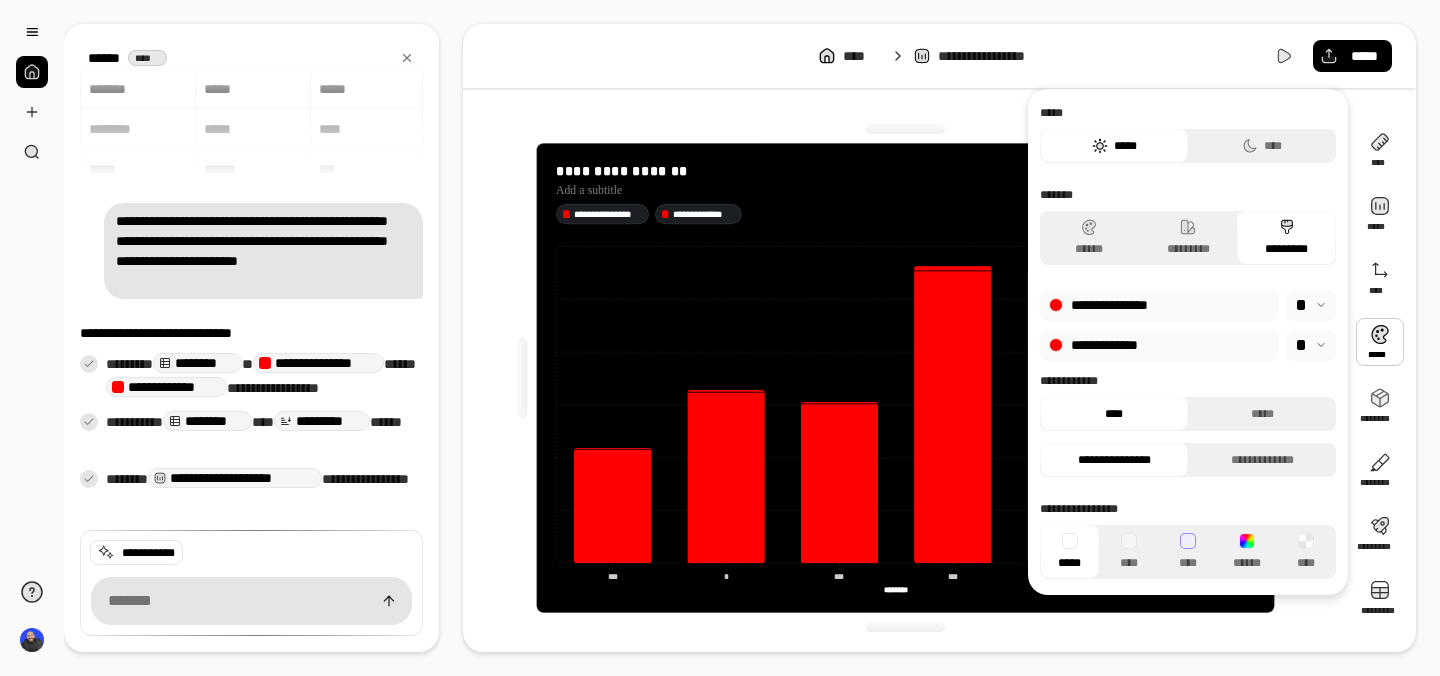 click at bounding box center [1380, 342] 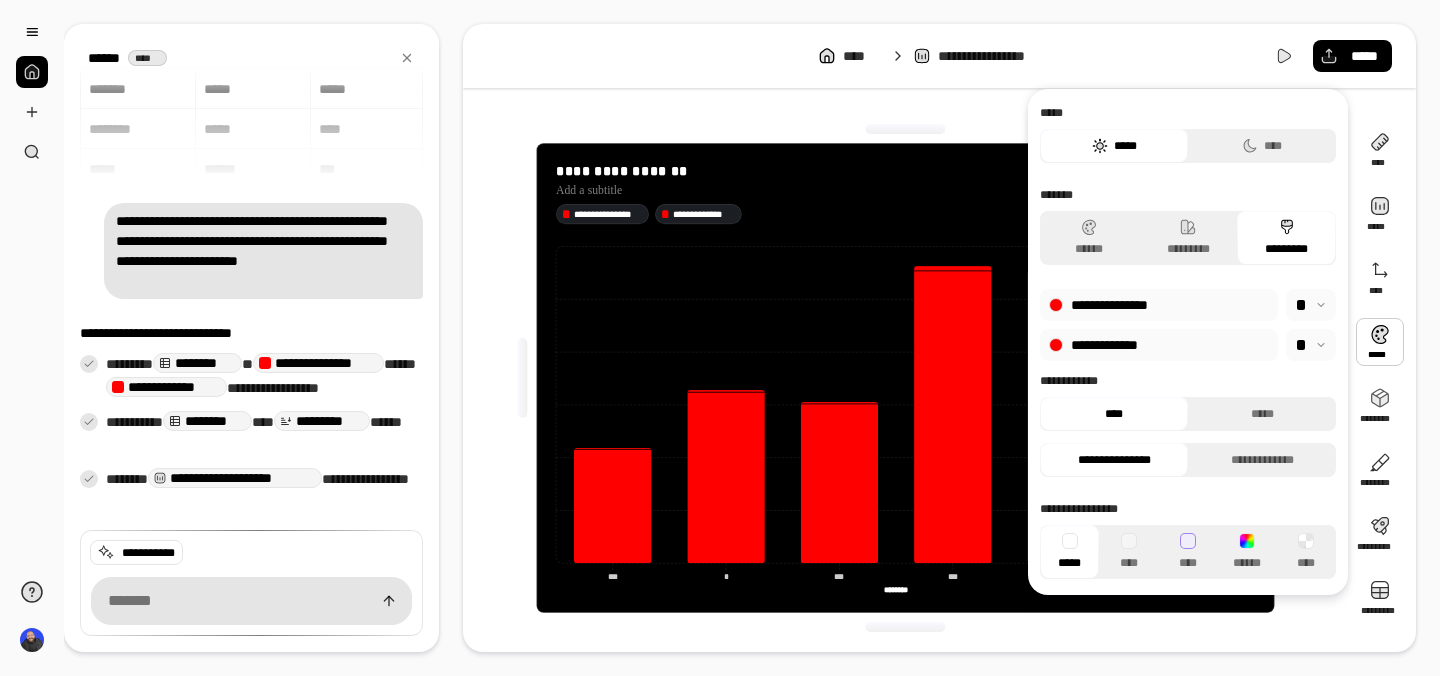 click at bounding box center (1311, 345) 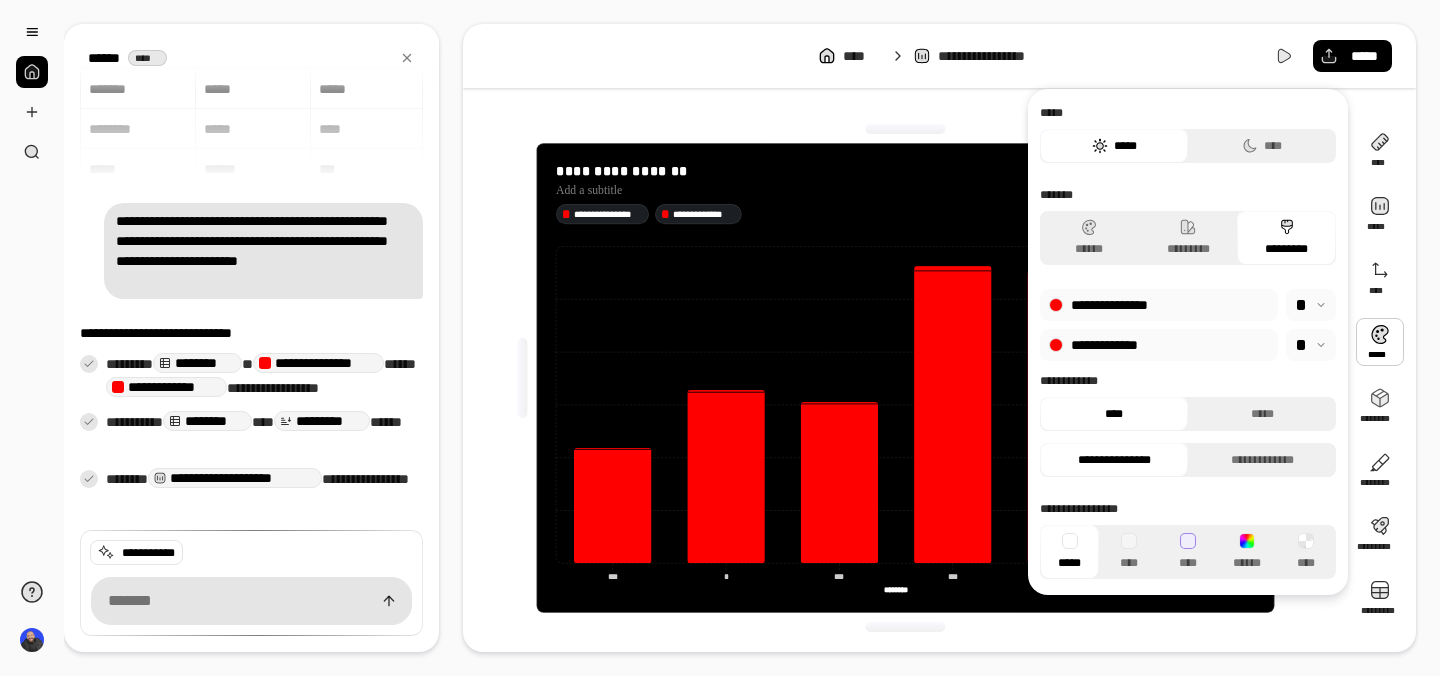 click on "**********" at bounding box center (1159, 345) 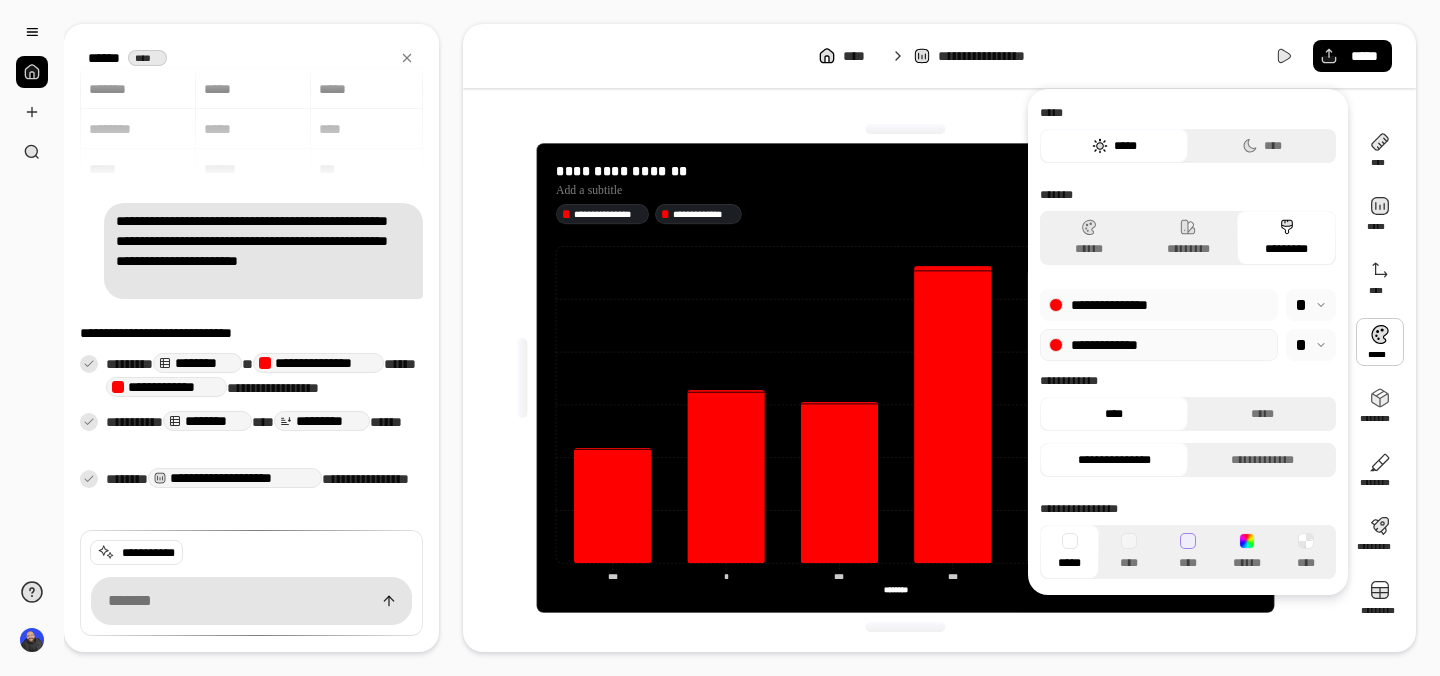 click on "**********" at bounding box center [1159, 345] 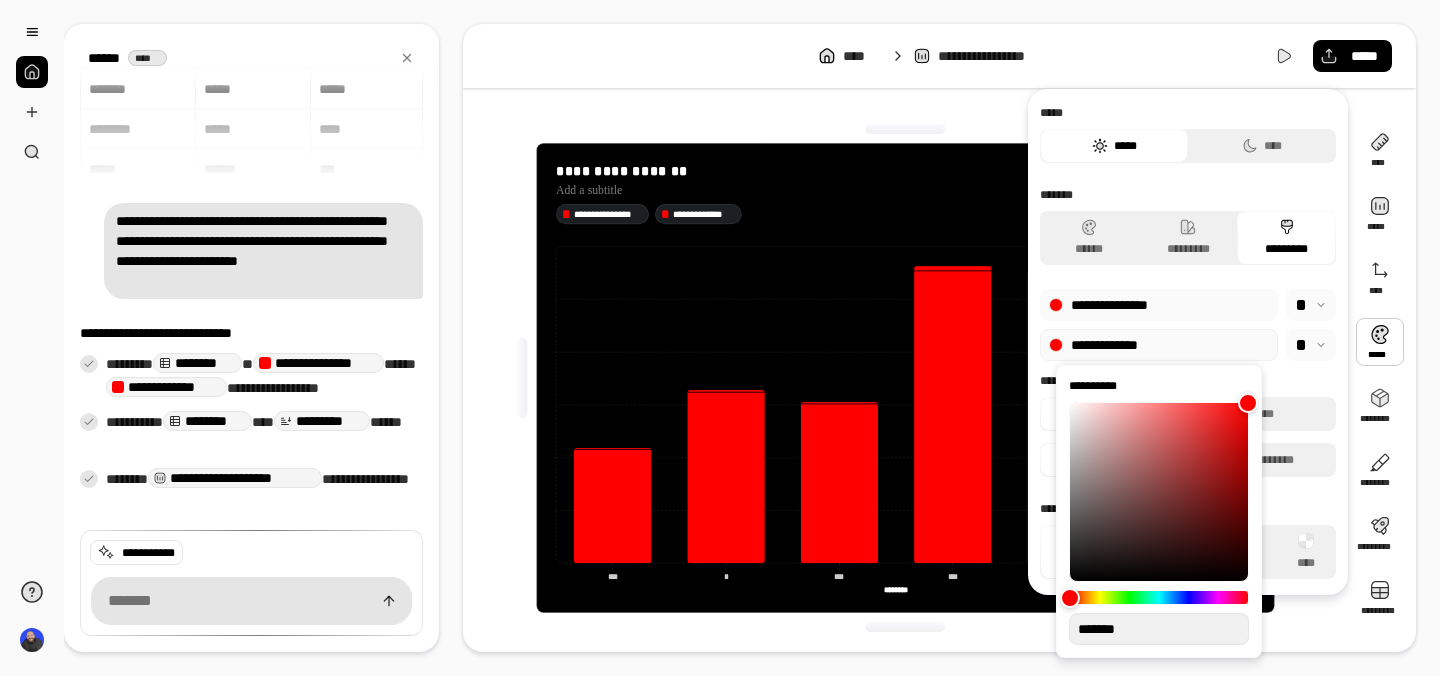 type on "**" 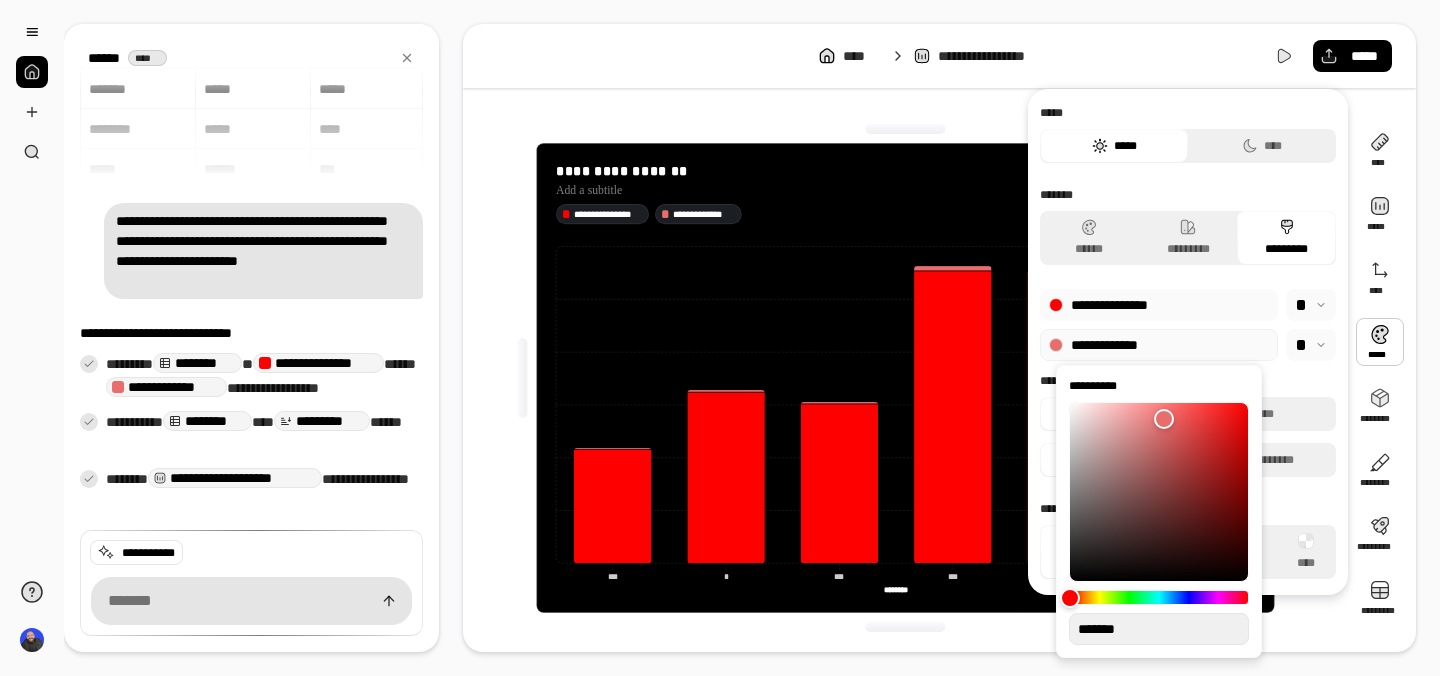 click at bounding box center (1159, 492) 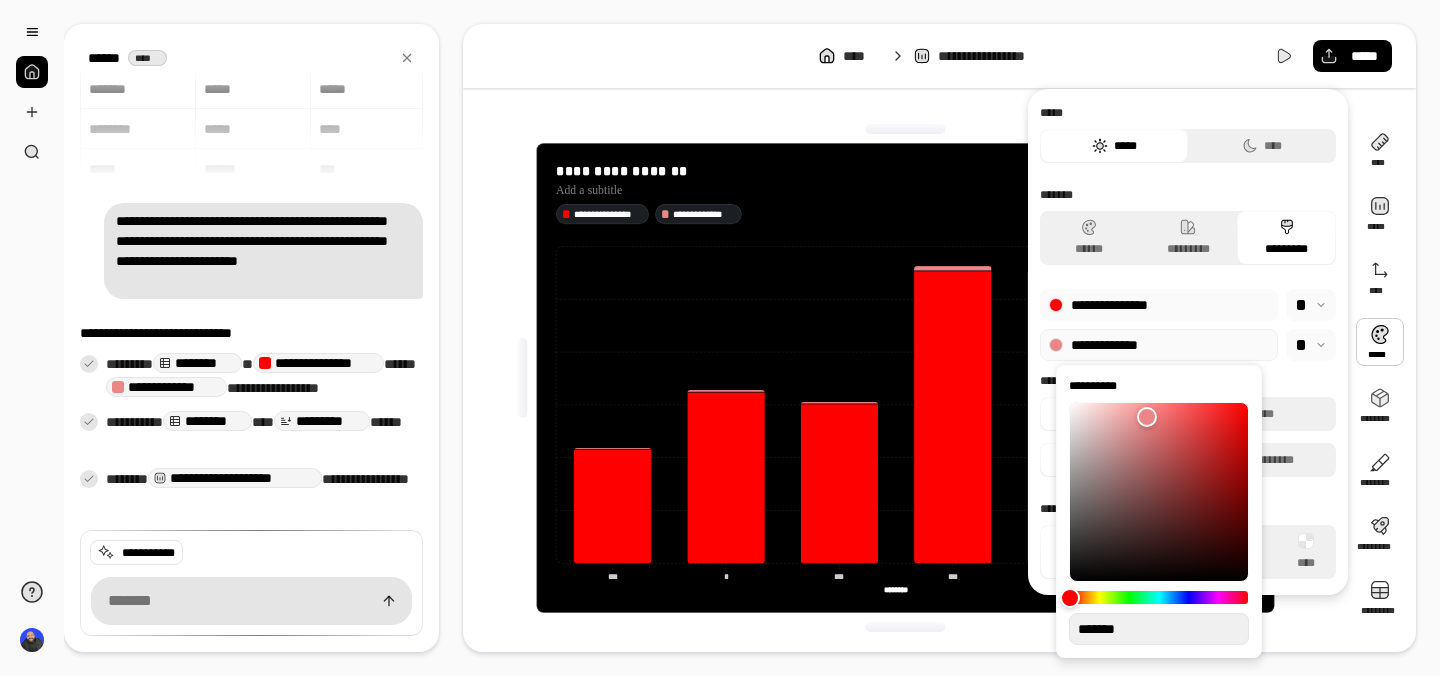 click at bounding box center [1159, 492] 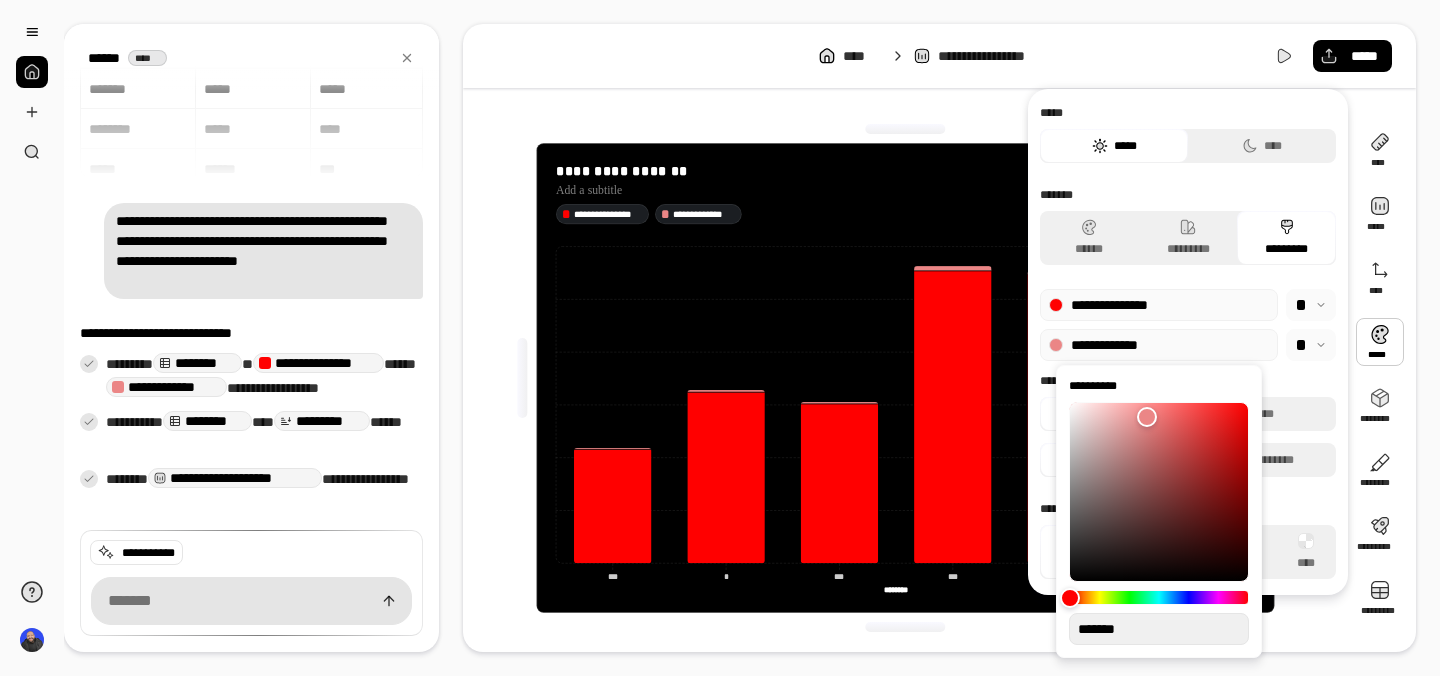 click on "**********" at bounding box center (1159, 305) 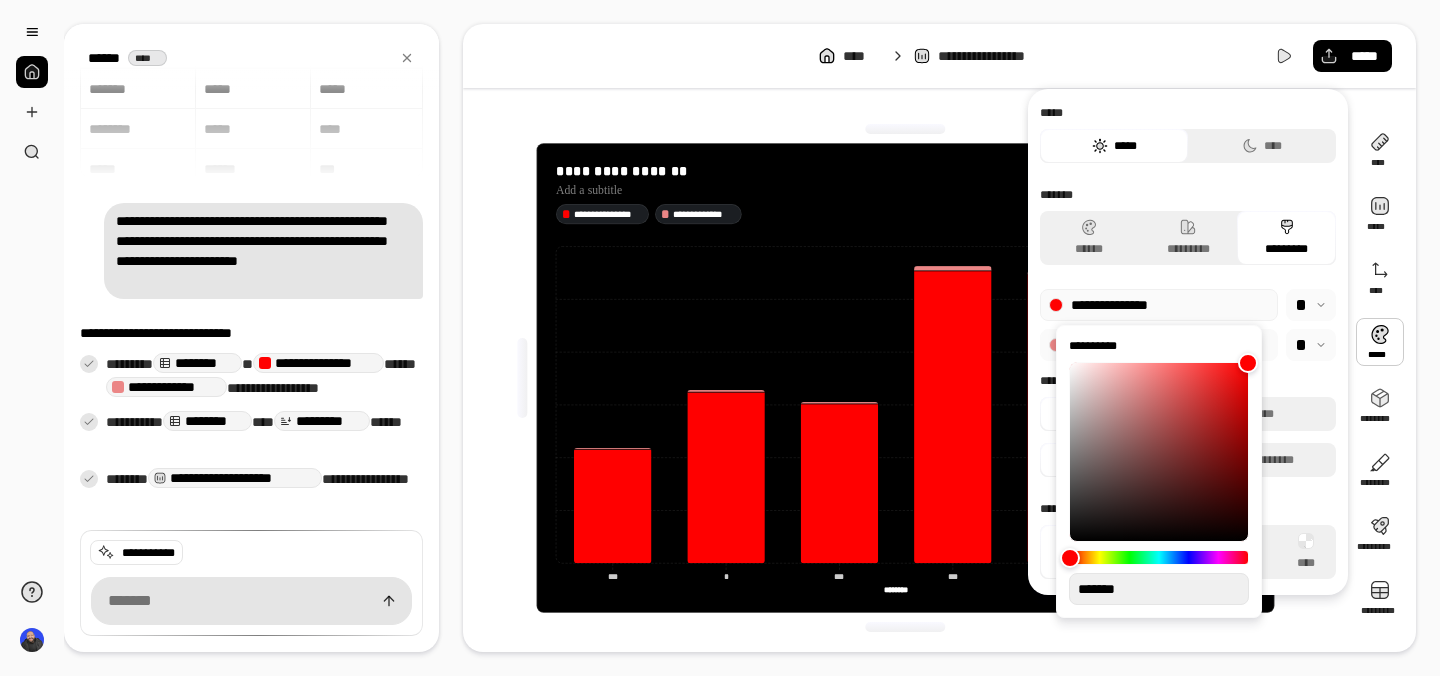 type on "**" 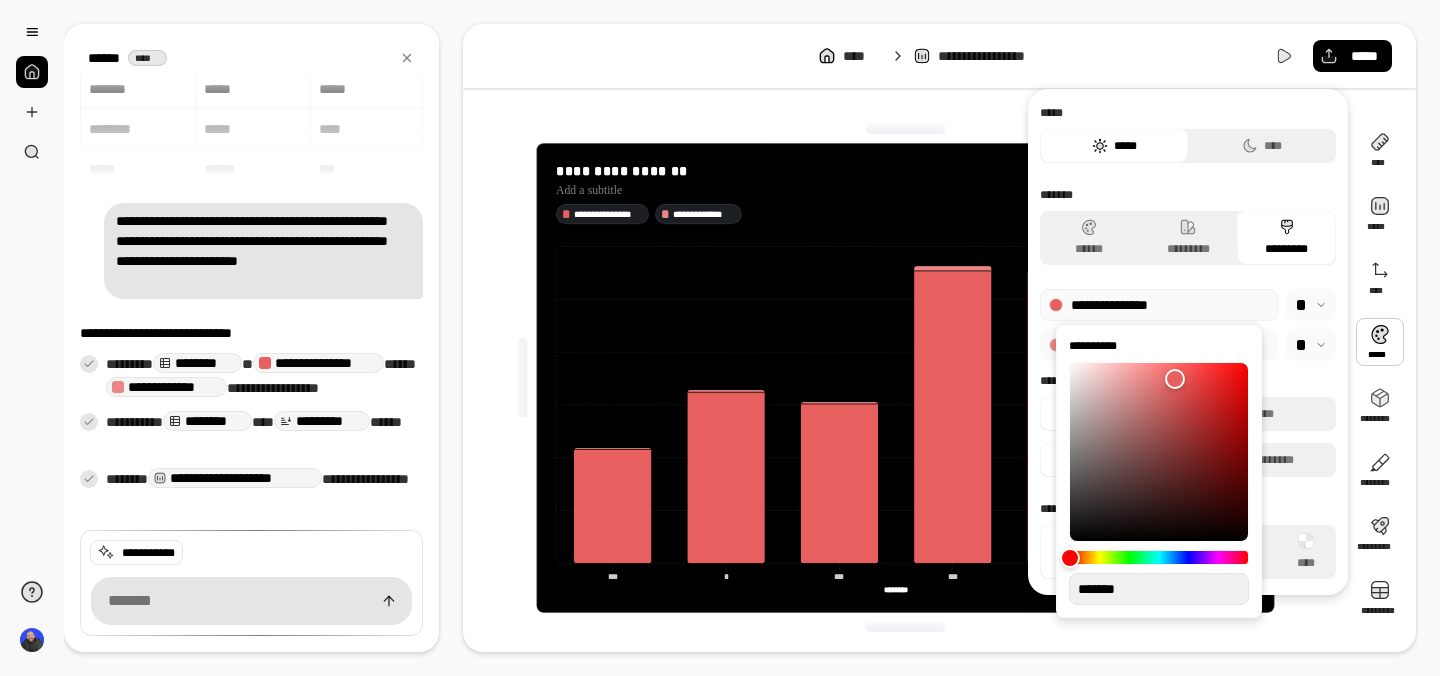 click at bounding box center [1159, 452] 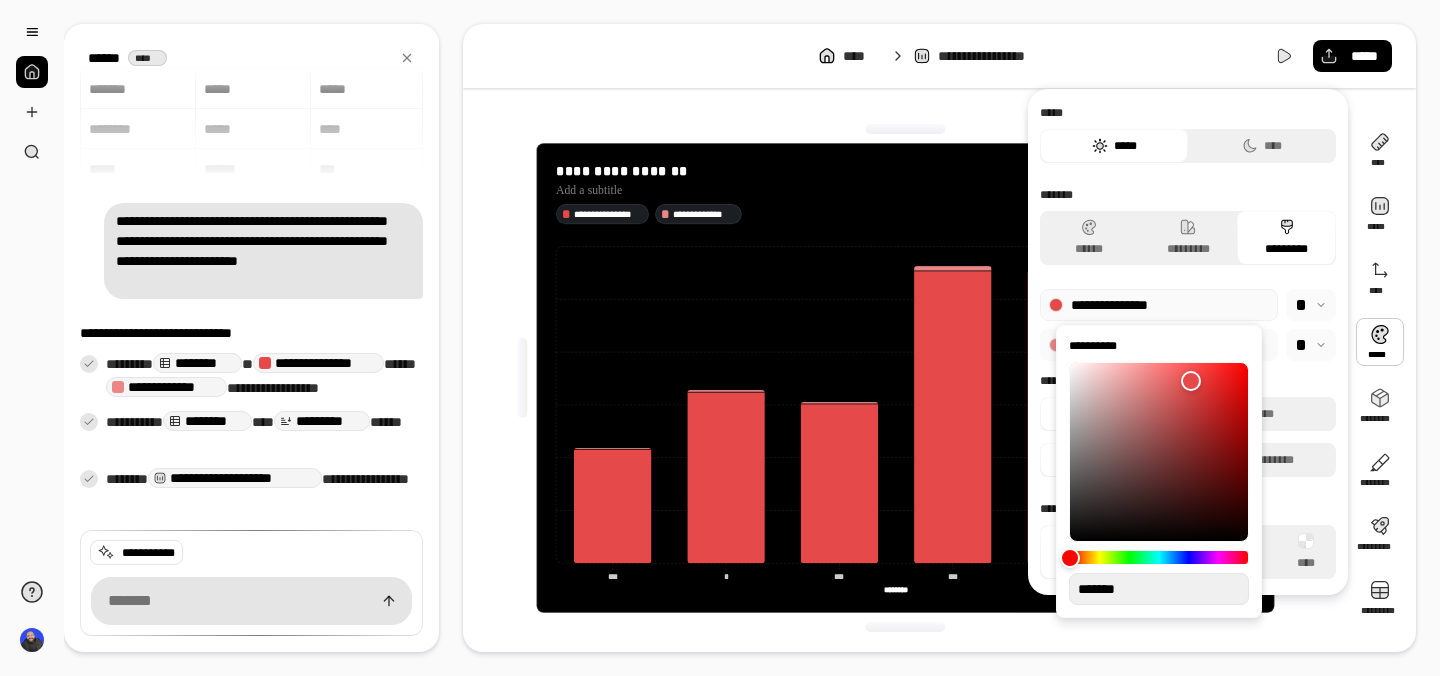 type on "**" 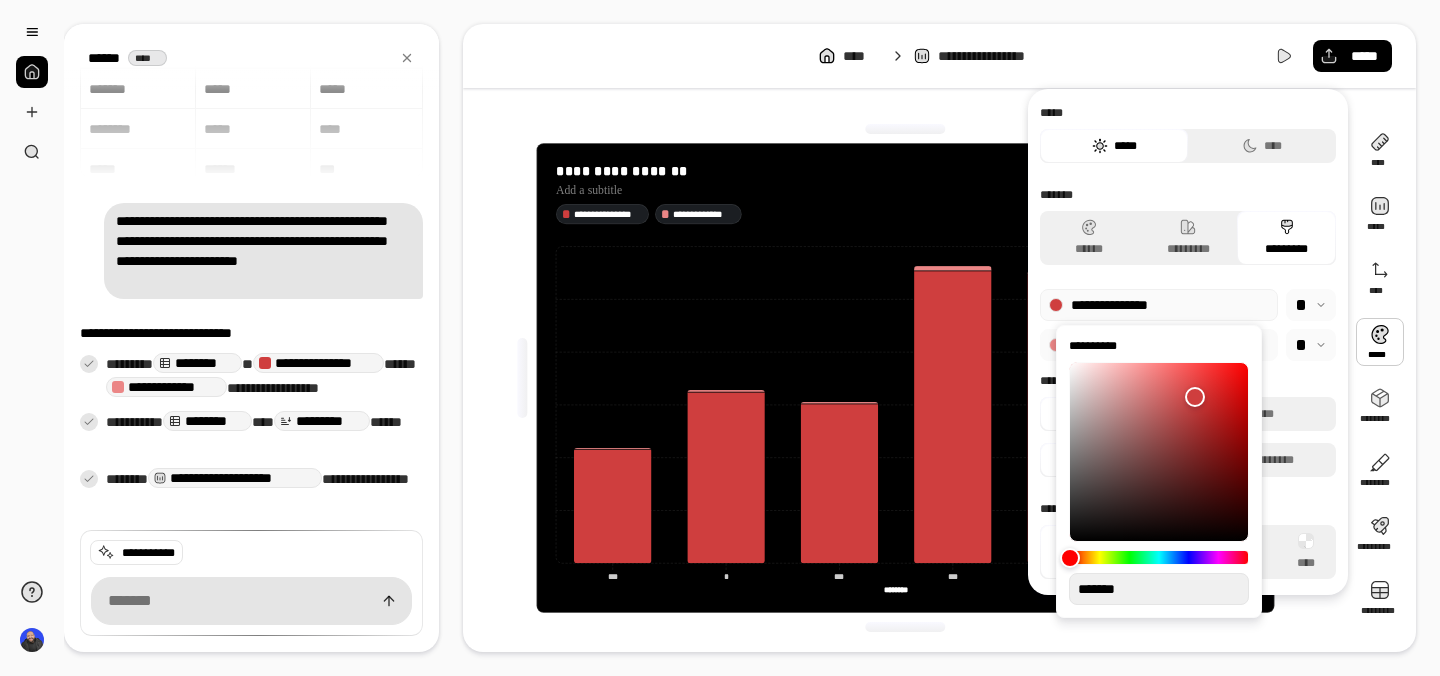 click at bounding box center (1159, 452) 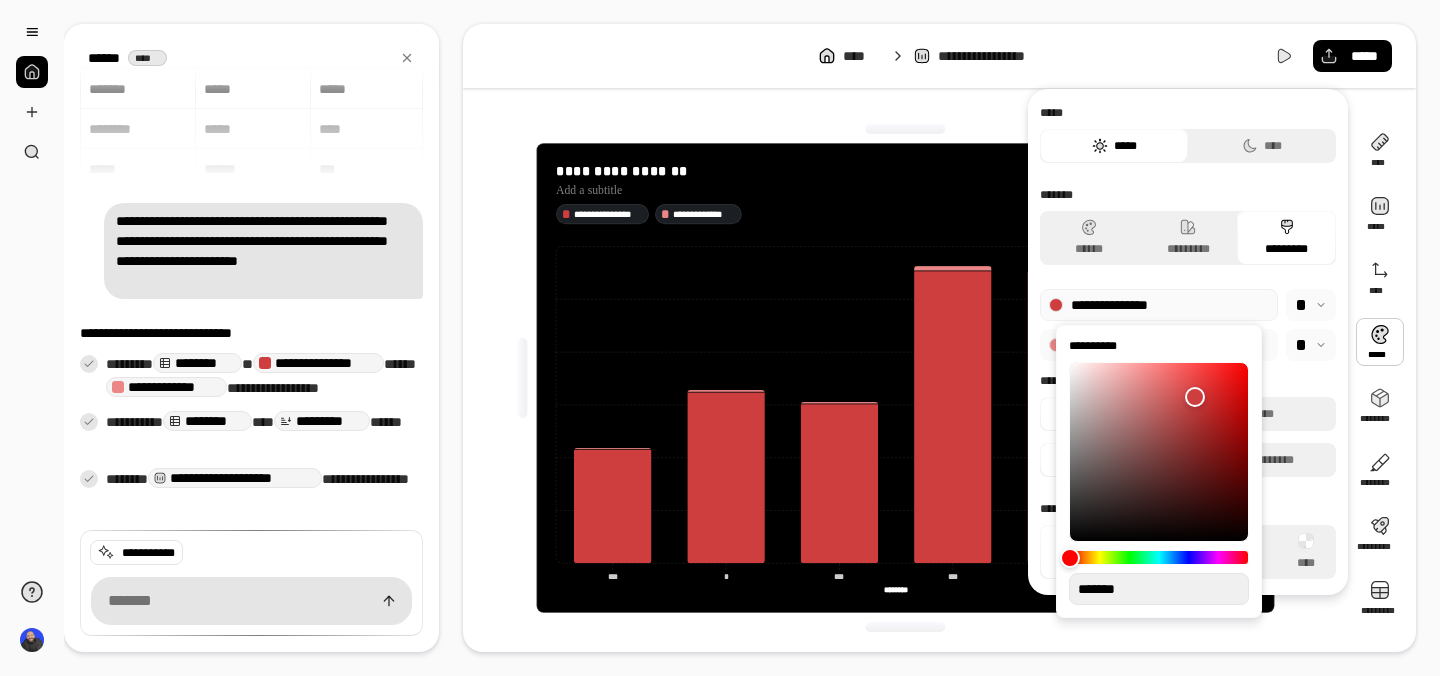 type on "**" 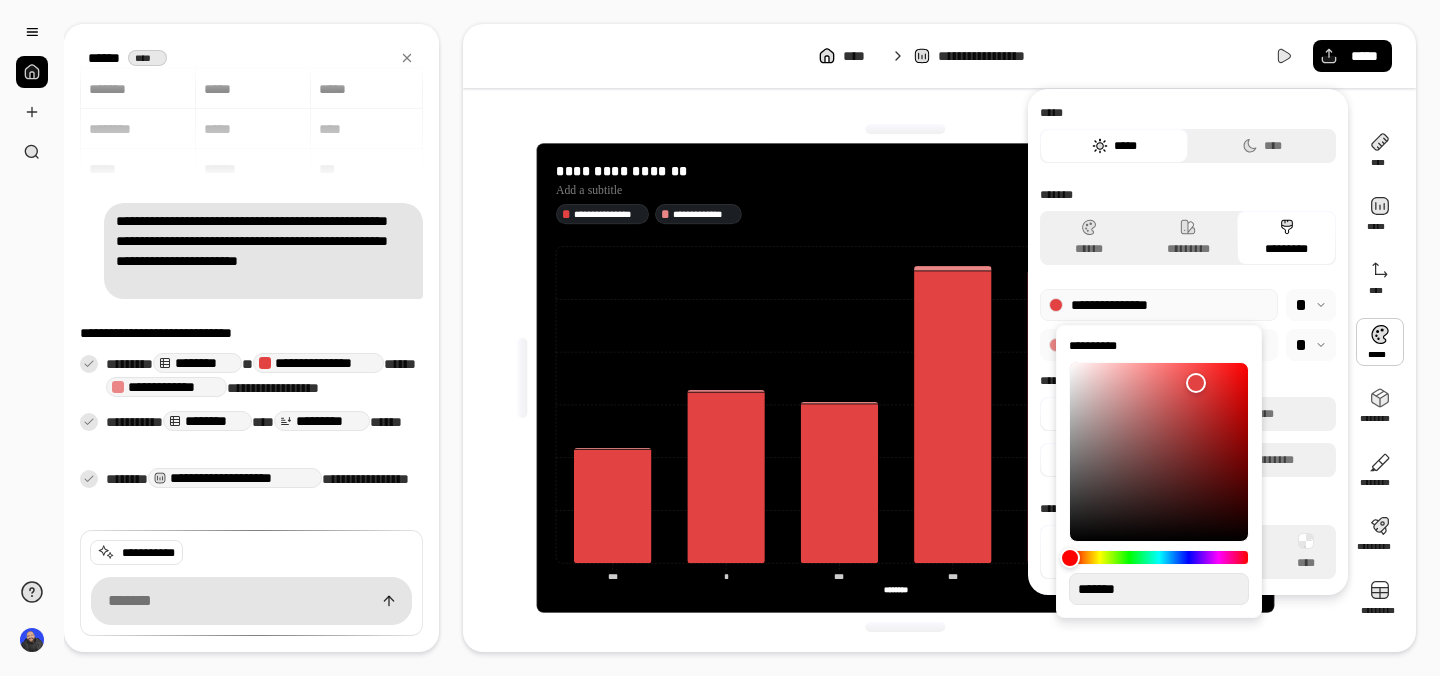 click at bounding box center (1159, 452) 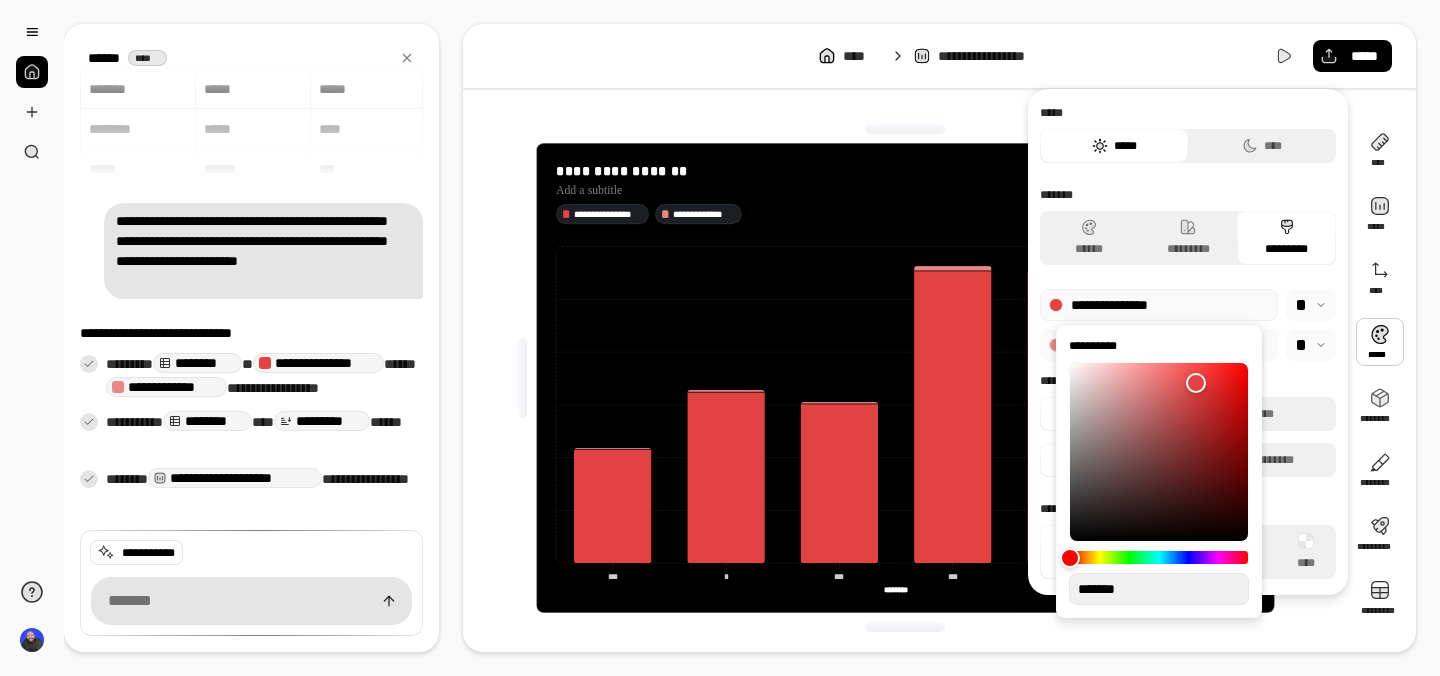 type on "**" 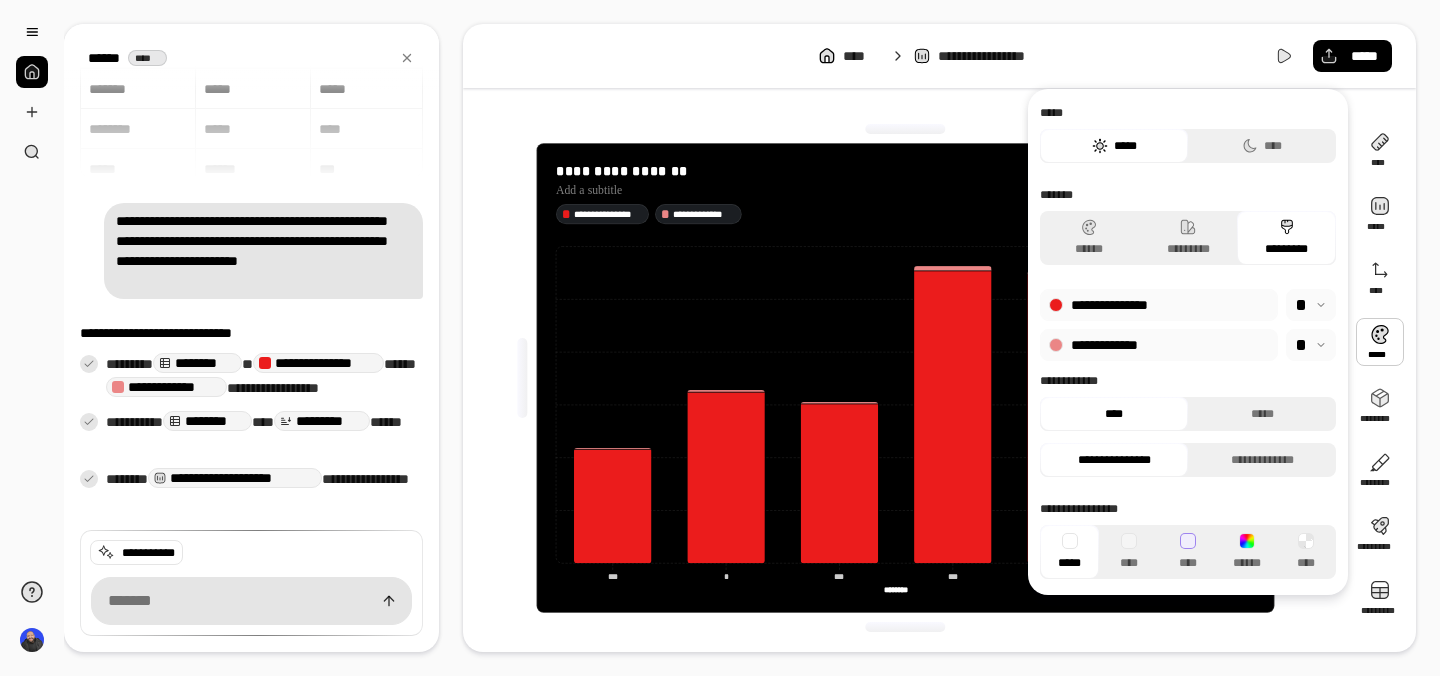 click on "**********" at bounding box center (905, 214) 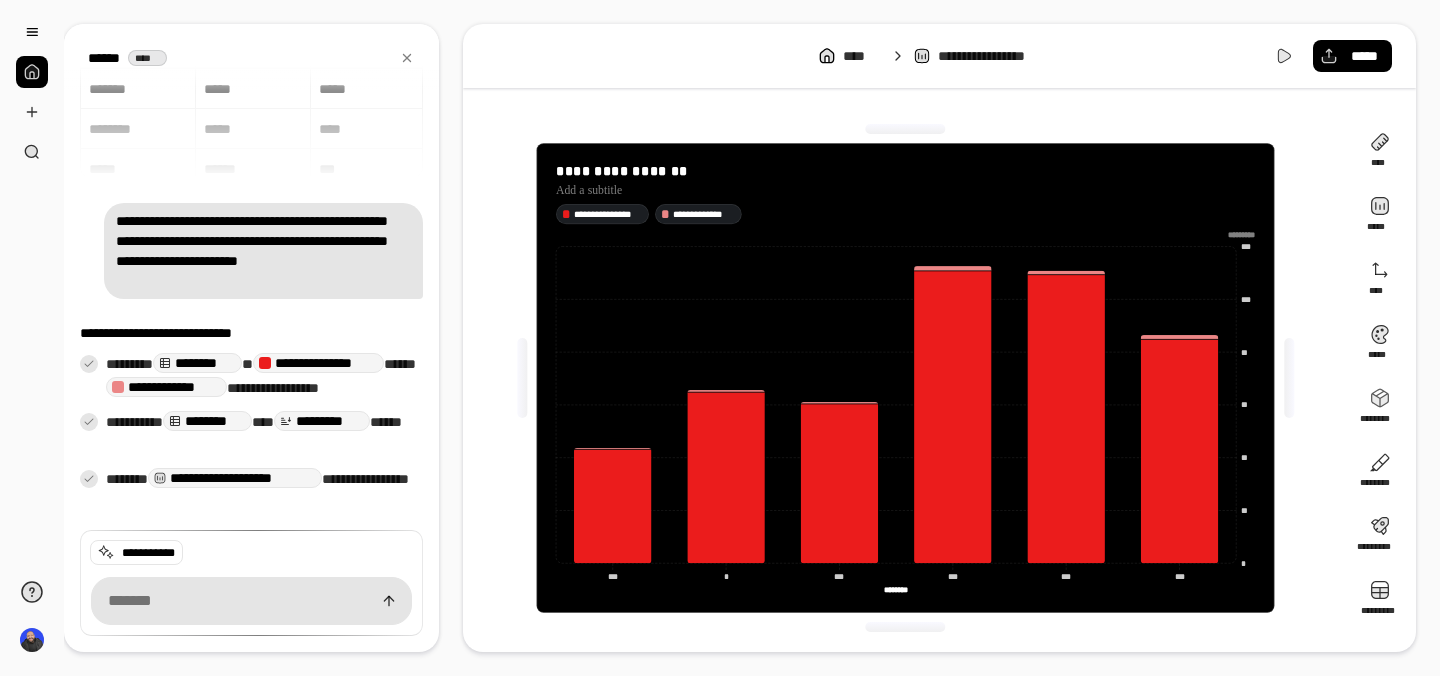 click on "* ** ** ** ** *** *** ********* *** *** * * *** *** *** *** *** *** *** *** ******** ********" 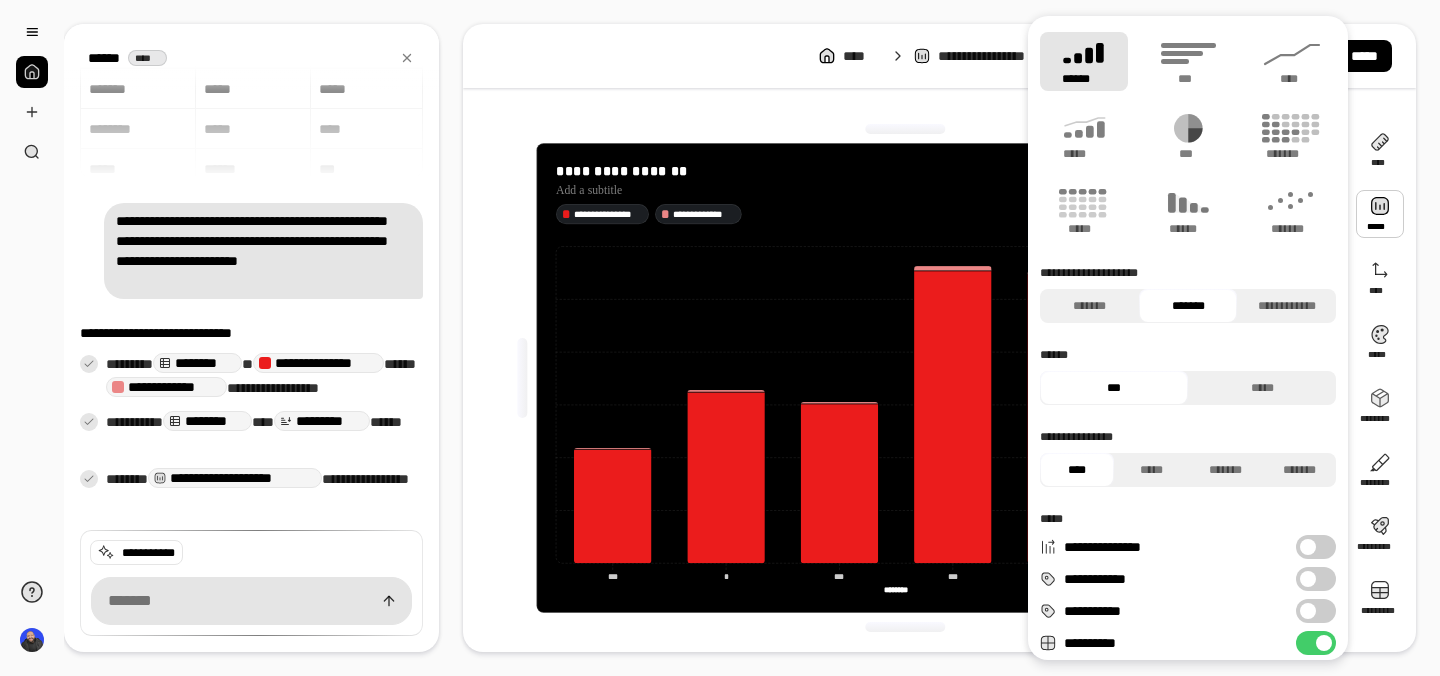 click on "**********" at bounding box center [1316, 547] 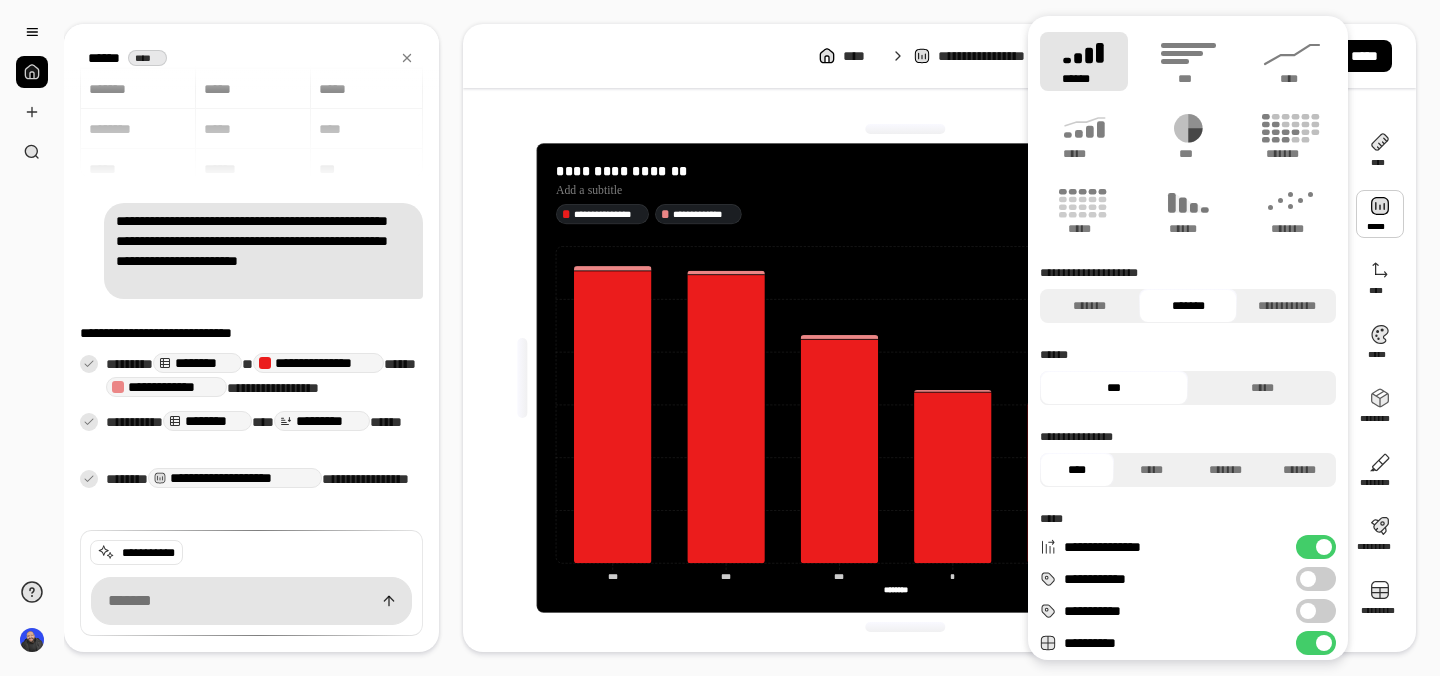 click at bounding box center (1324, 547) 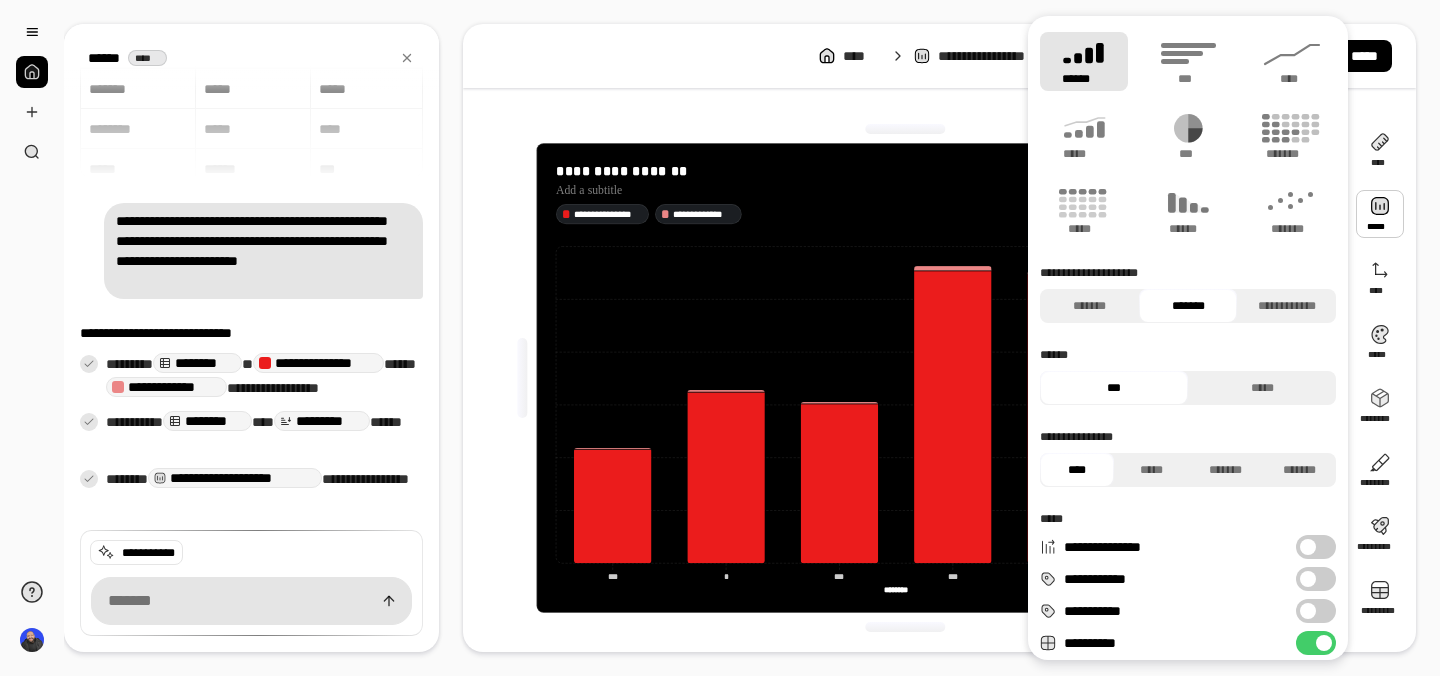 click at bounding box center [1324, 643] 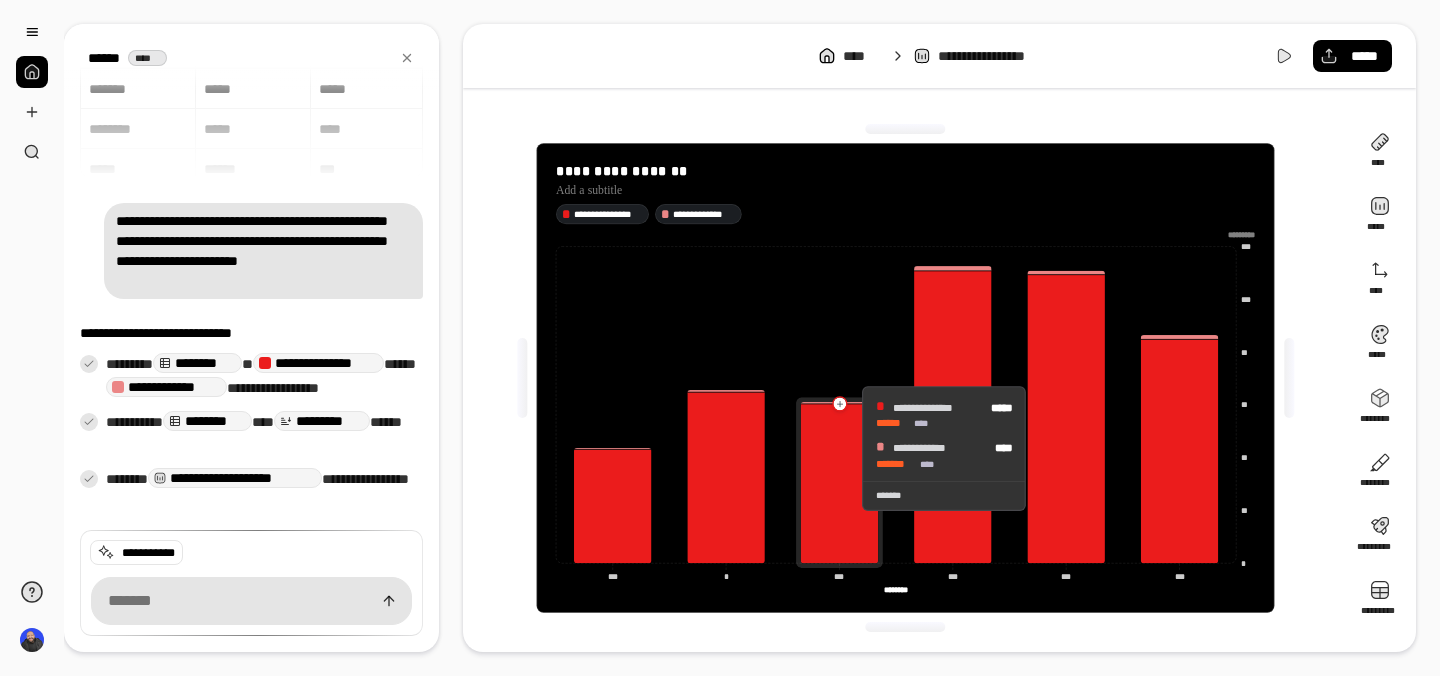 click 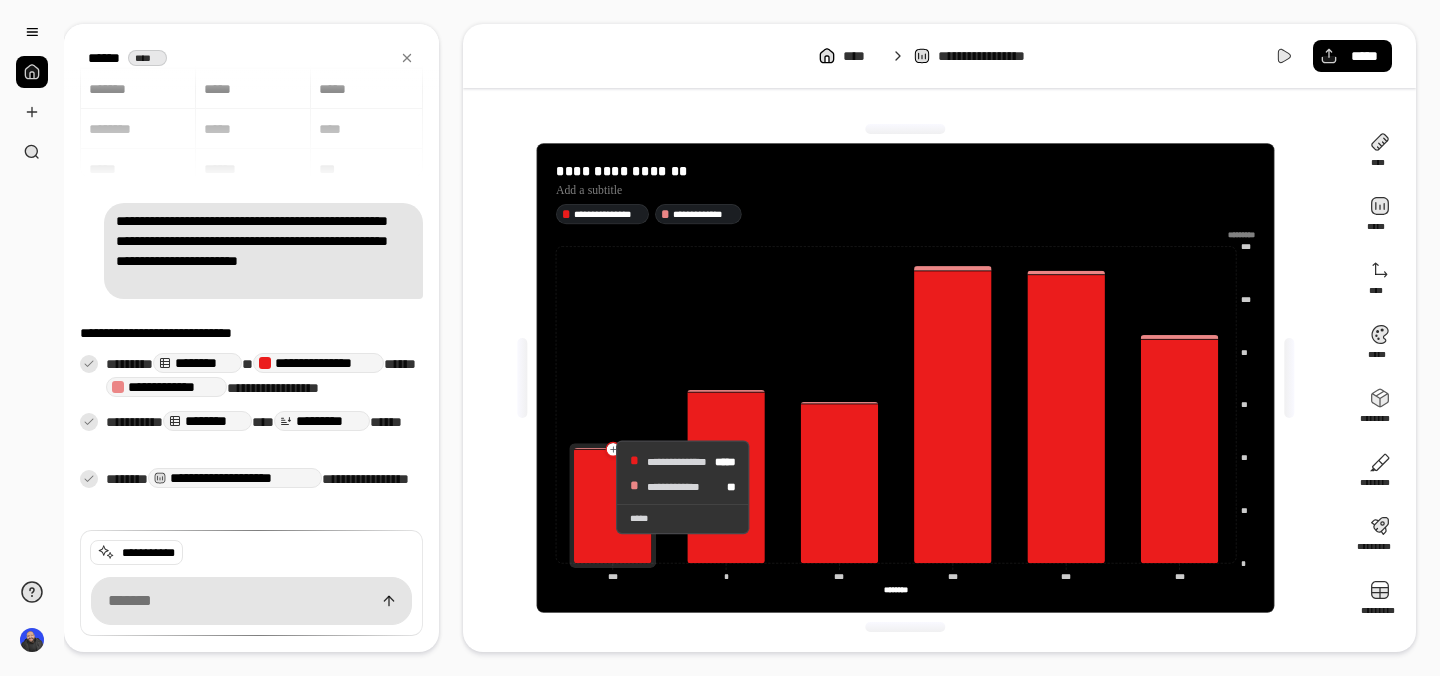 drag, startPoint x: 834, startPoint y: 485, endPoint x: 598, endPoint y: 488, distance: 236.01907 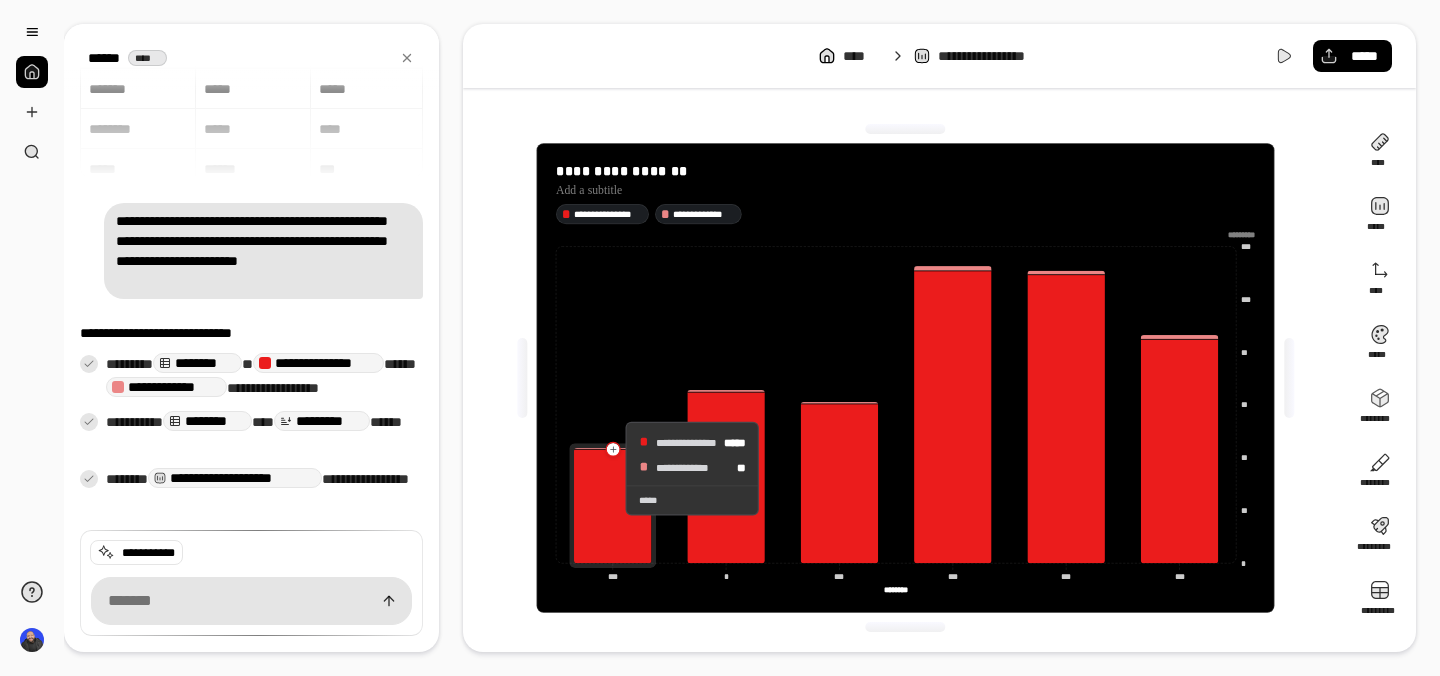 drag, startPoint x: 838, startPoint y: 403, endPoint x: 607, endPoint y: 468, distance: 239.97083 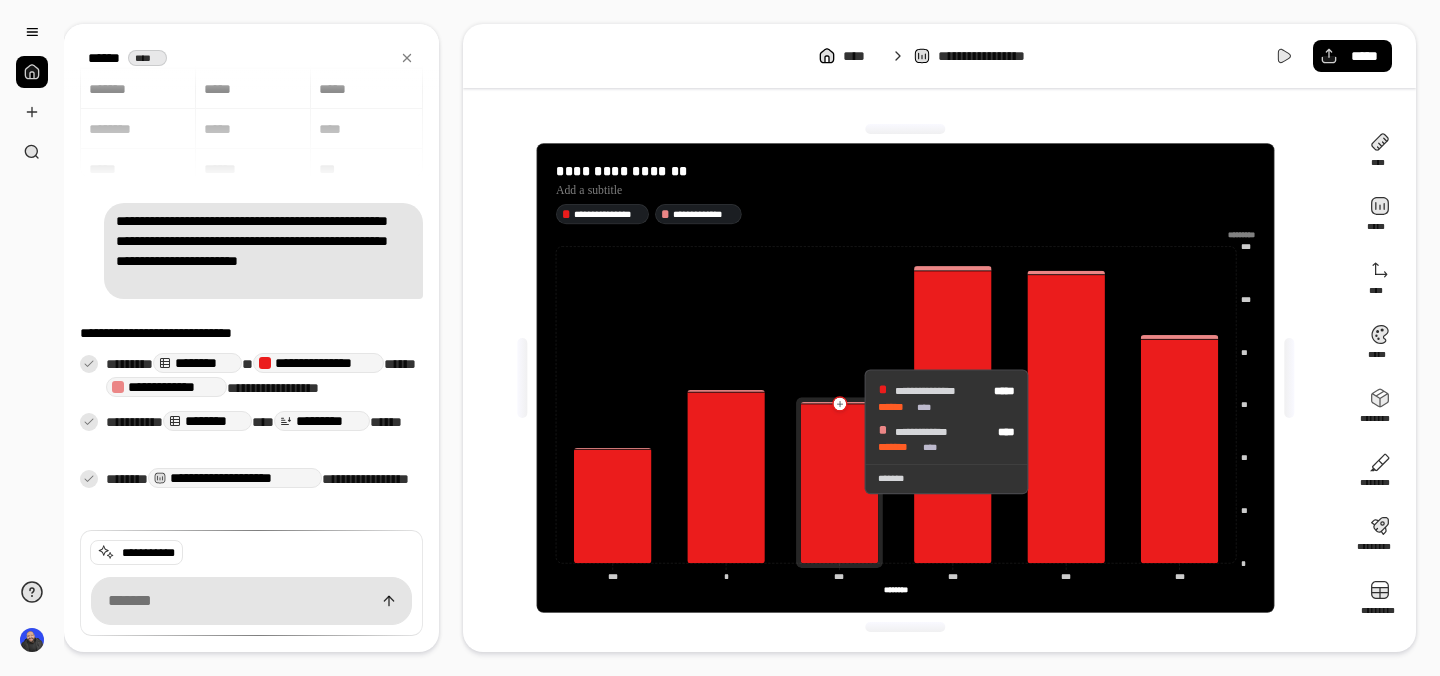 click 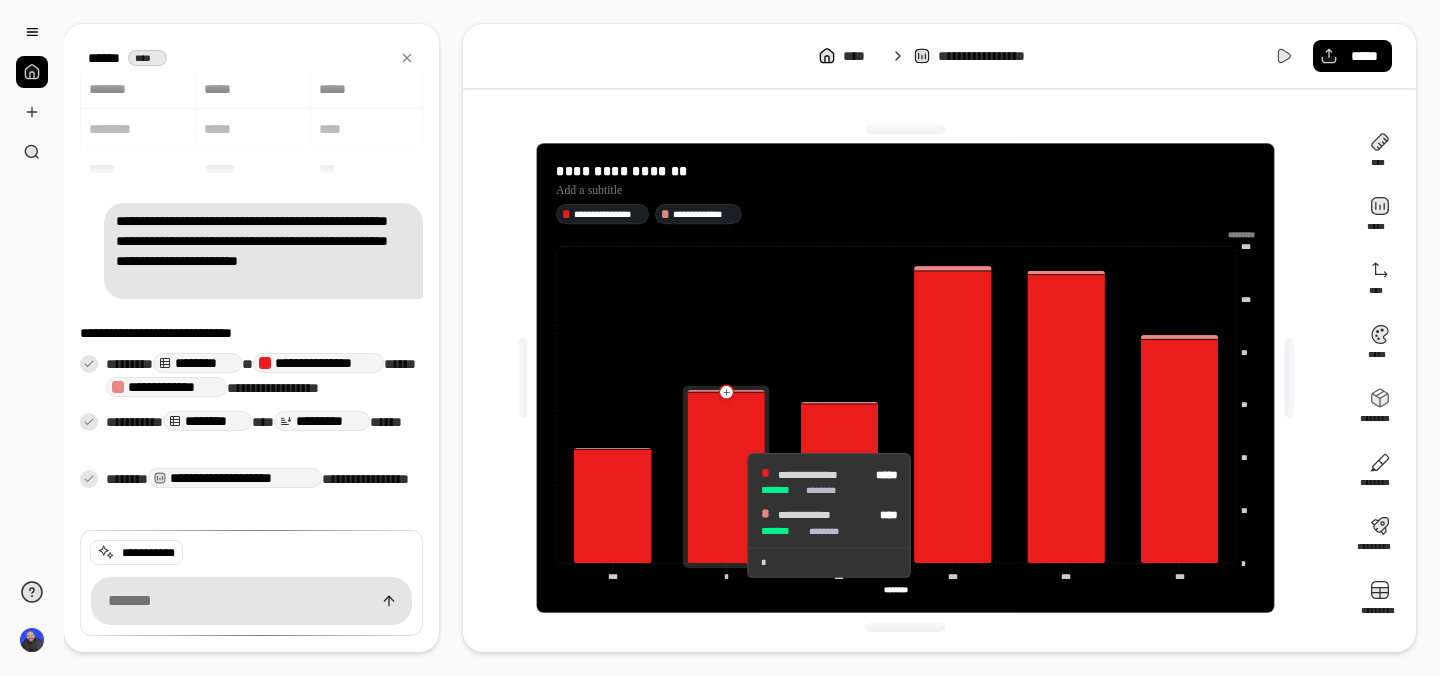 drag, startPoint x: 854, startPoint y: 463, endPoint x: 729, endPoint y: 515, distance: 135.38464 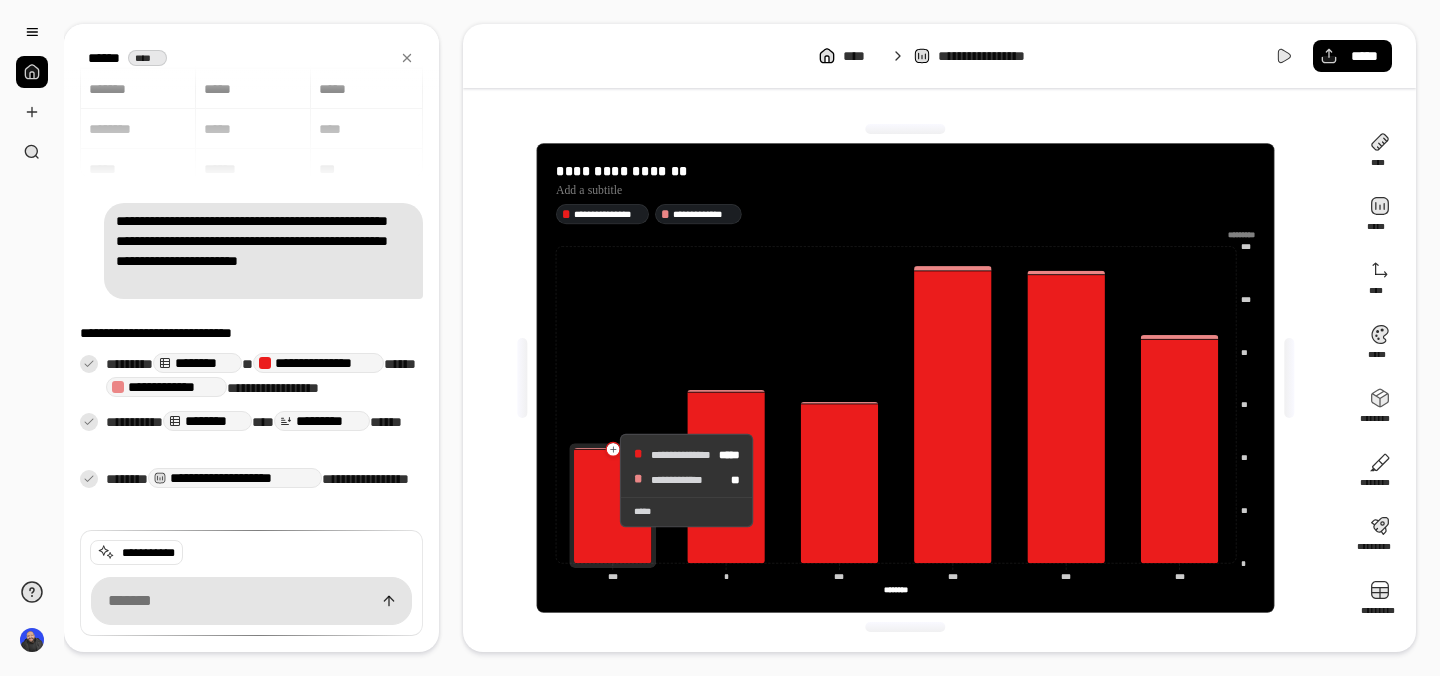 drag, startPoint x: 856, startPoint y: 485, endPoint x: 602, endPoint y: 480, distance: 254.04921 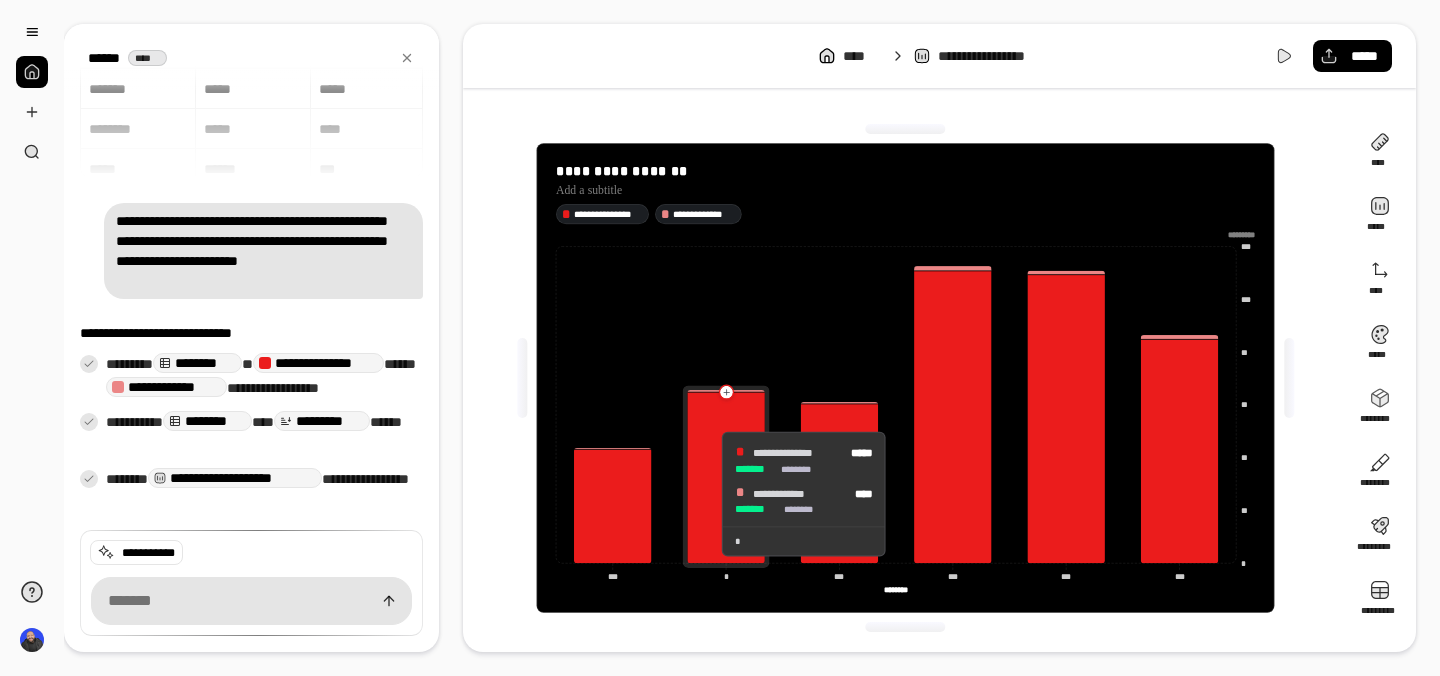 click 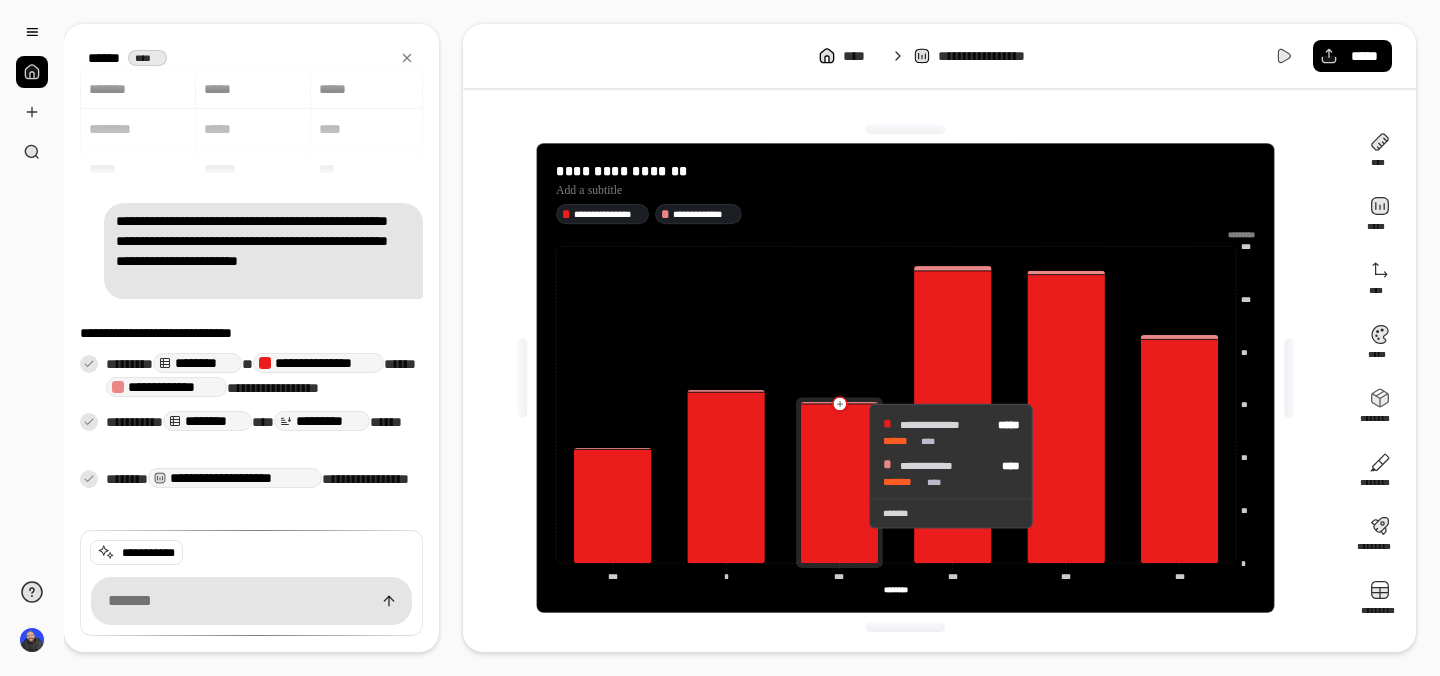 drag, startPoint x: 837, startPoint y: 406, endPoint x: 847, endPoint y: 466, distance: 60.827625 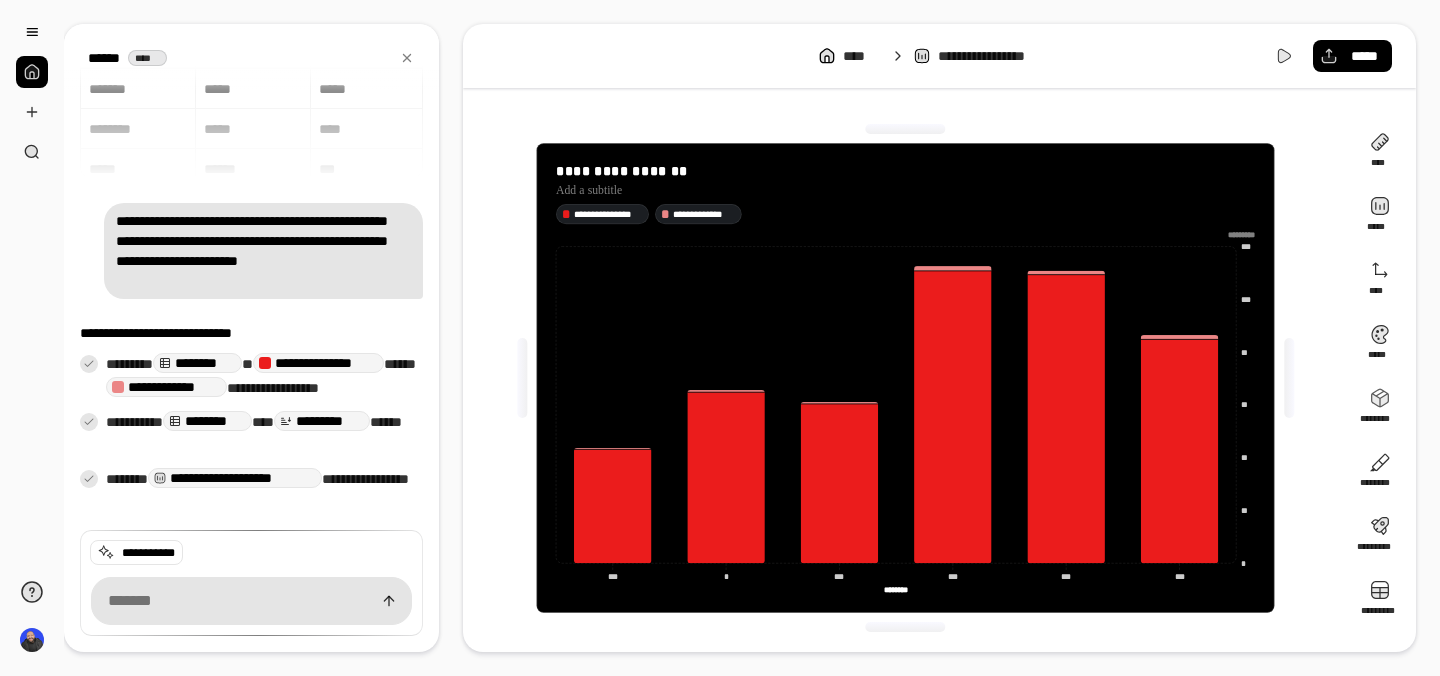 click on "**********" at bounding box center (251, 103) 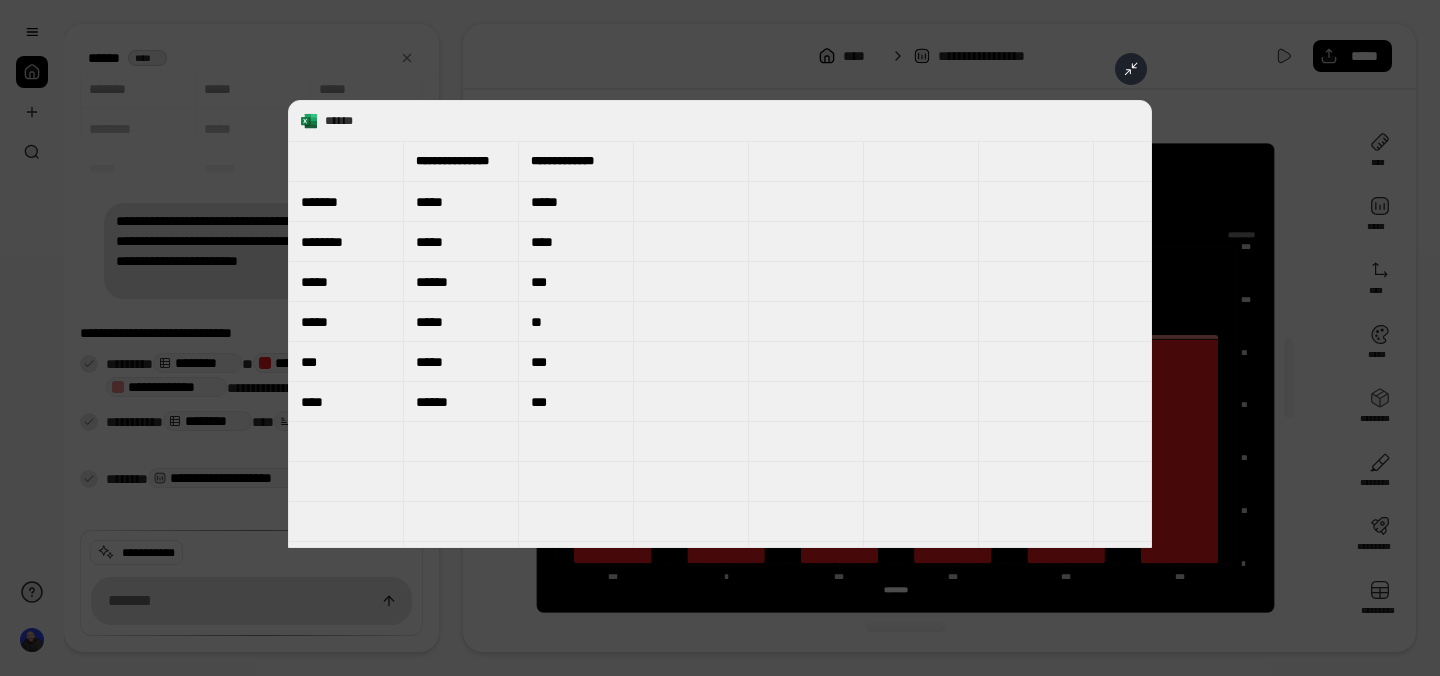 click on "****" at bounding box center (576, 242) 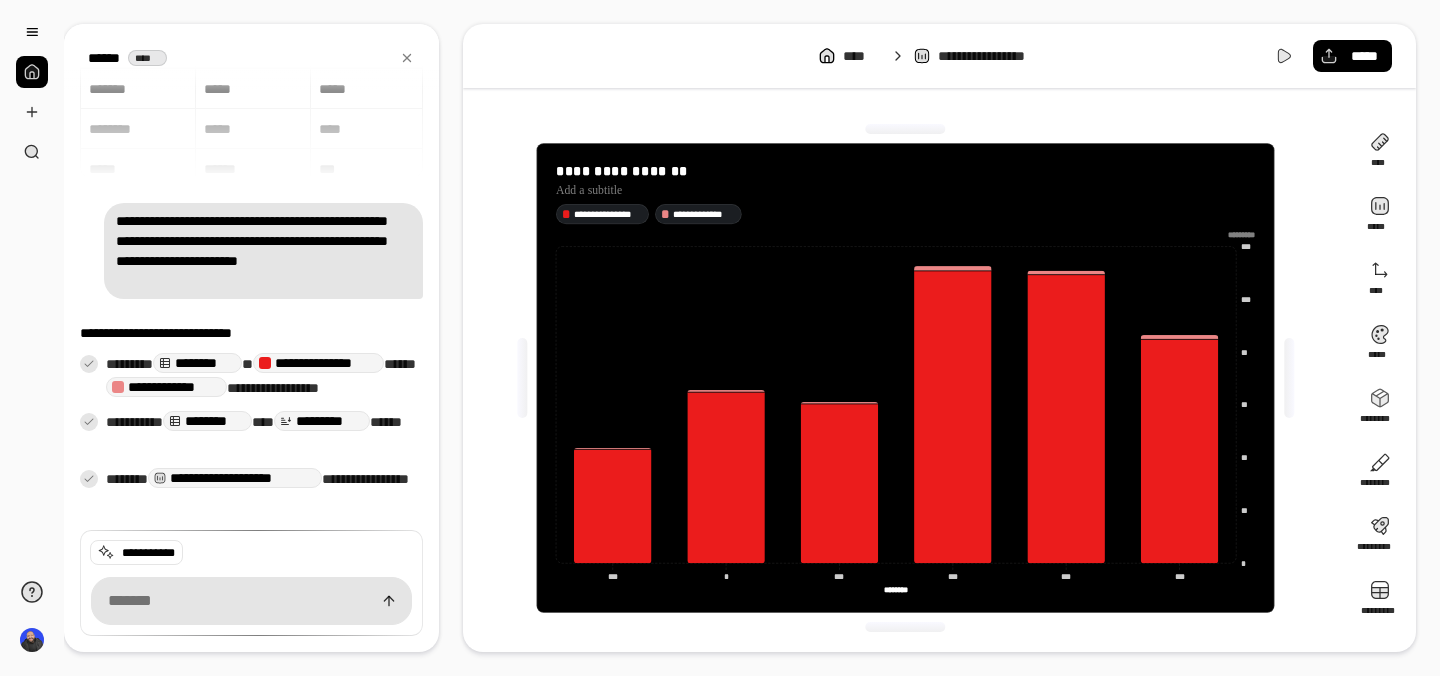 scroll, scrollTop: 88, scrollLeft: 0, axis: vertical 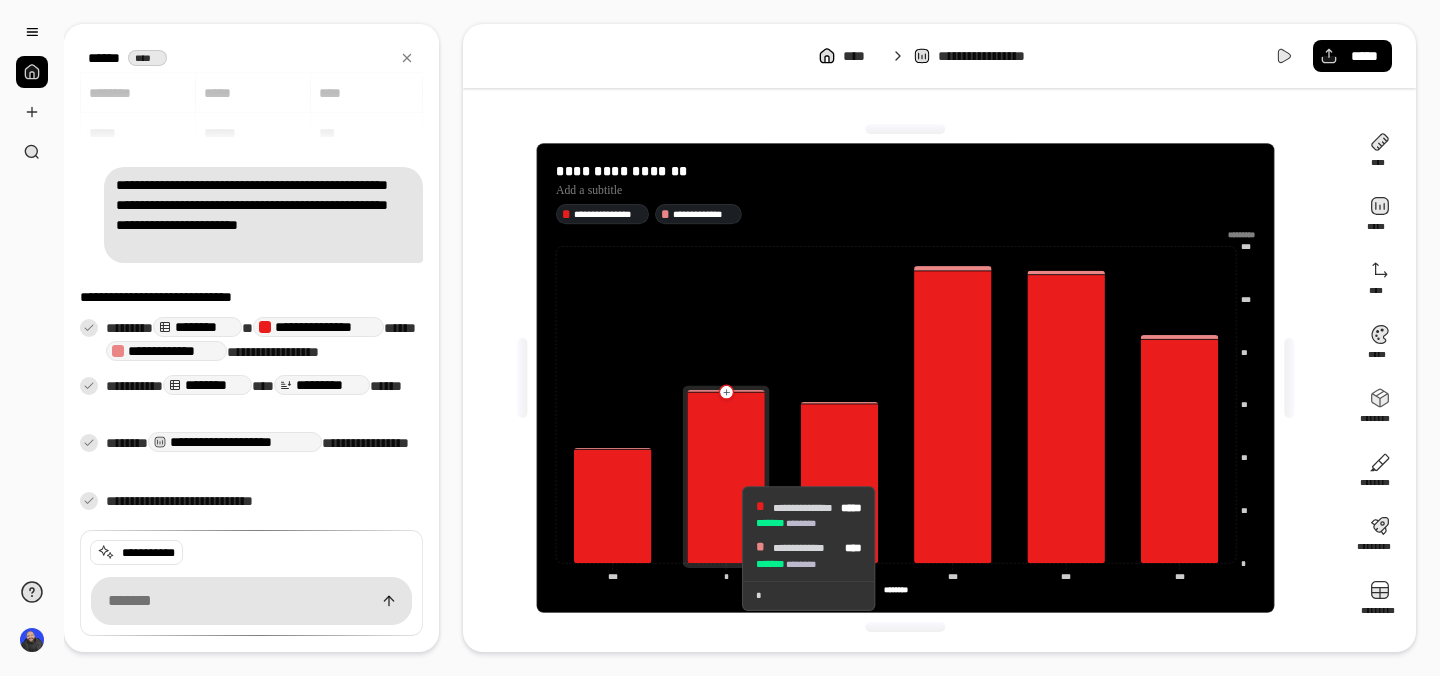click 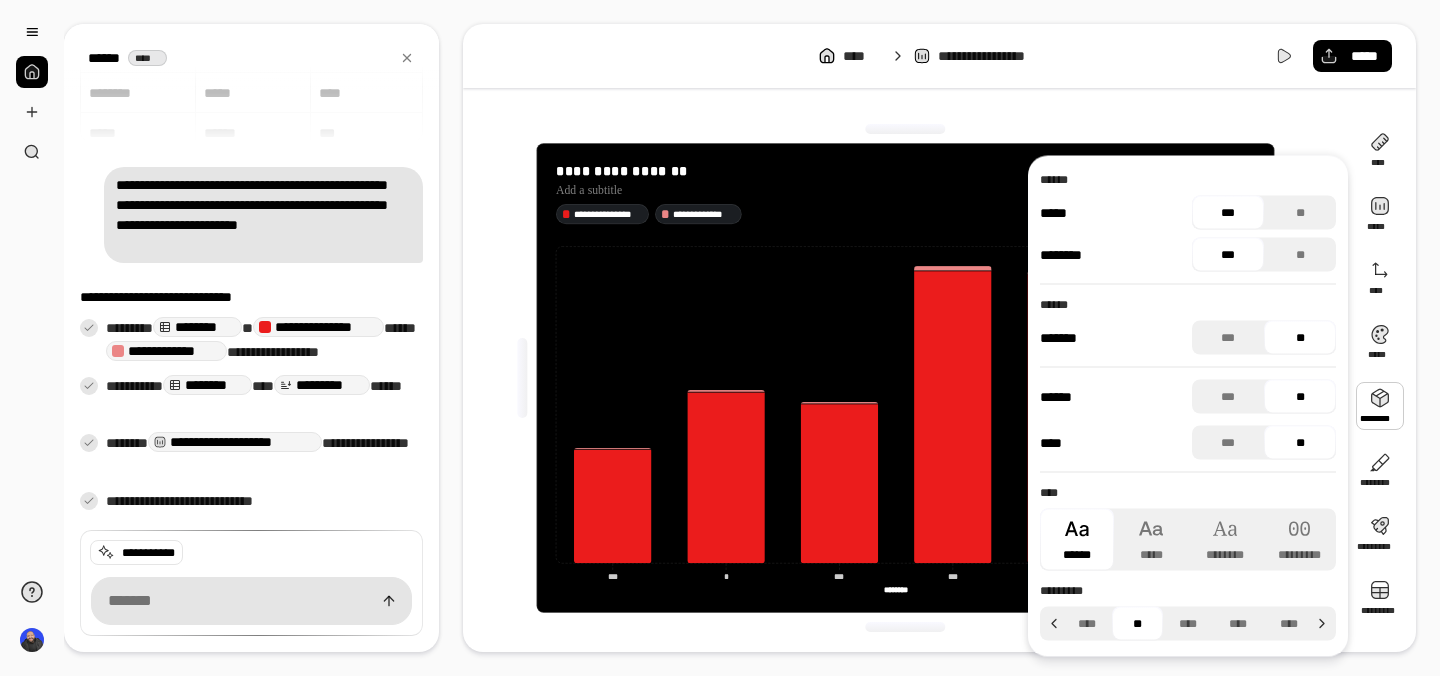 click at bounding box center (1380, 406) 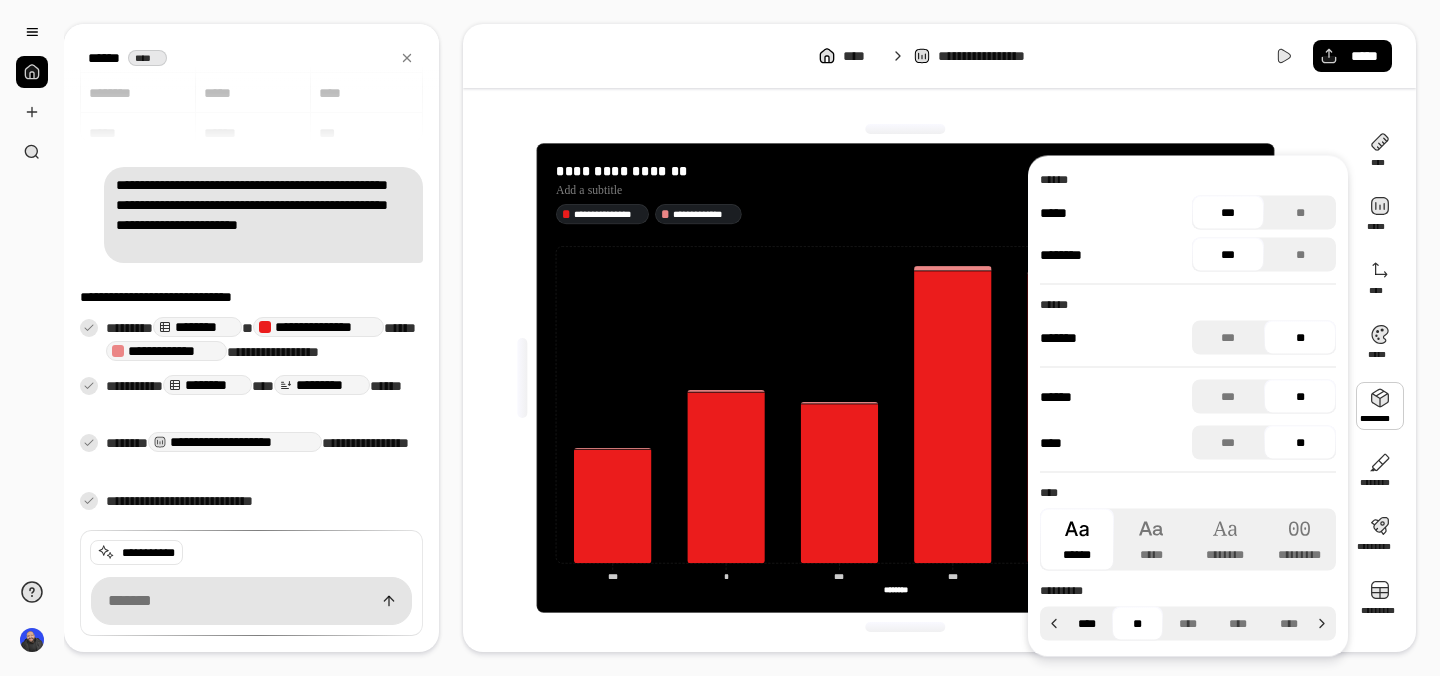 click on "****" at bounding box center (1087, 624) 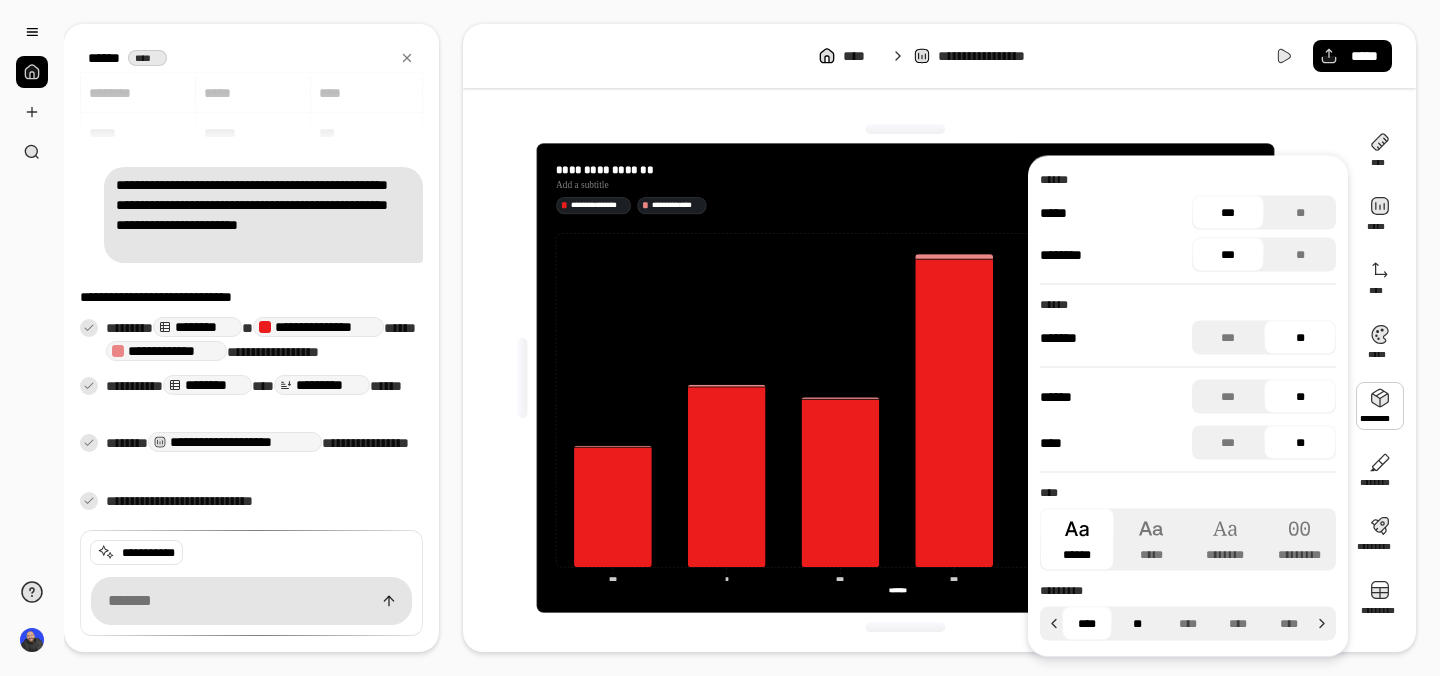 click on "**" at bounding box center [1137, 624] 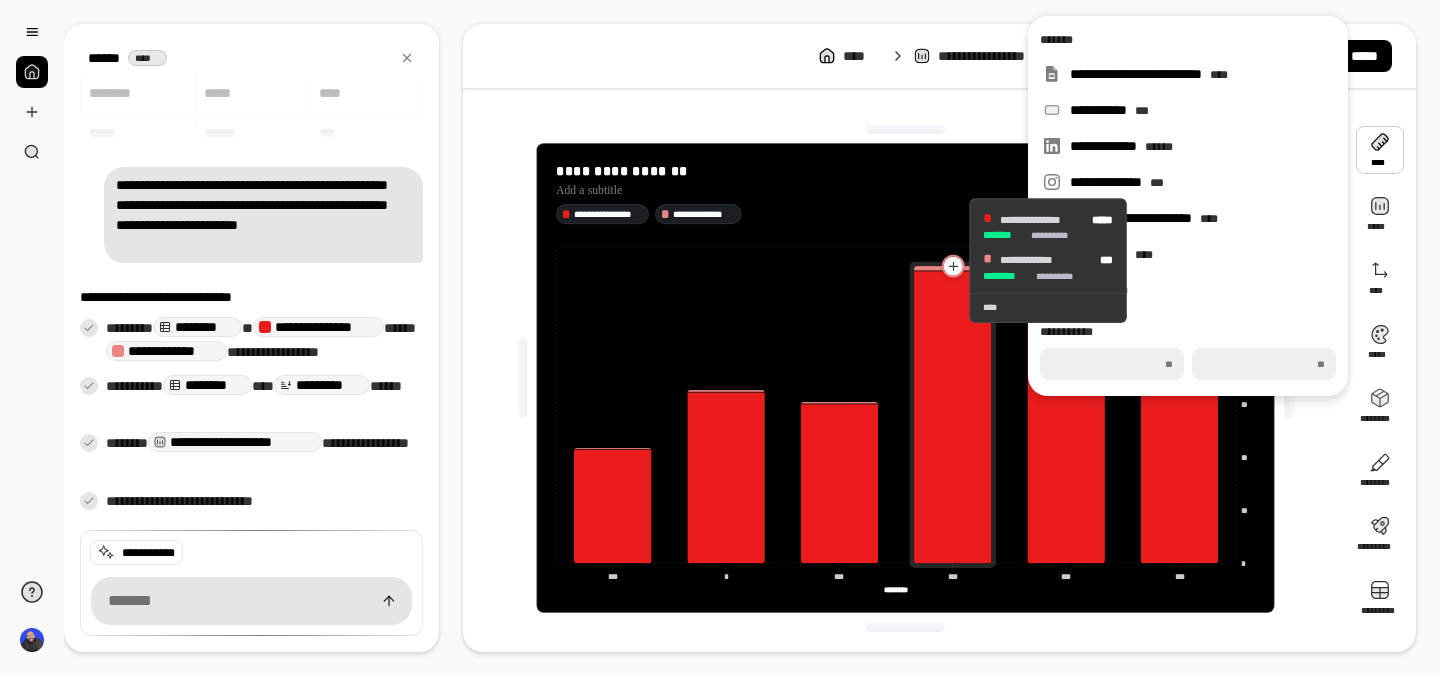 click 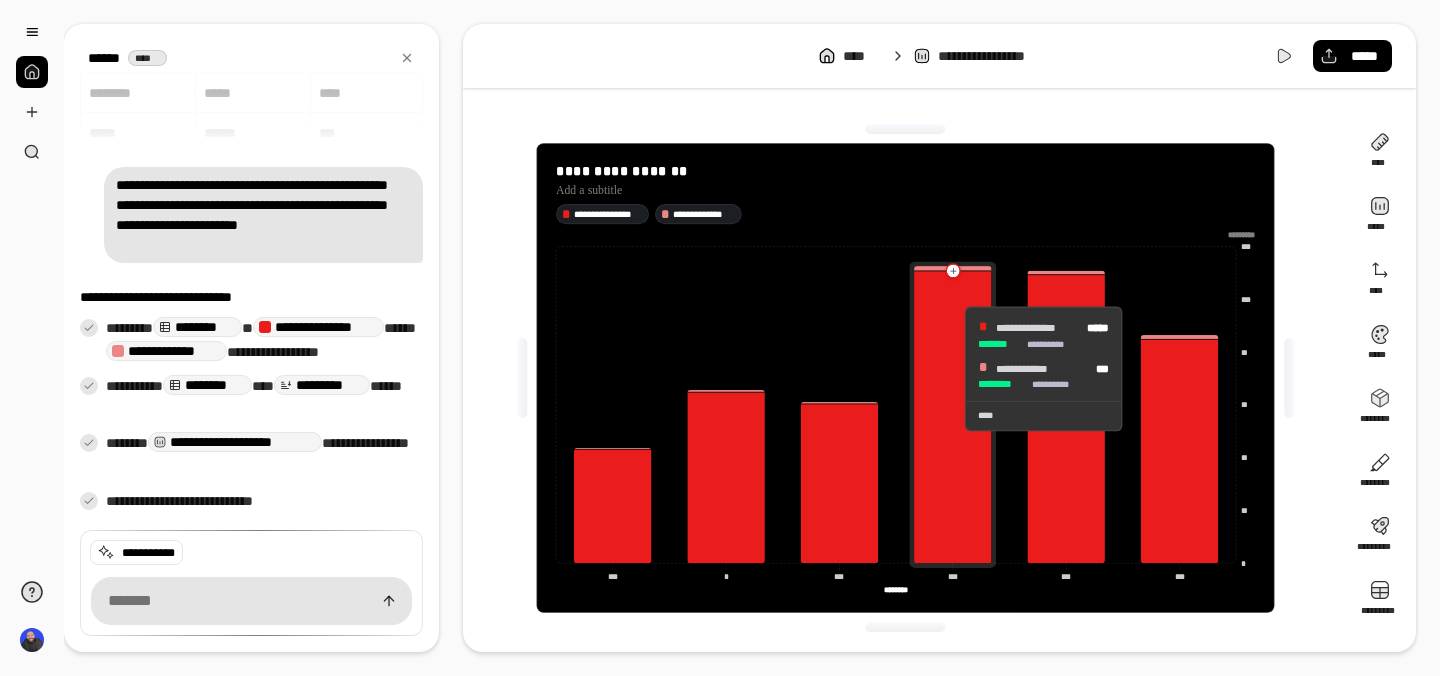 drag, startPoint x: 949, startPoint y: 387, endPoint x: 945, endPoint y: 321, distance: 66.1211 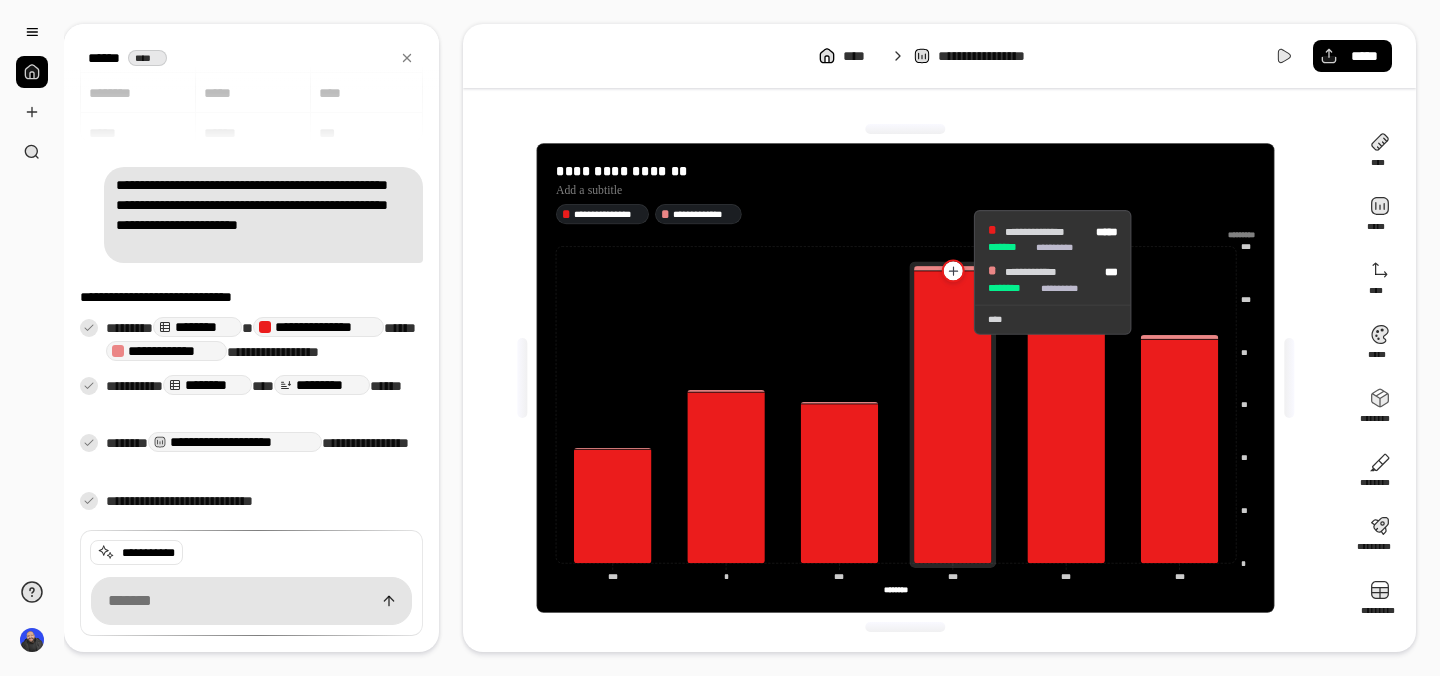 click 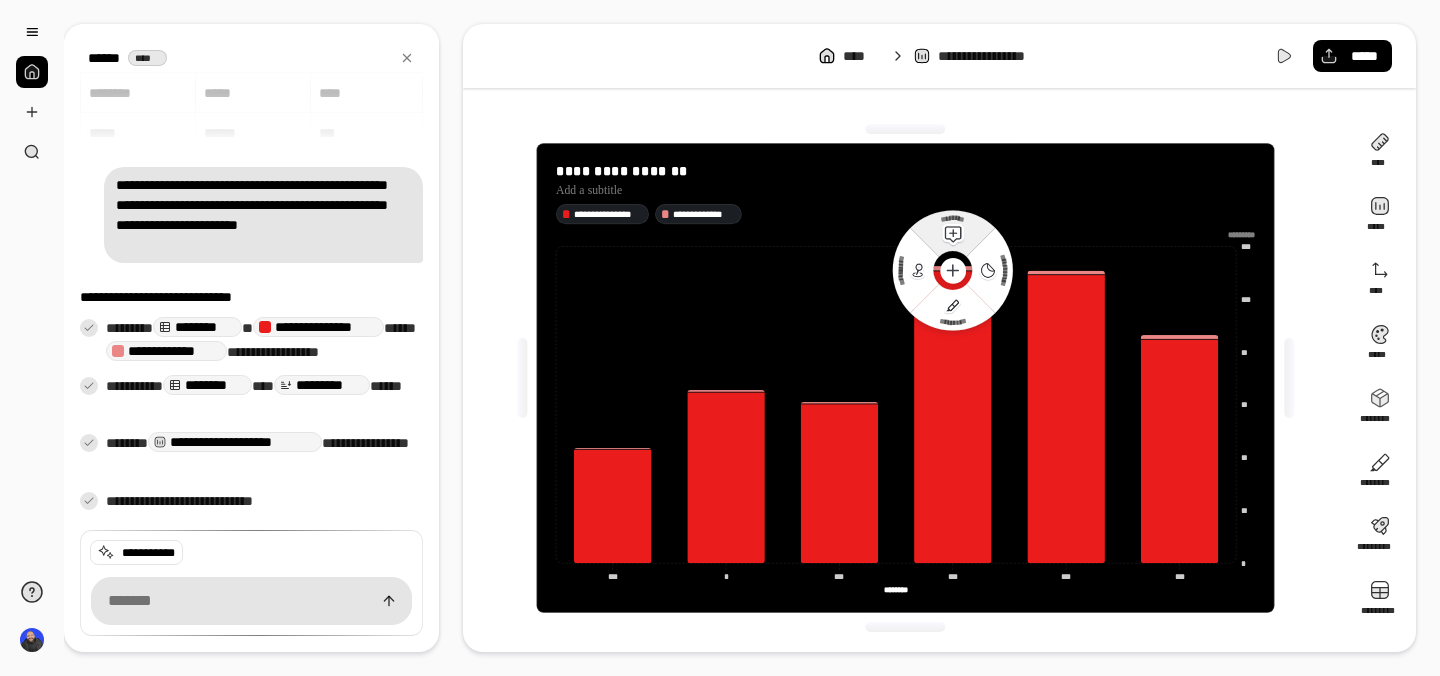 click 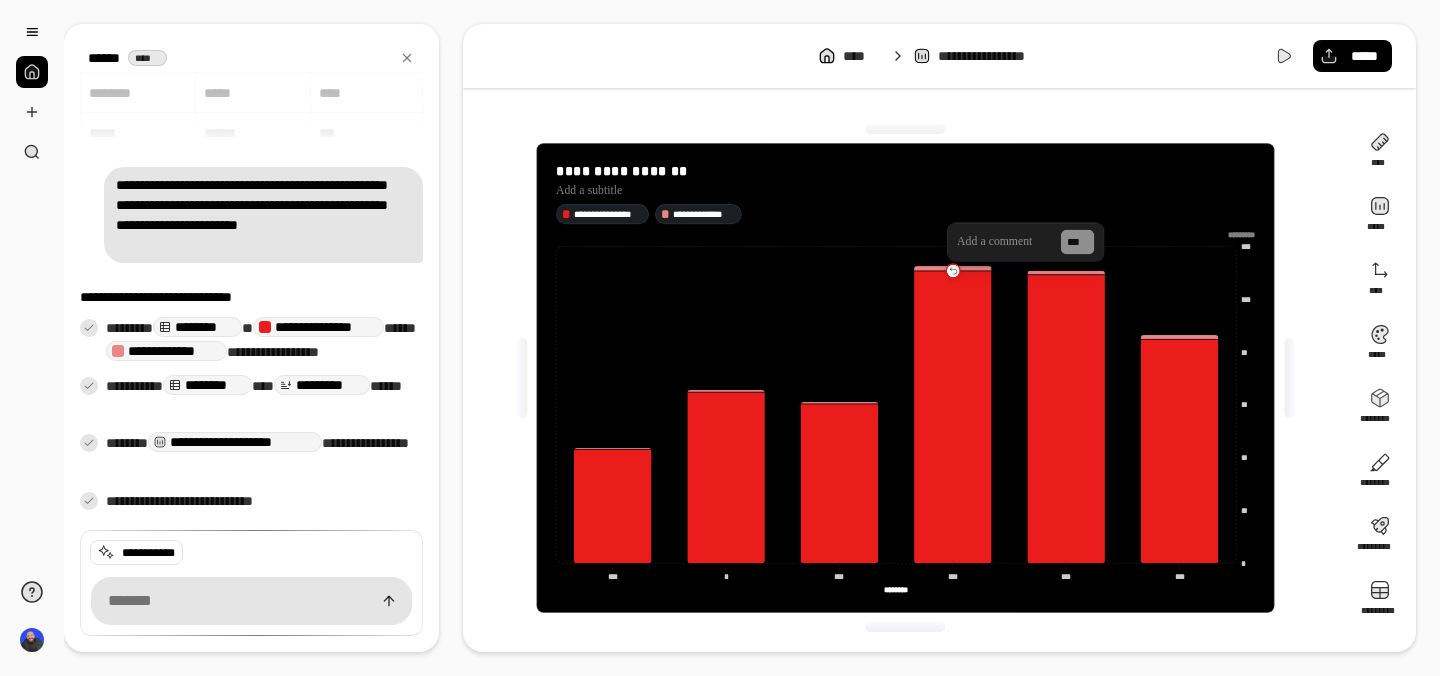 drag, startPoint x: 955, startPoint y: 274, endPoint x: 781, endPoint y: 314, distance: 178.53851 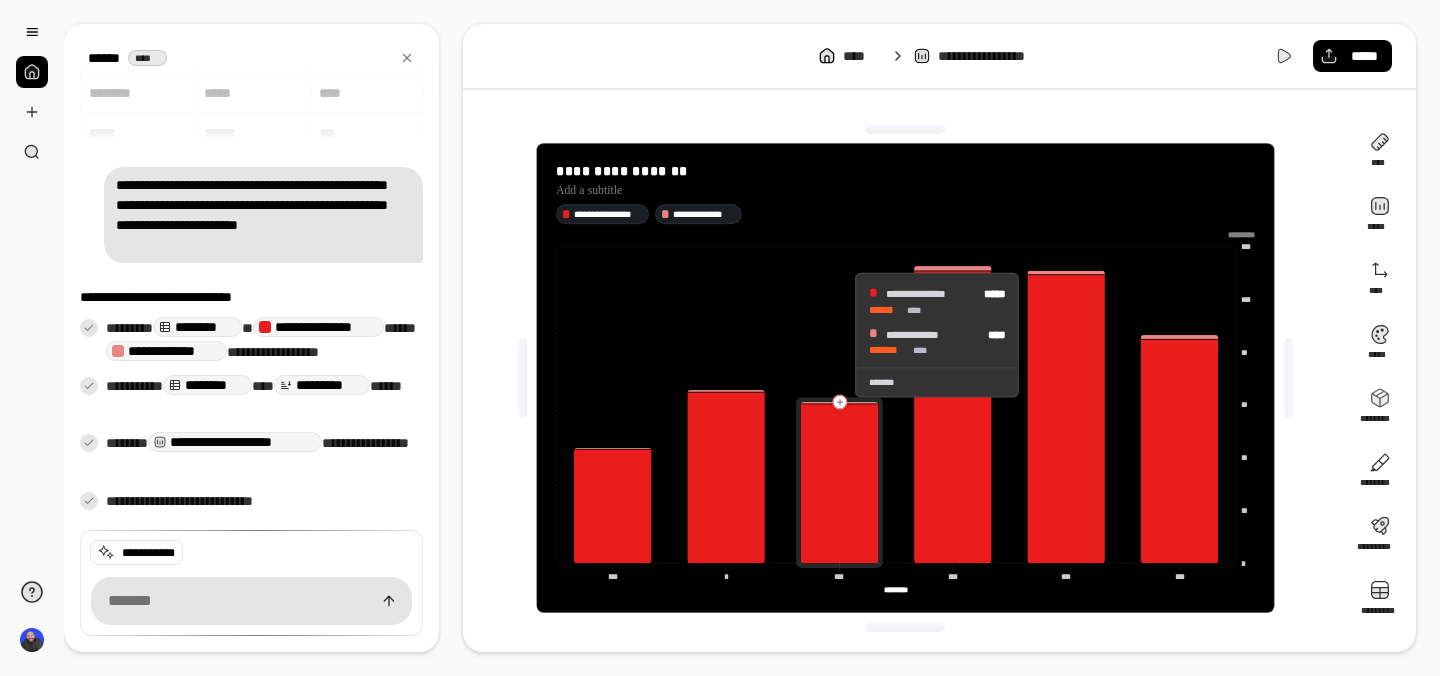 drag, startPoint x: 968, startPoint y: 322, endPoint x: 803, endPoint y: 348, distance: 167.03592 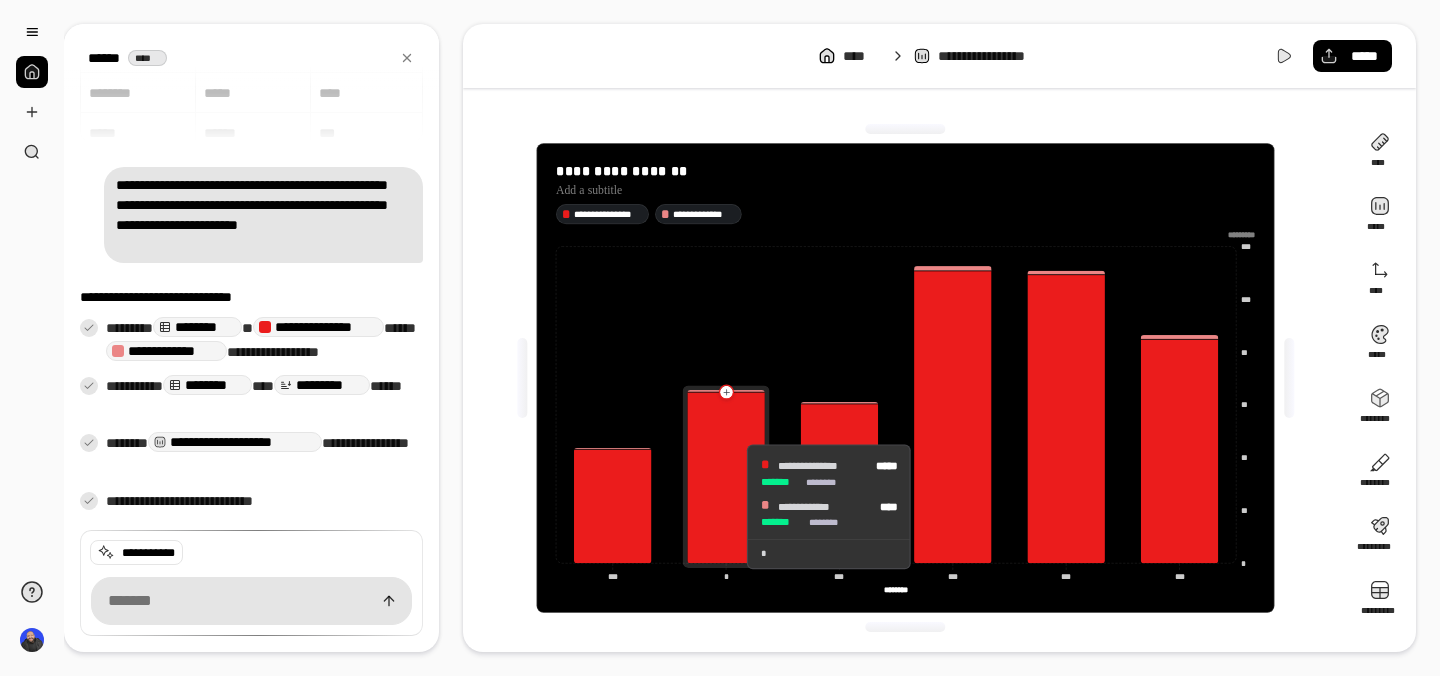 click 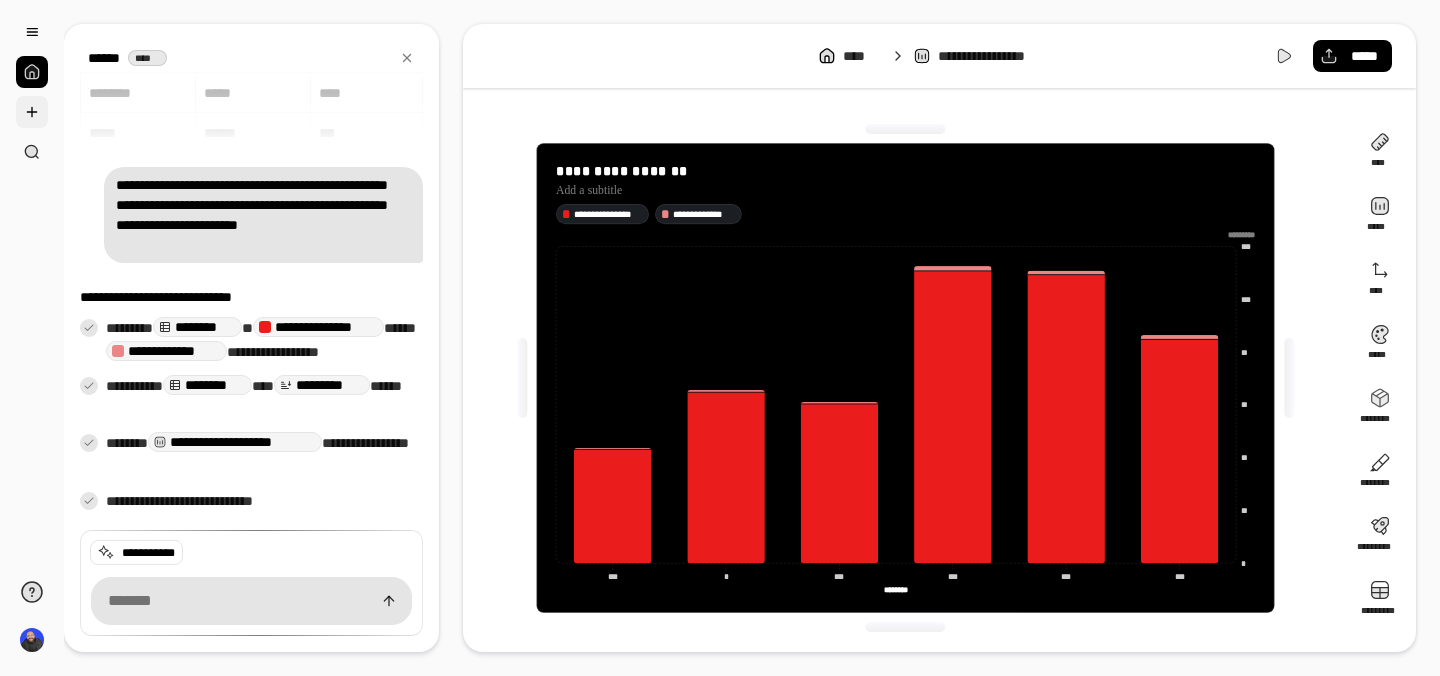 click at bounding box center [32, 112] 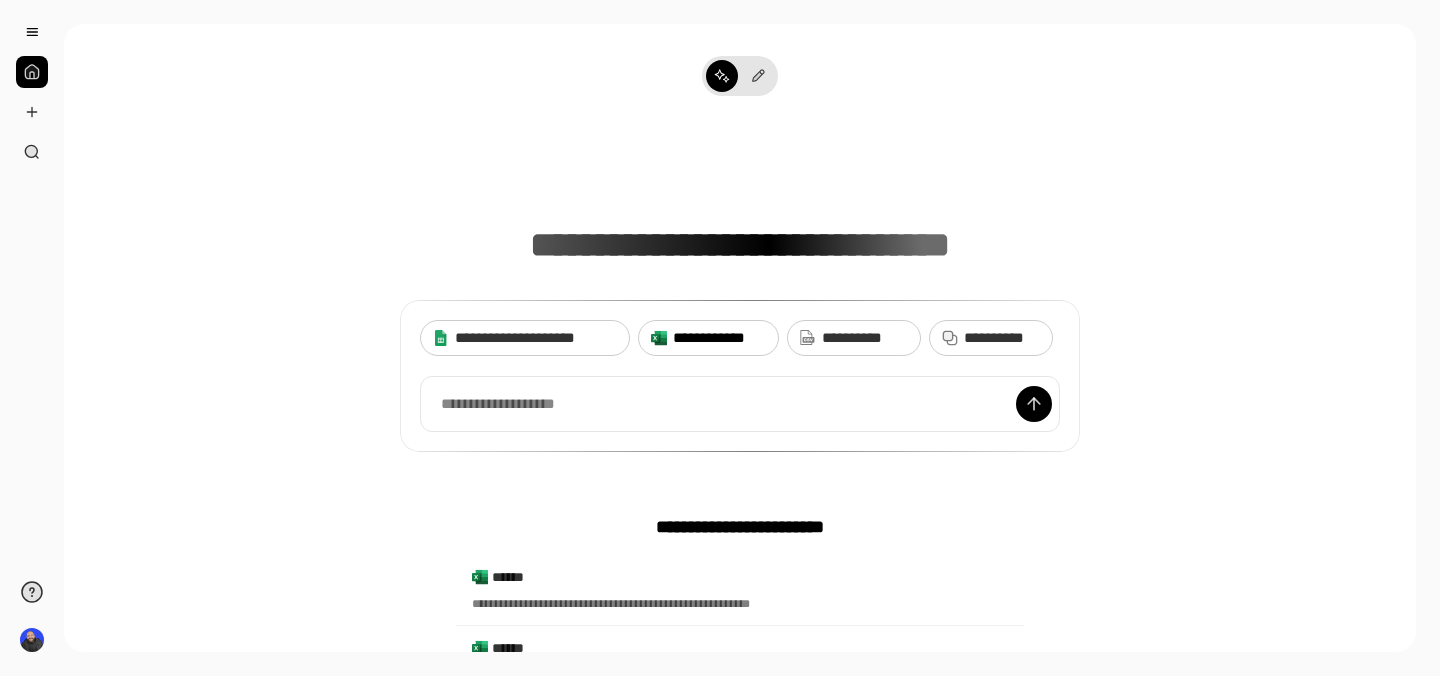 click on "**********" at bounding box center [719, 338] 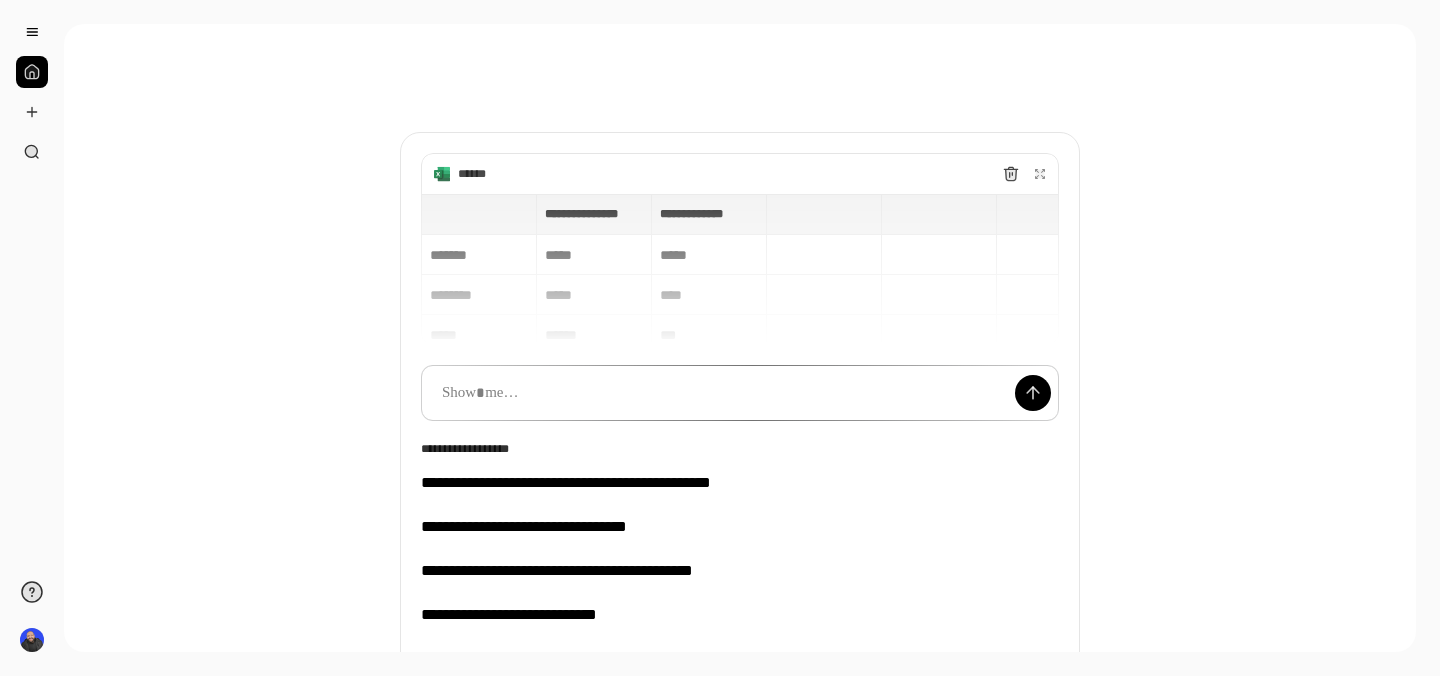 scroll, scrollTop: 20, scrollLeft: 0, axis: vertical 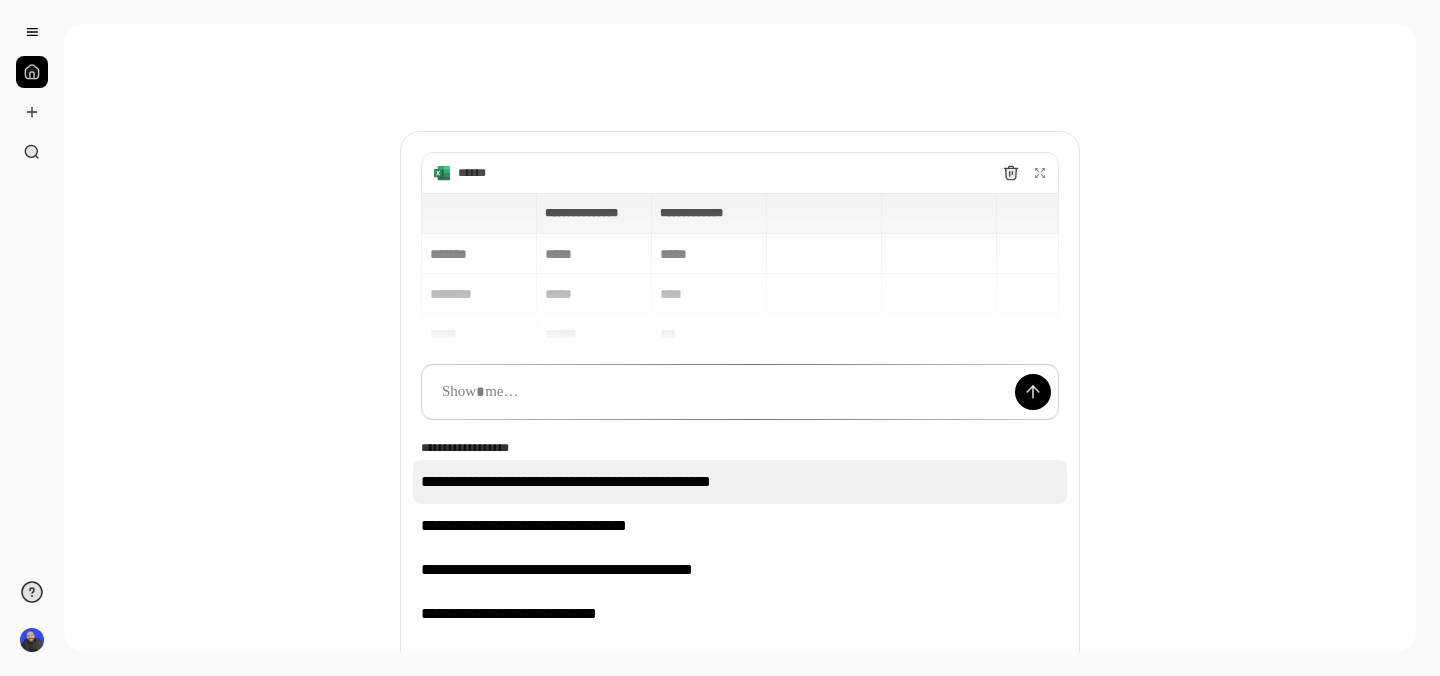 click on "**********" at bounding box center [740, 482] 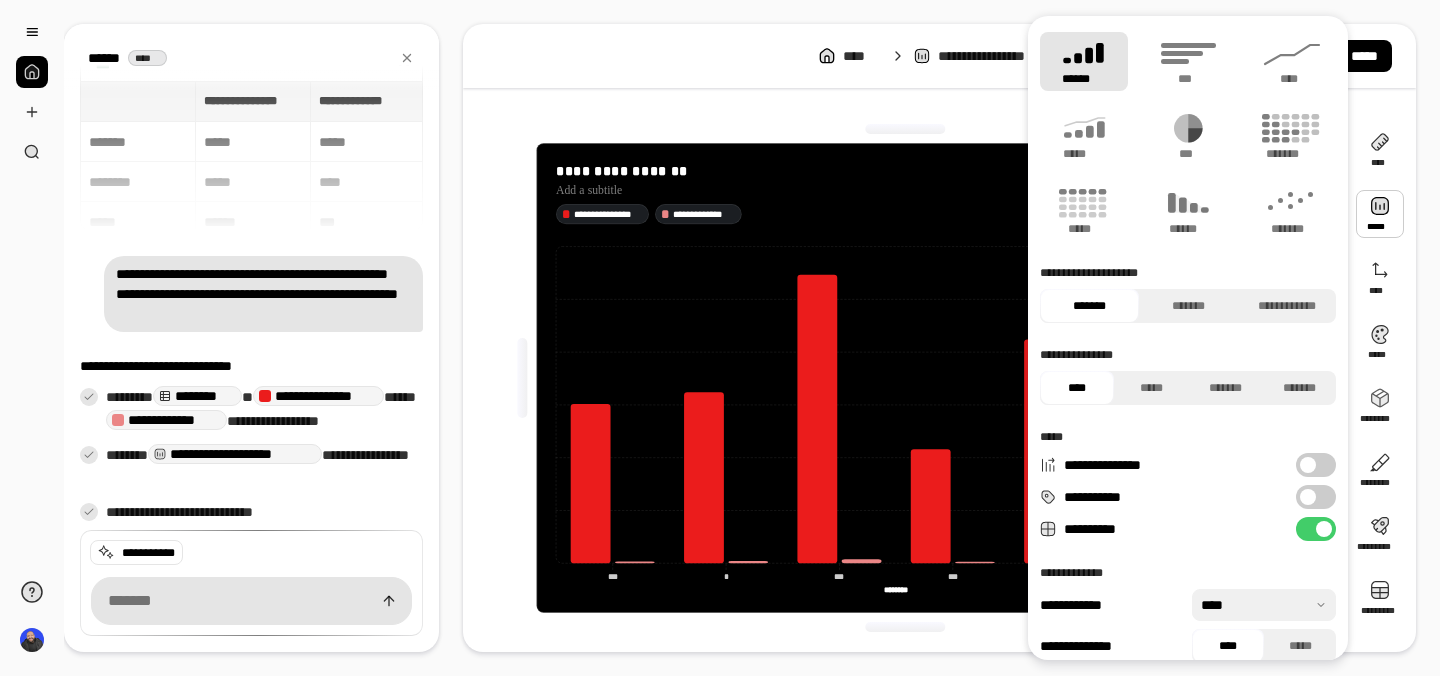click at bounding box center (1380, 214) 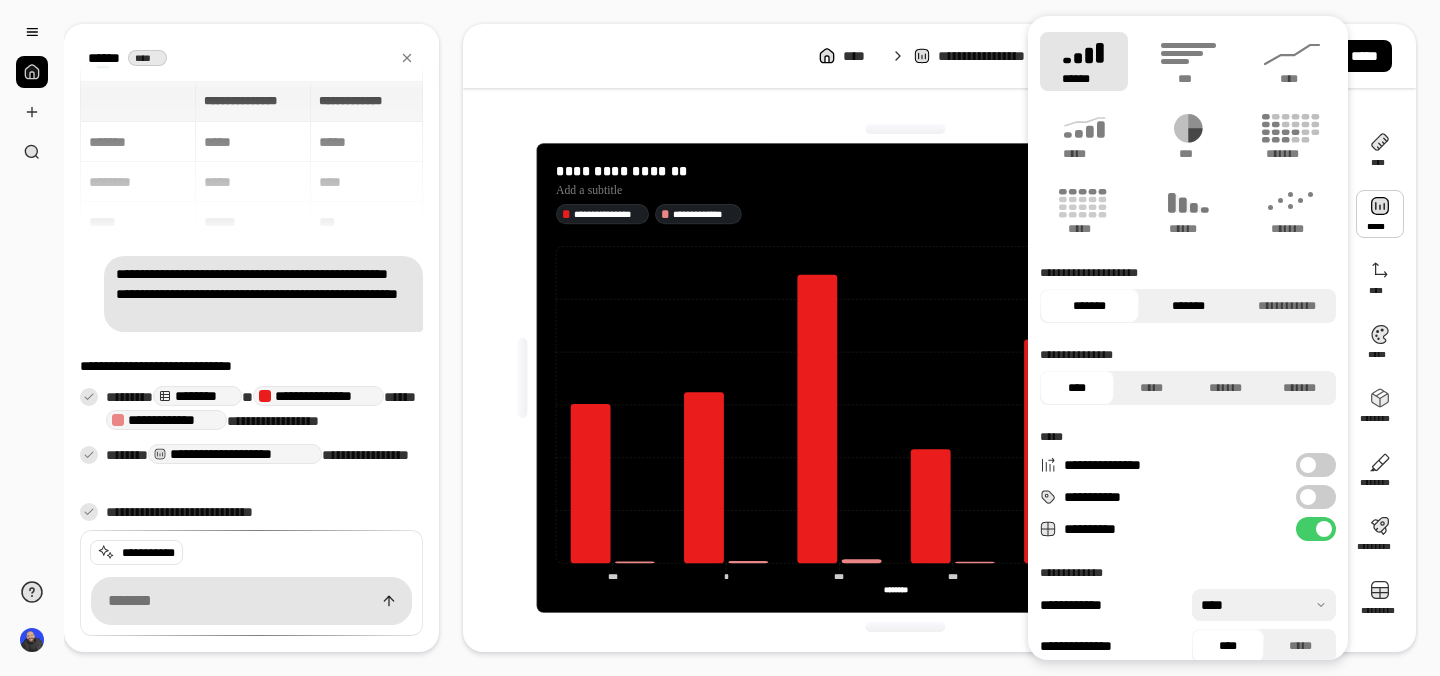 click on "*******" at bounding box center [1188, 306] 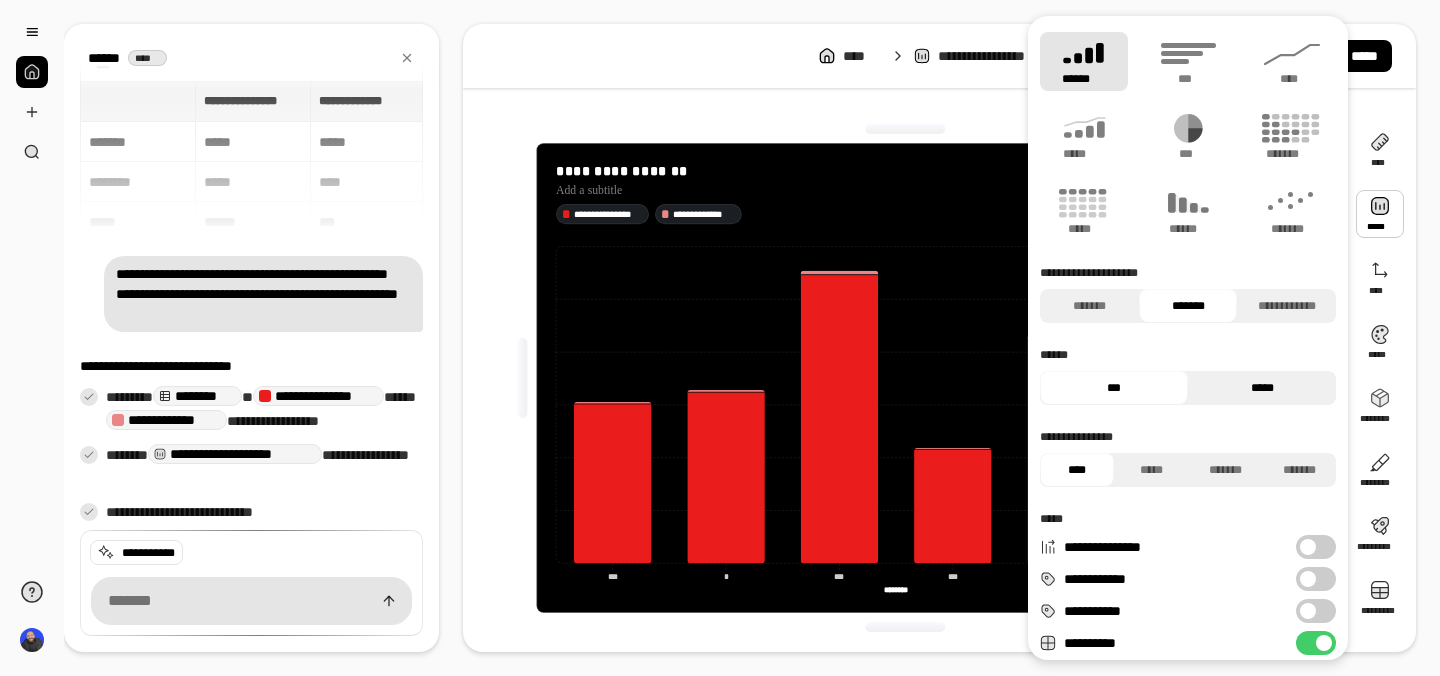 click on "*****" at bounding box center (1262, 388) 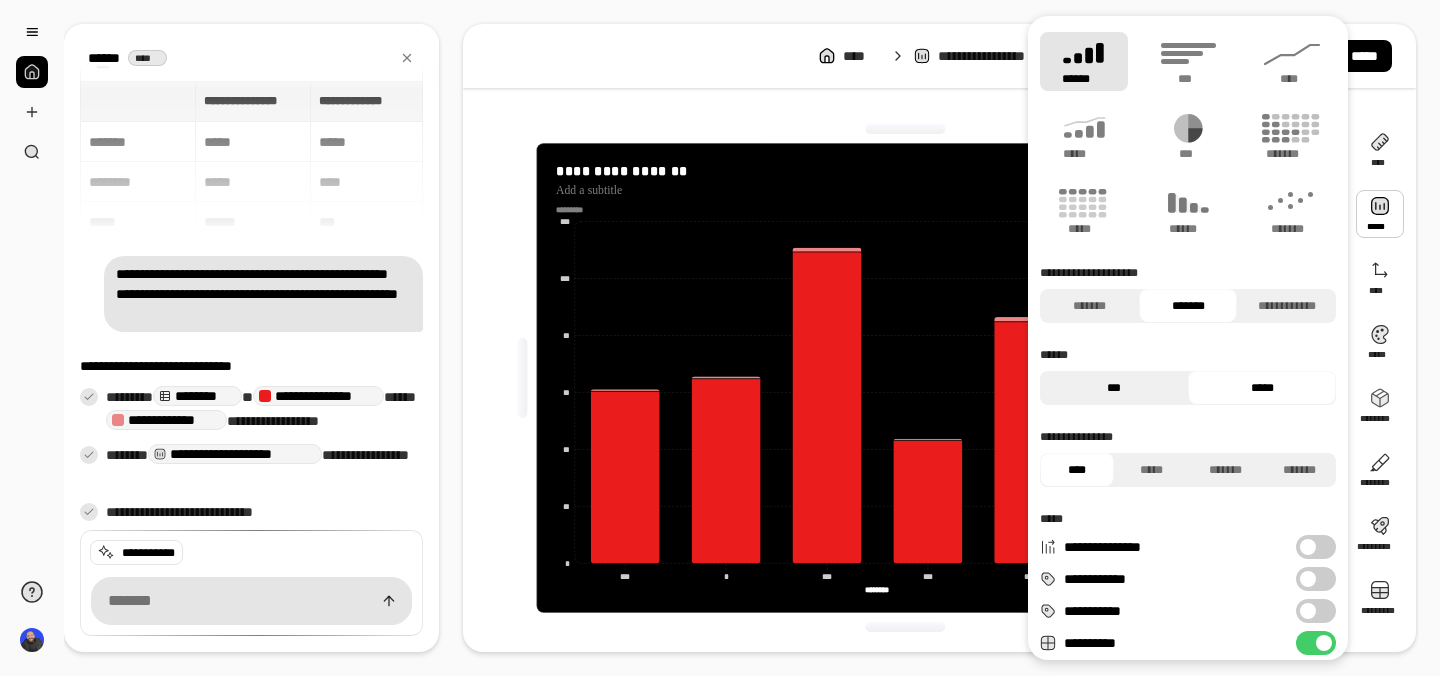 click on "***" at bounding box center (1114, 388) 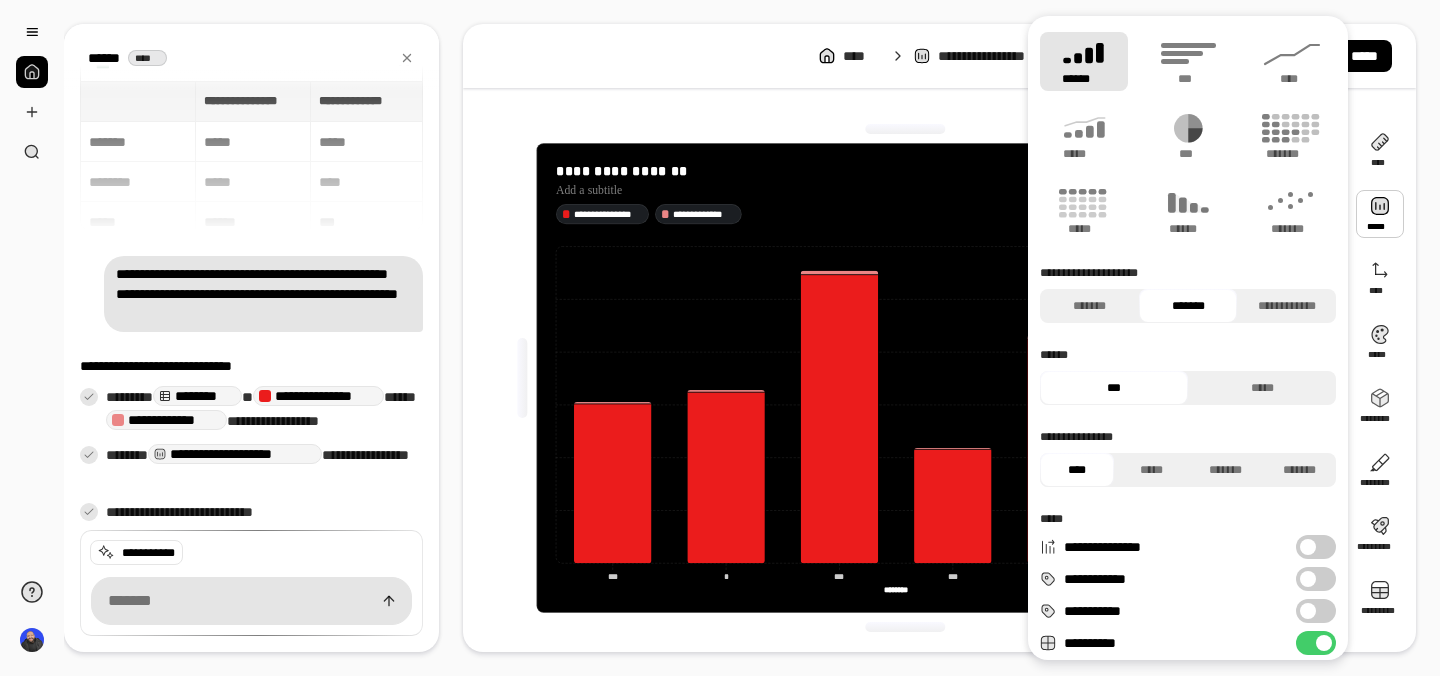 click on "**********" at bounding box center [905, 213] 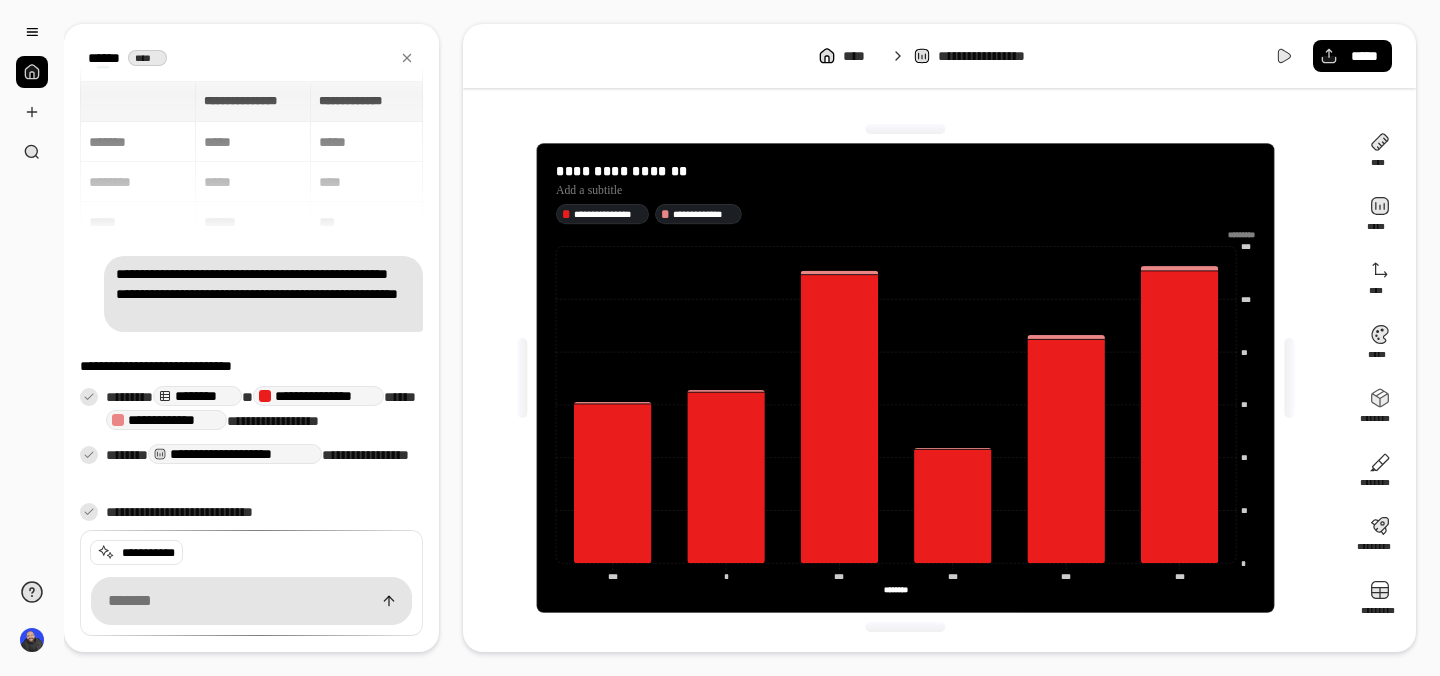 click on "* *" 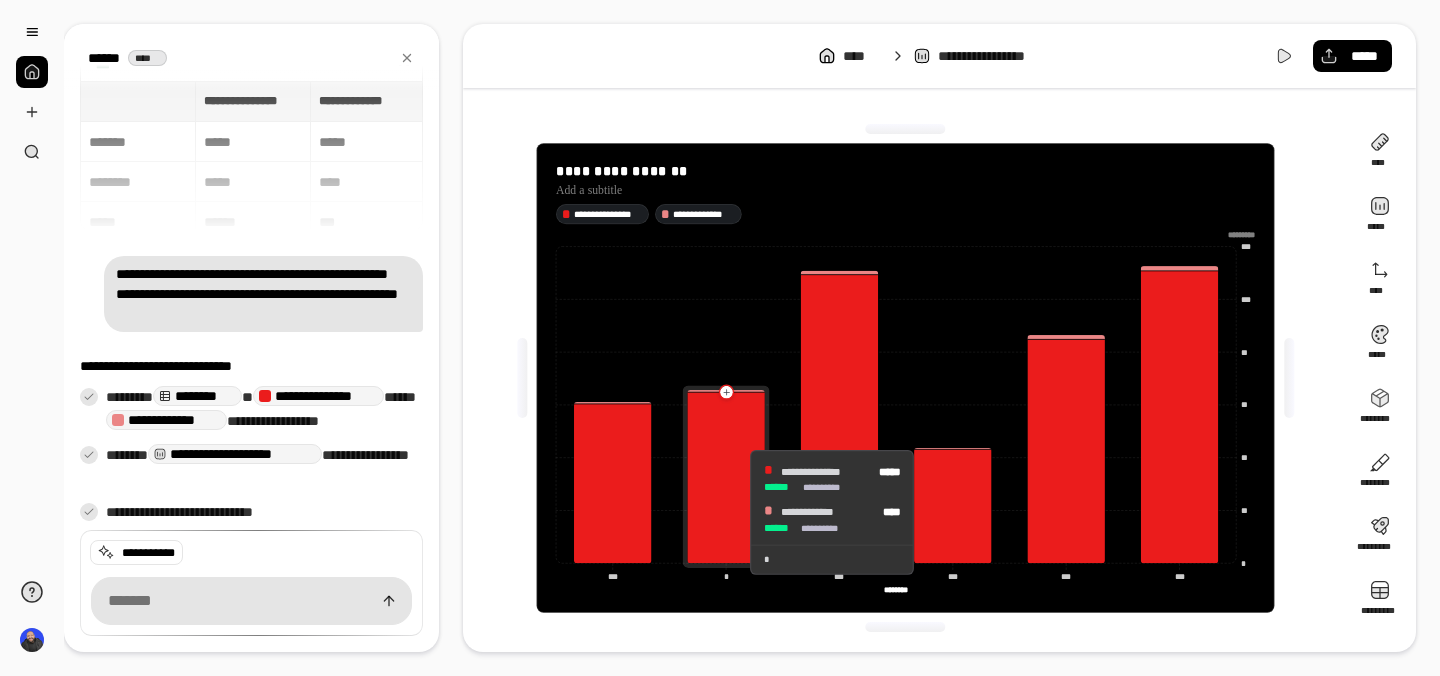 click 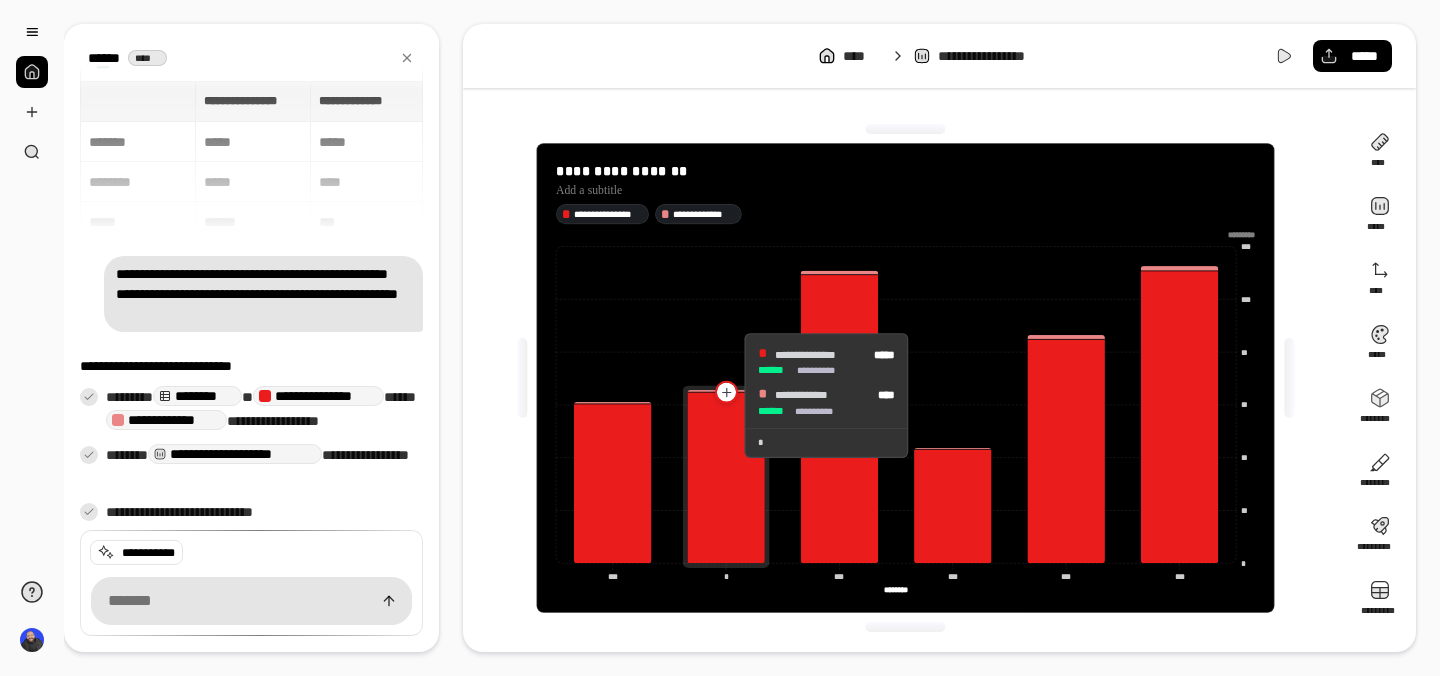 click 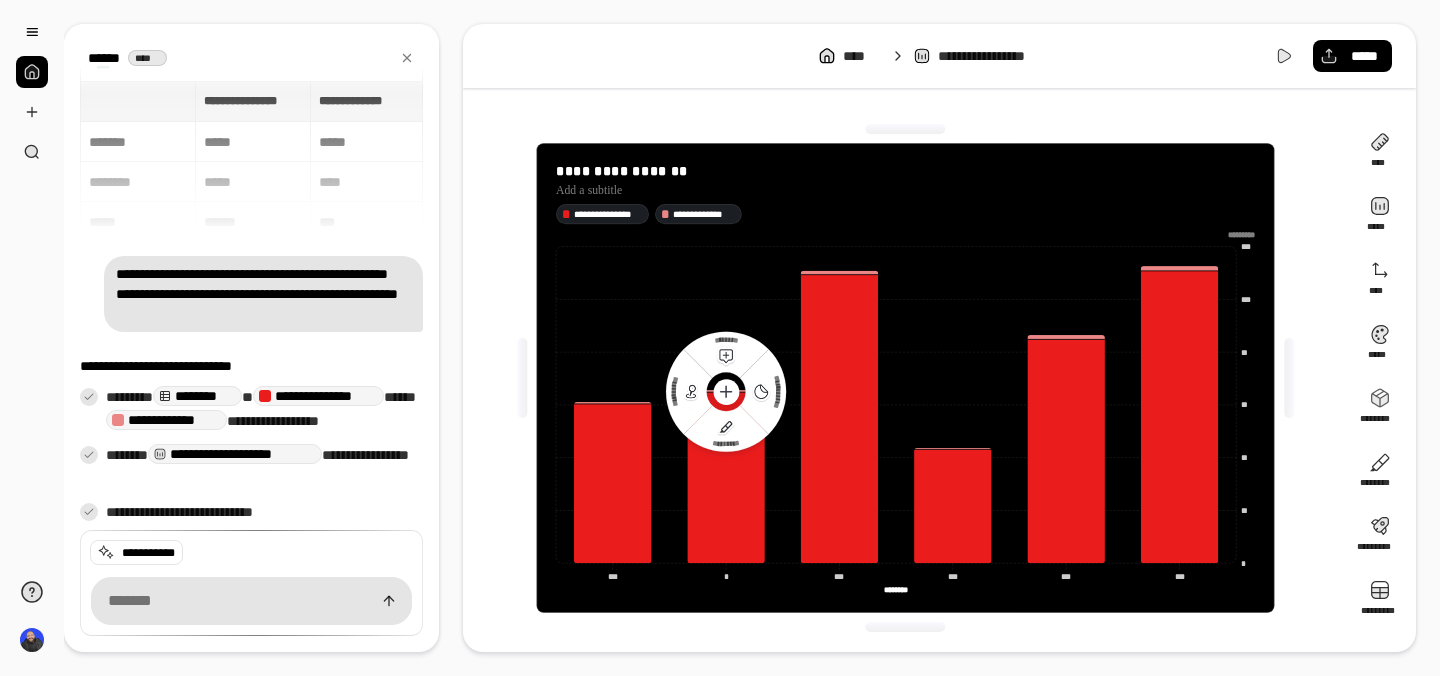 click on "* *" 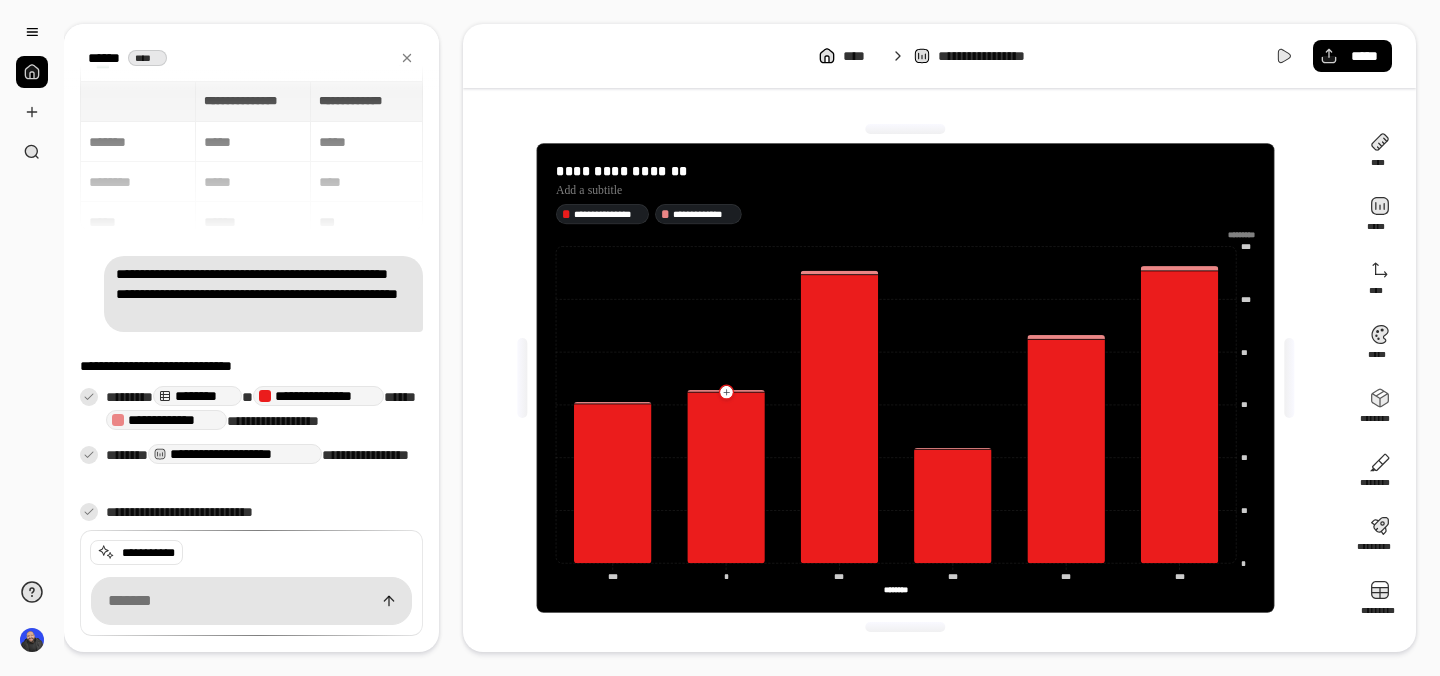 click on "* *" 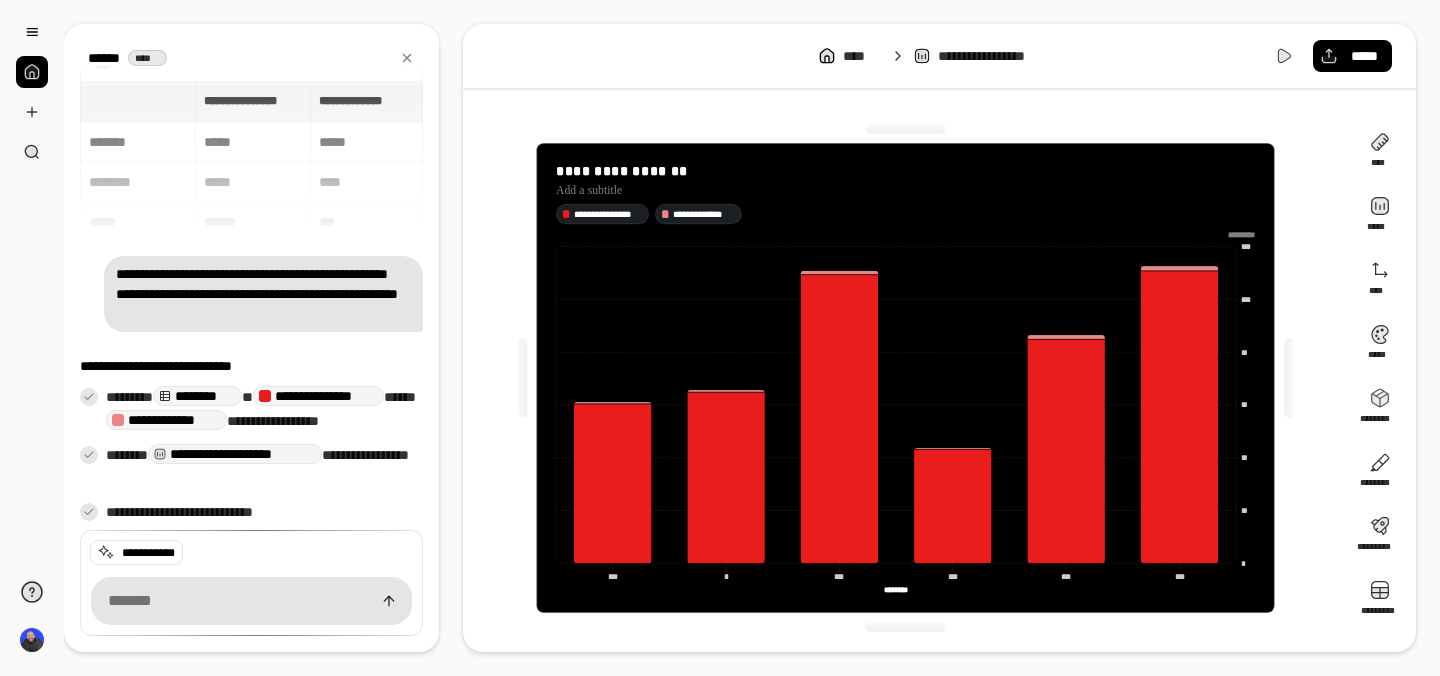 click on "**********" at bounding box center [251, 156] 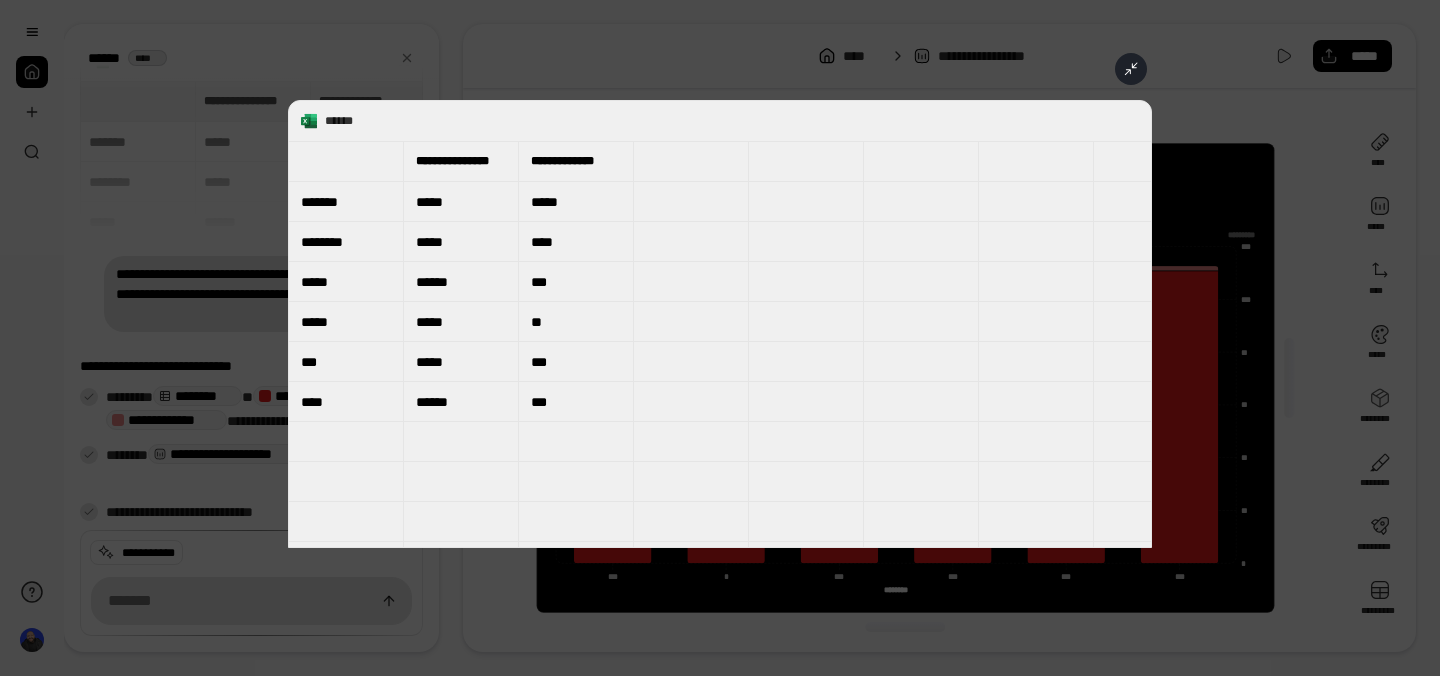 click on "********" at bounding box center (346, 242) 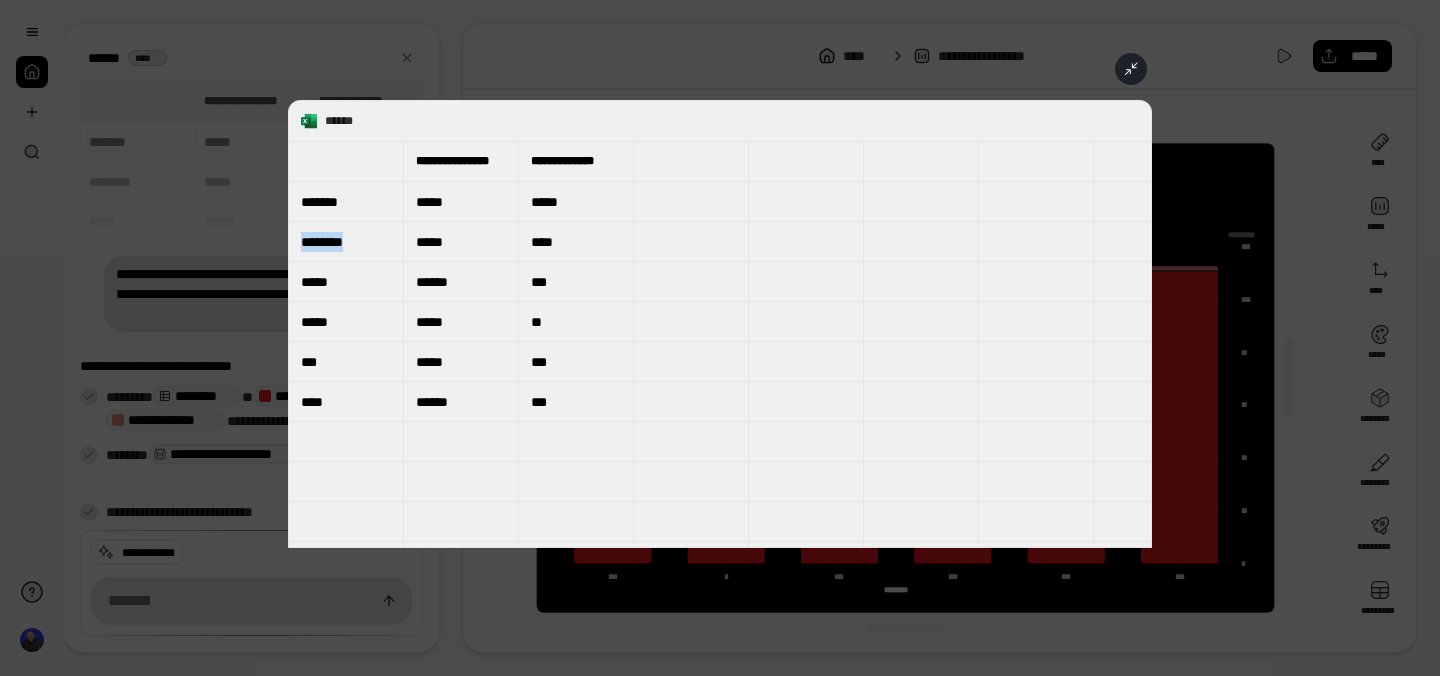 click on "********" at bounding box center (346, 242) 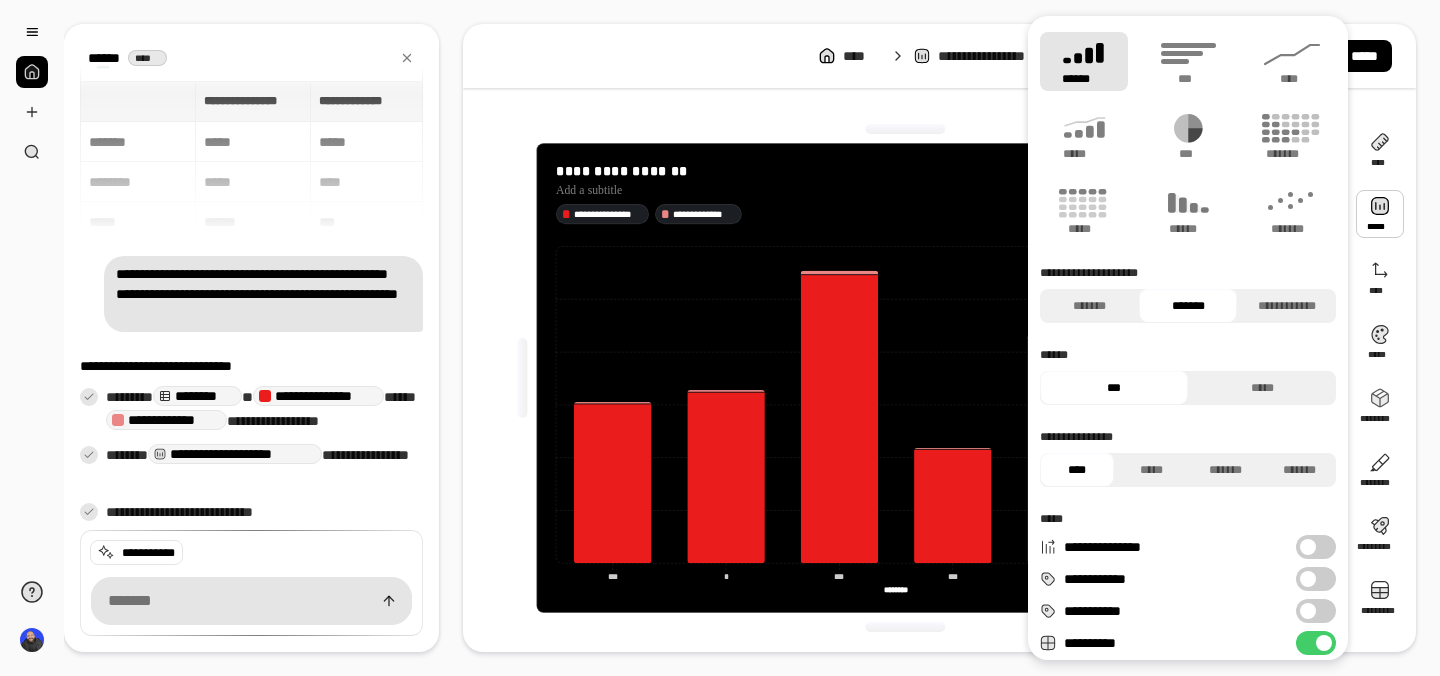 click on "**********" at bounding box center [1316, 579] 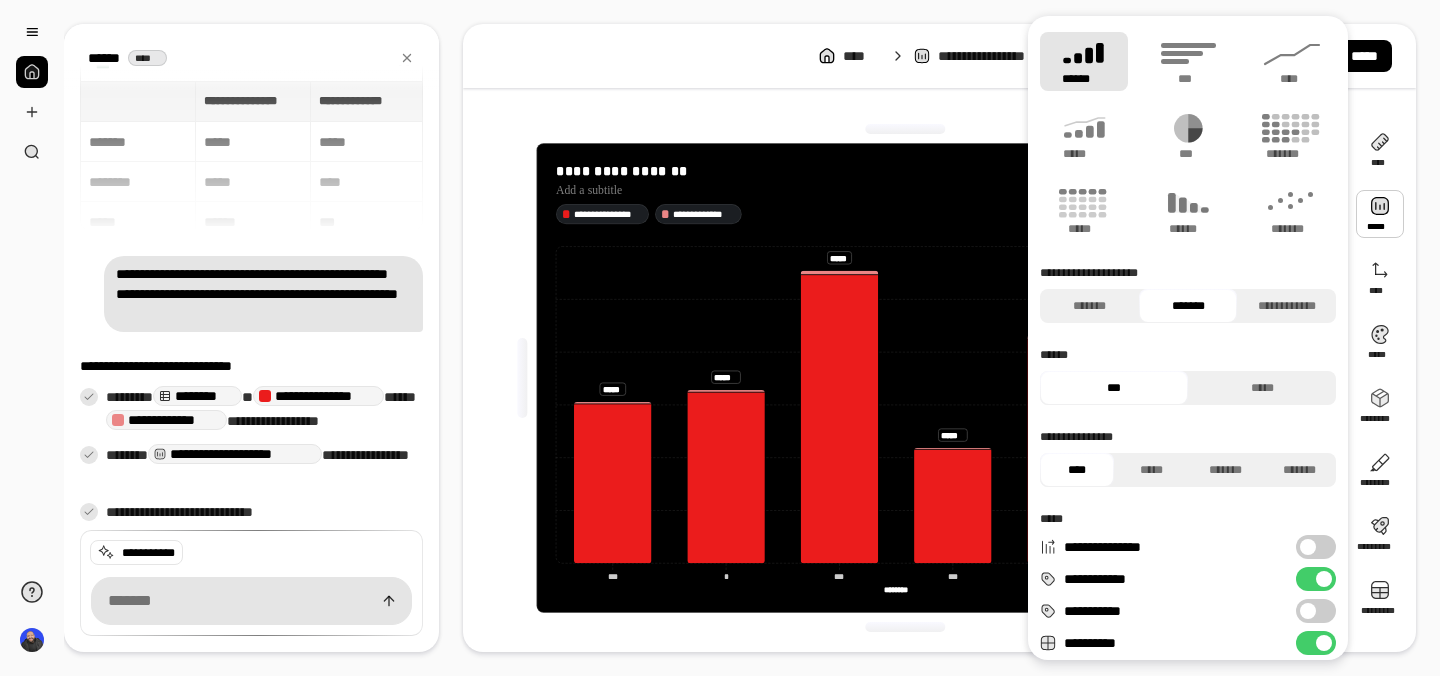 click on "**********" at bounding box center (1316, 611) 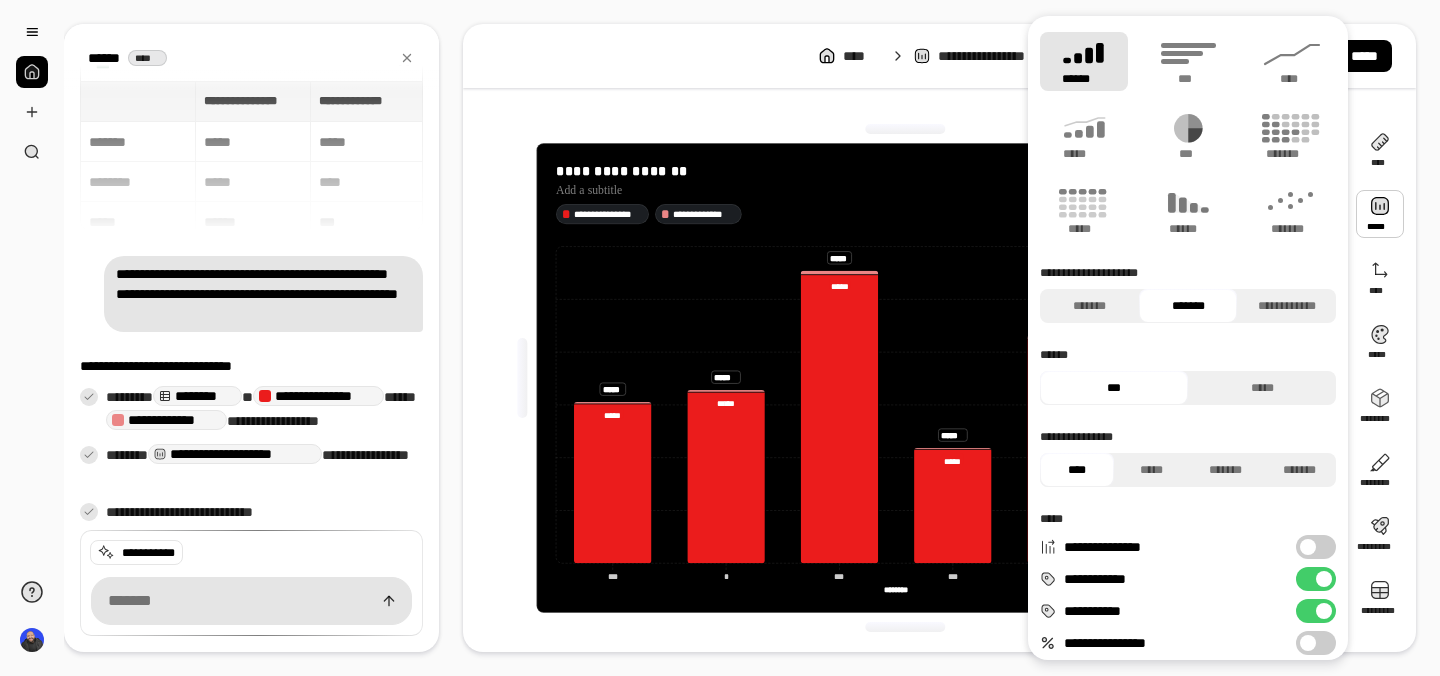 click on "**********" at bounding box center [1316, 643] 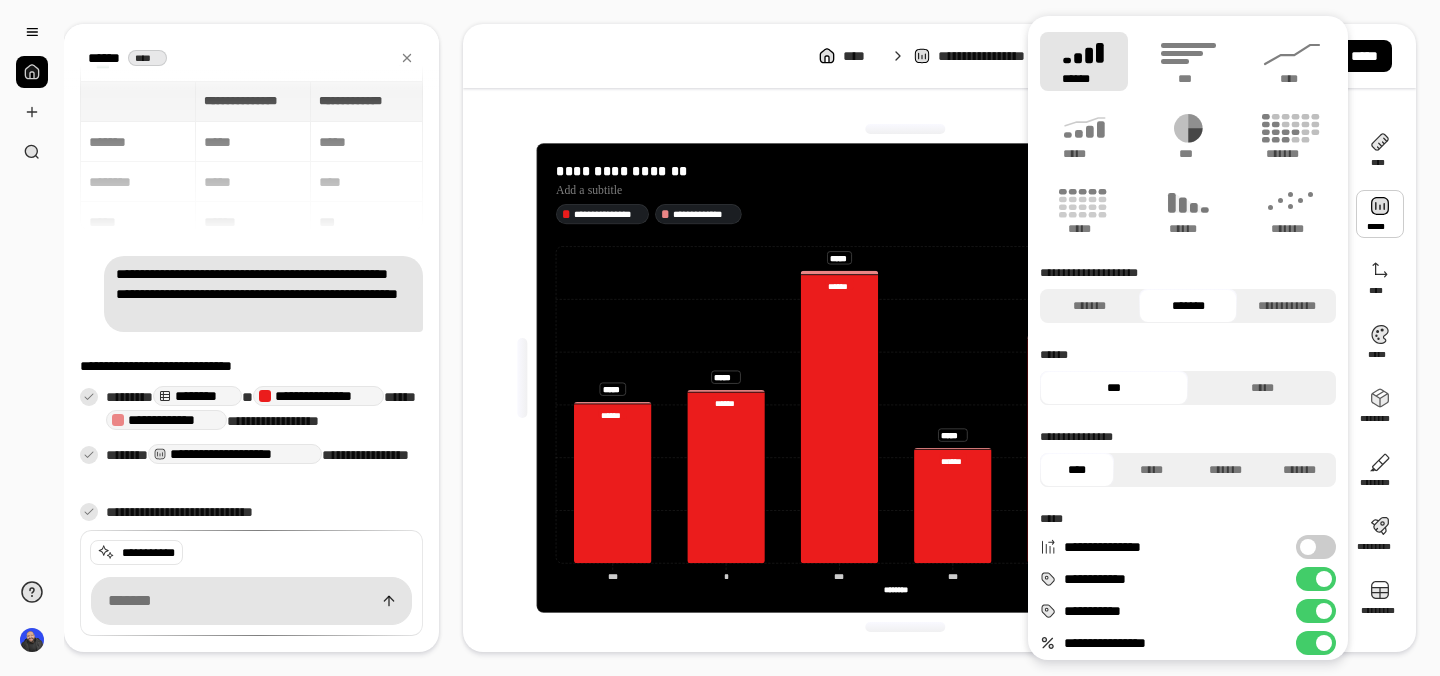 click at bounding box center (1324, 643) 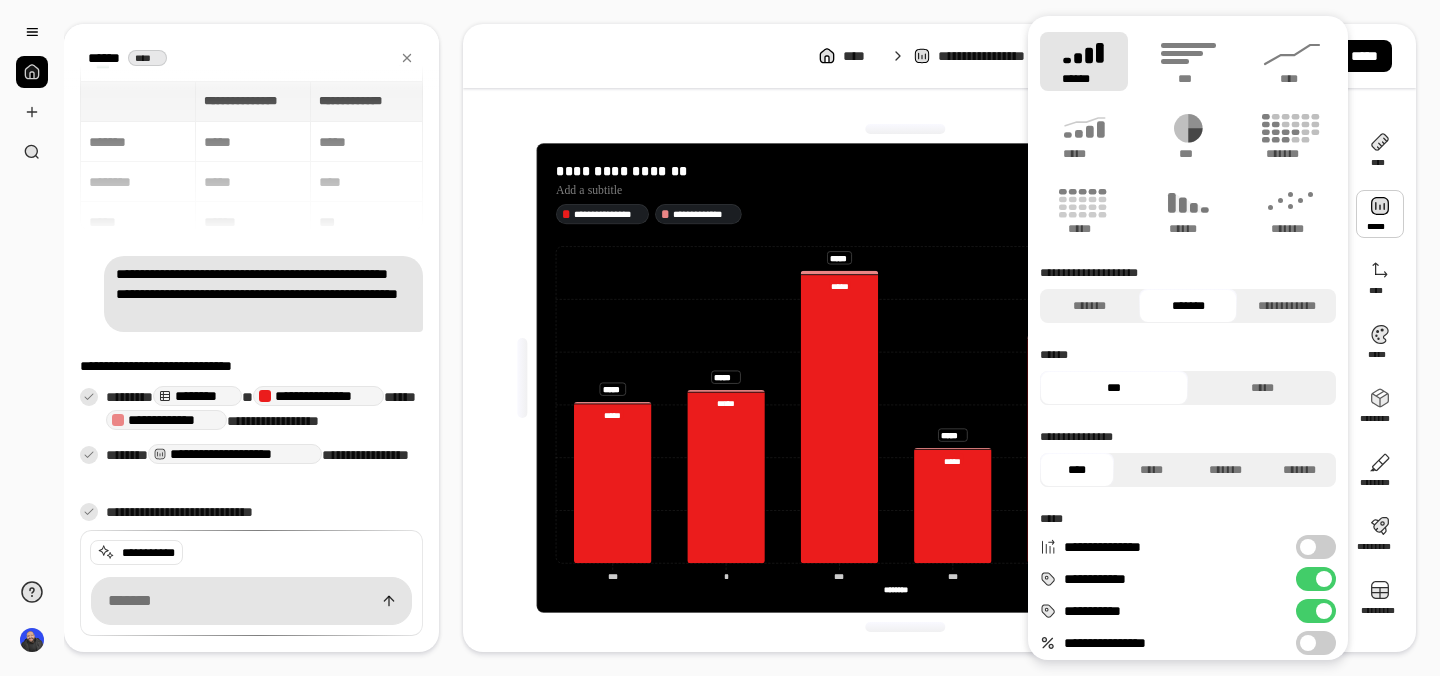 click at bounding box center (906, 627) 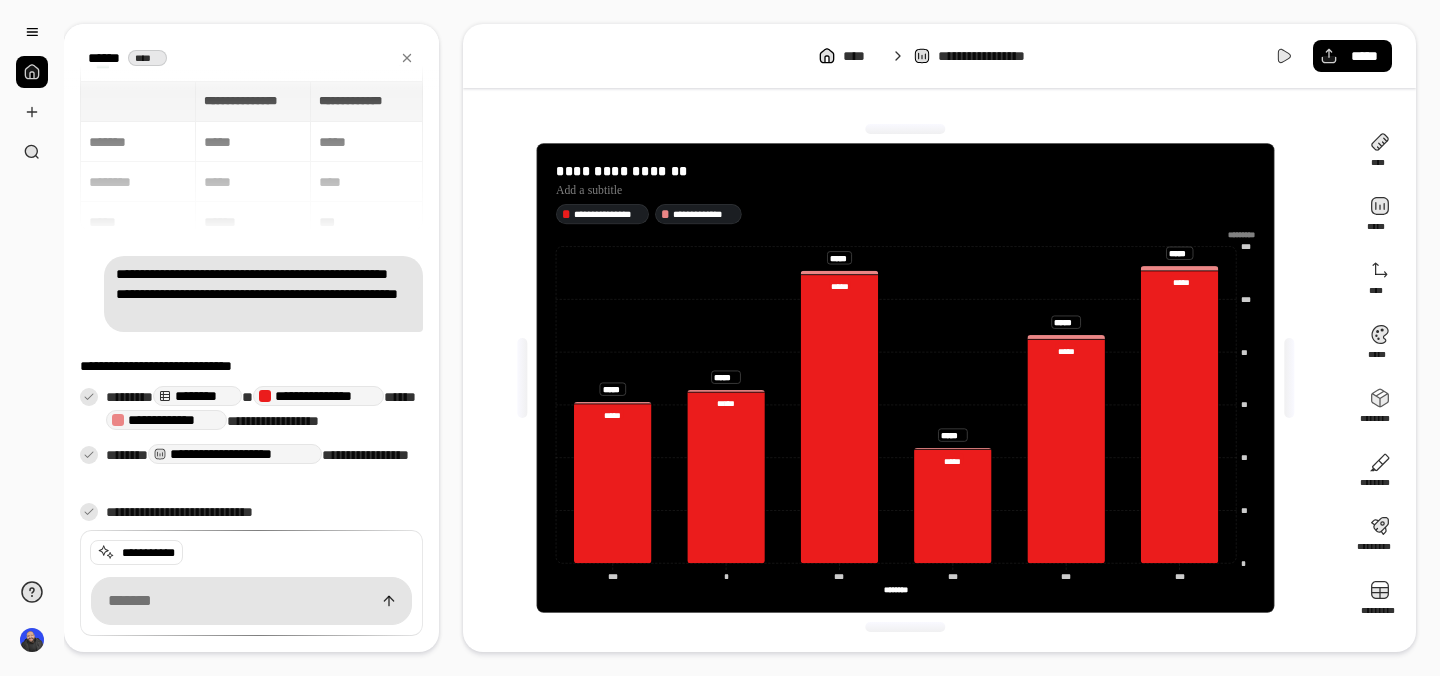 click on "**********" at bounding box center (905, 378) 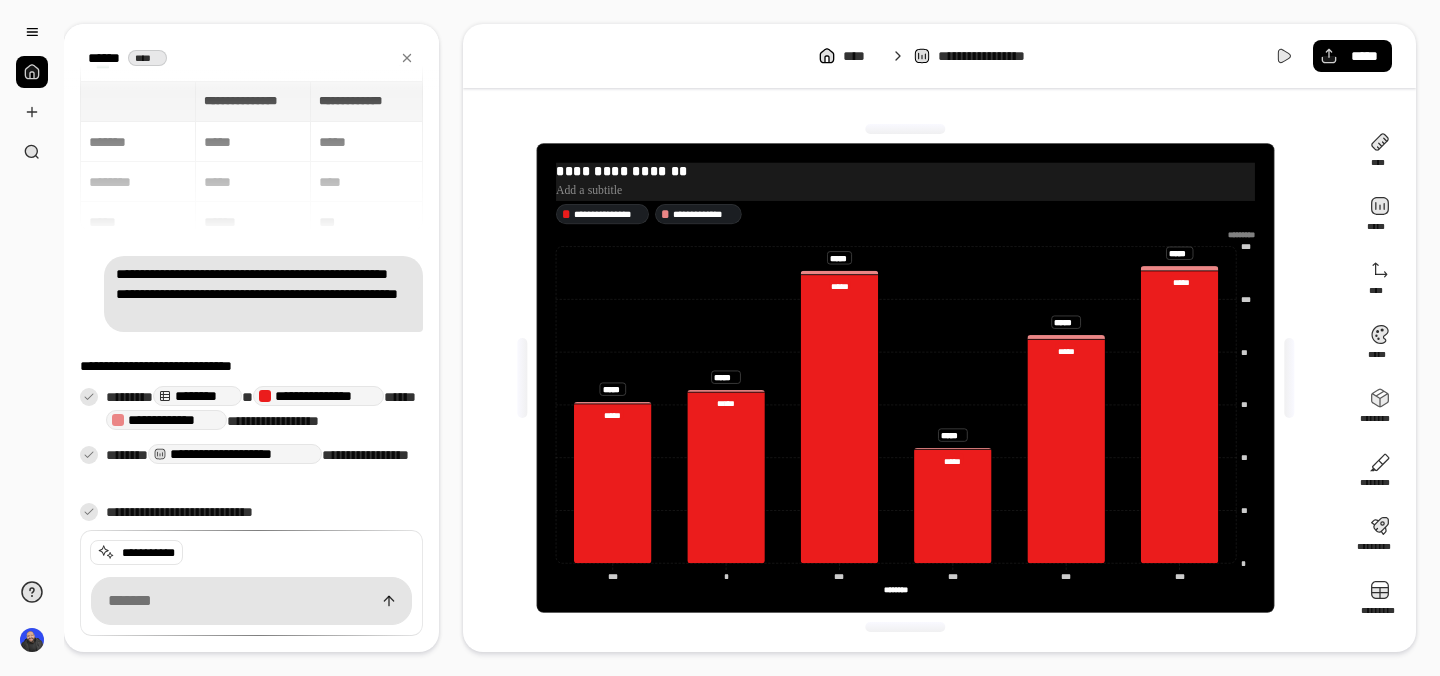 click on "**********" at bounding box center (905, 172) 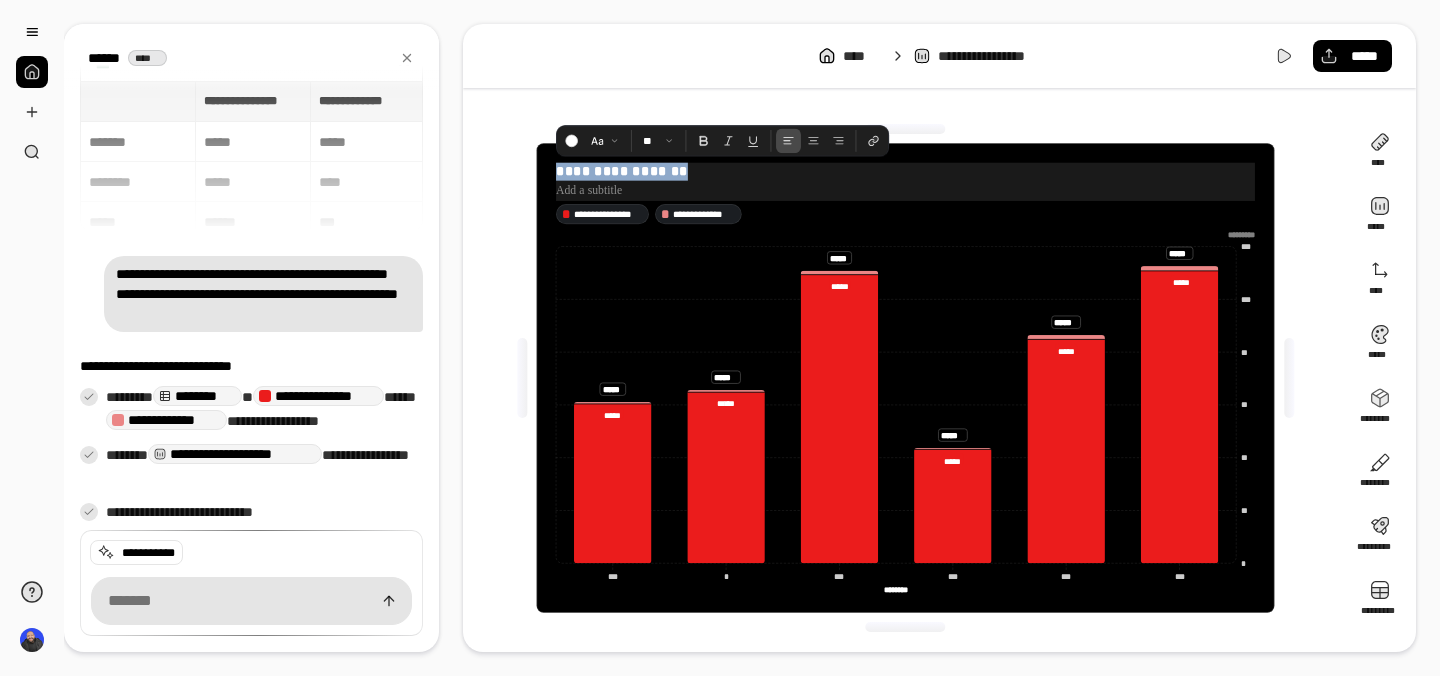 drag, startPoint x: 702, startPoint y: 175, endPoint x: 546, endPoint y: 175, distance: 156 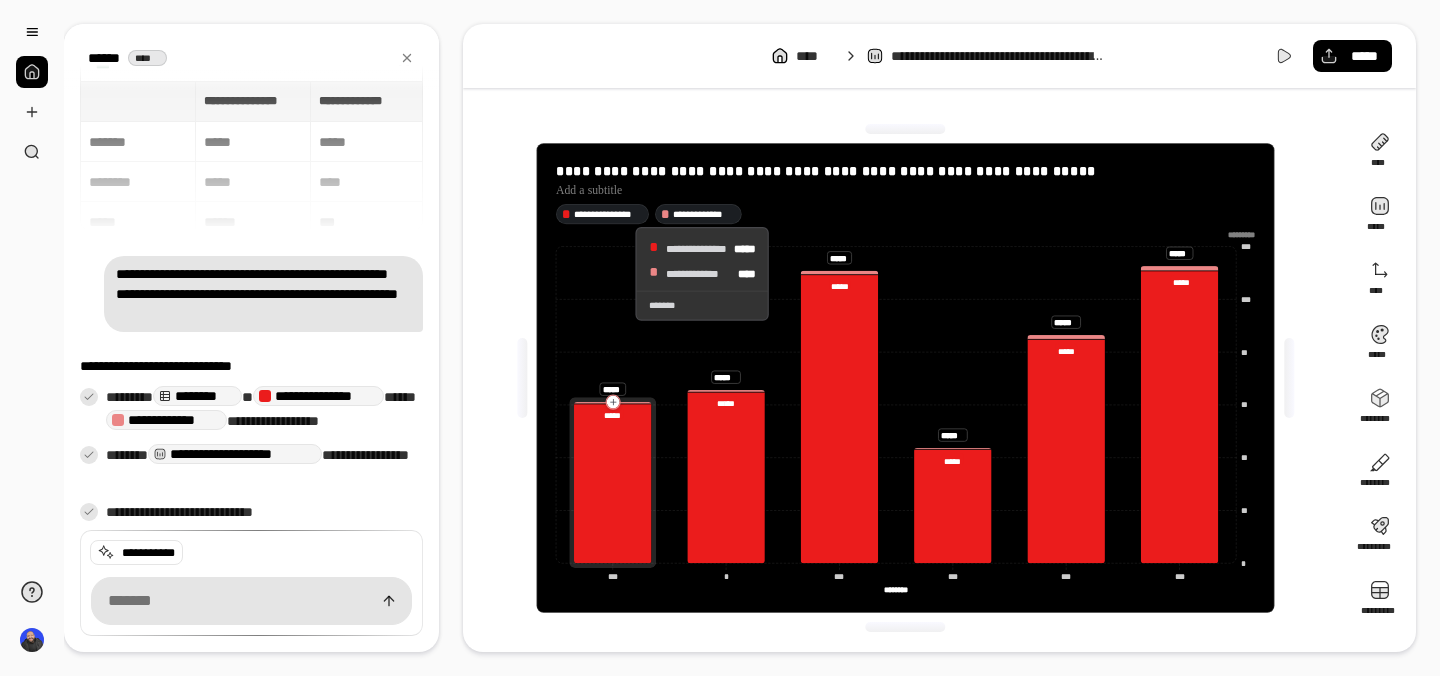 click 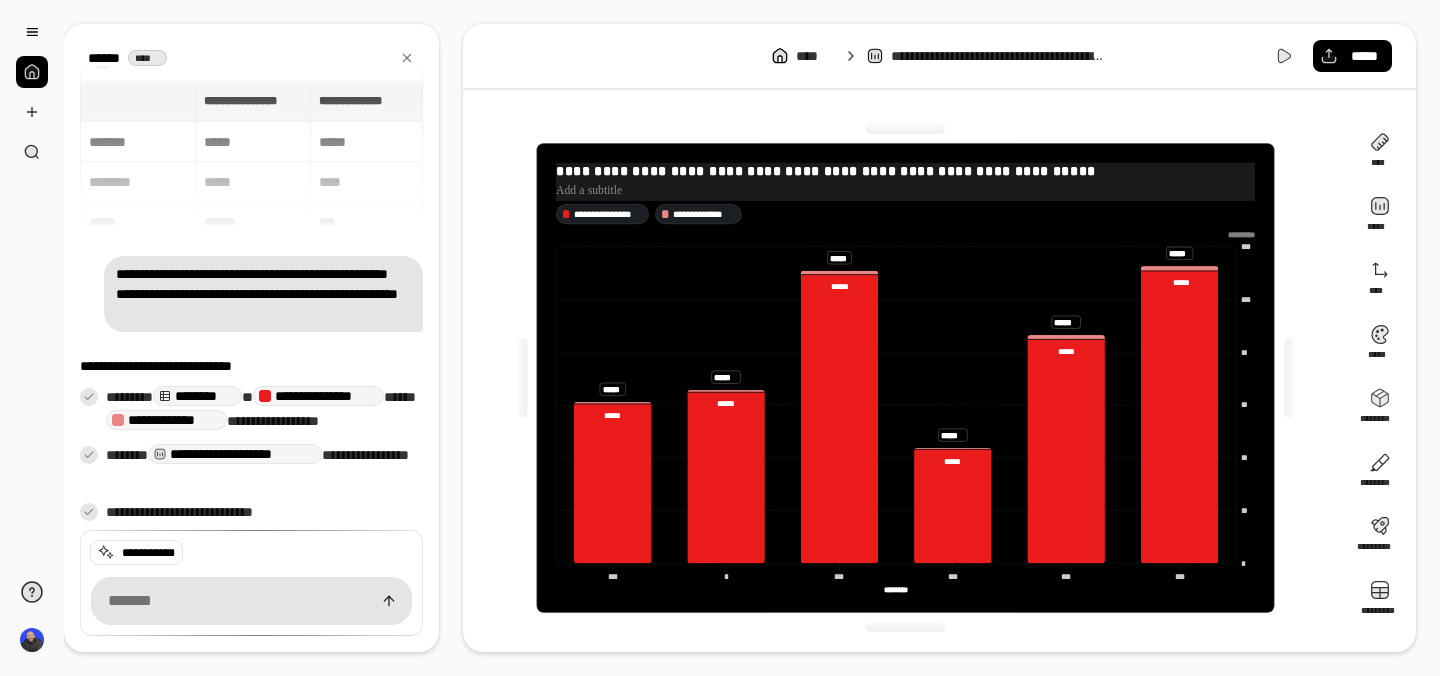 click at bounding box center (905, 190) 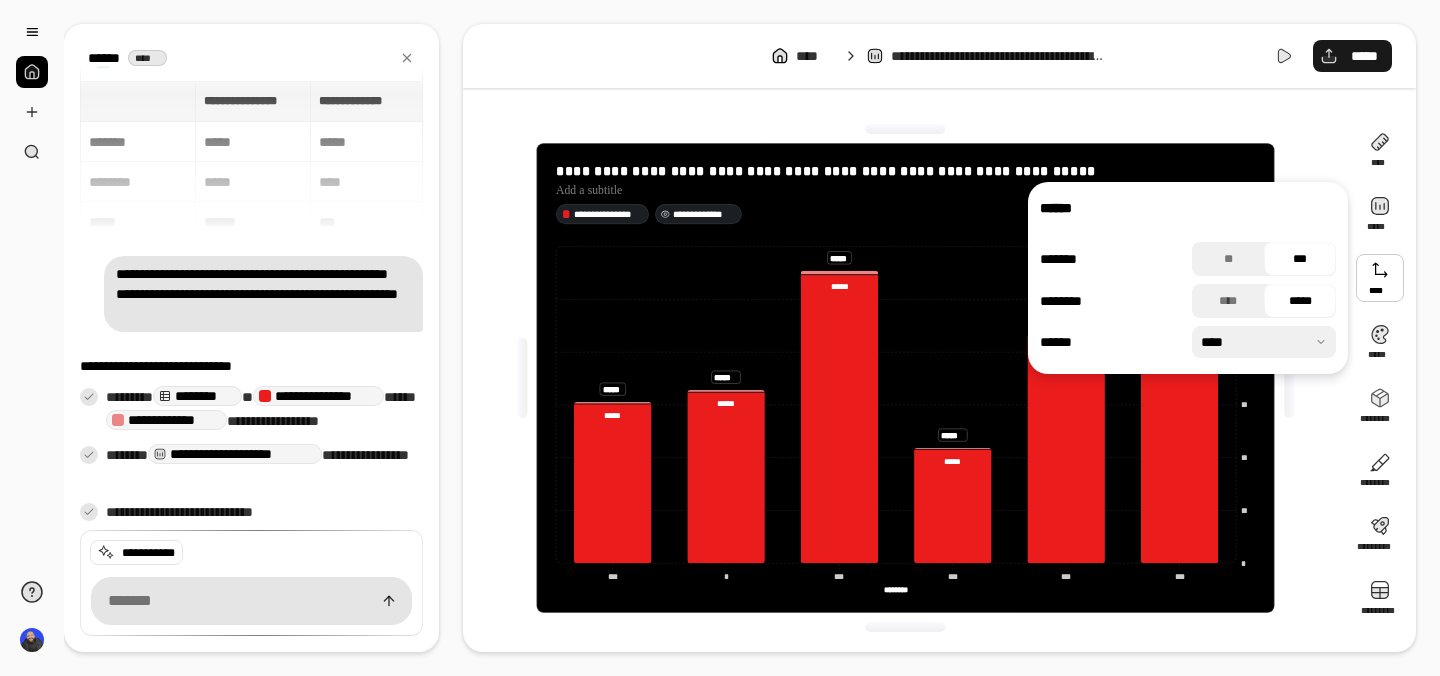 click on "*****" at bounding box center [1364, 56] 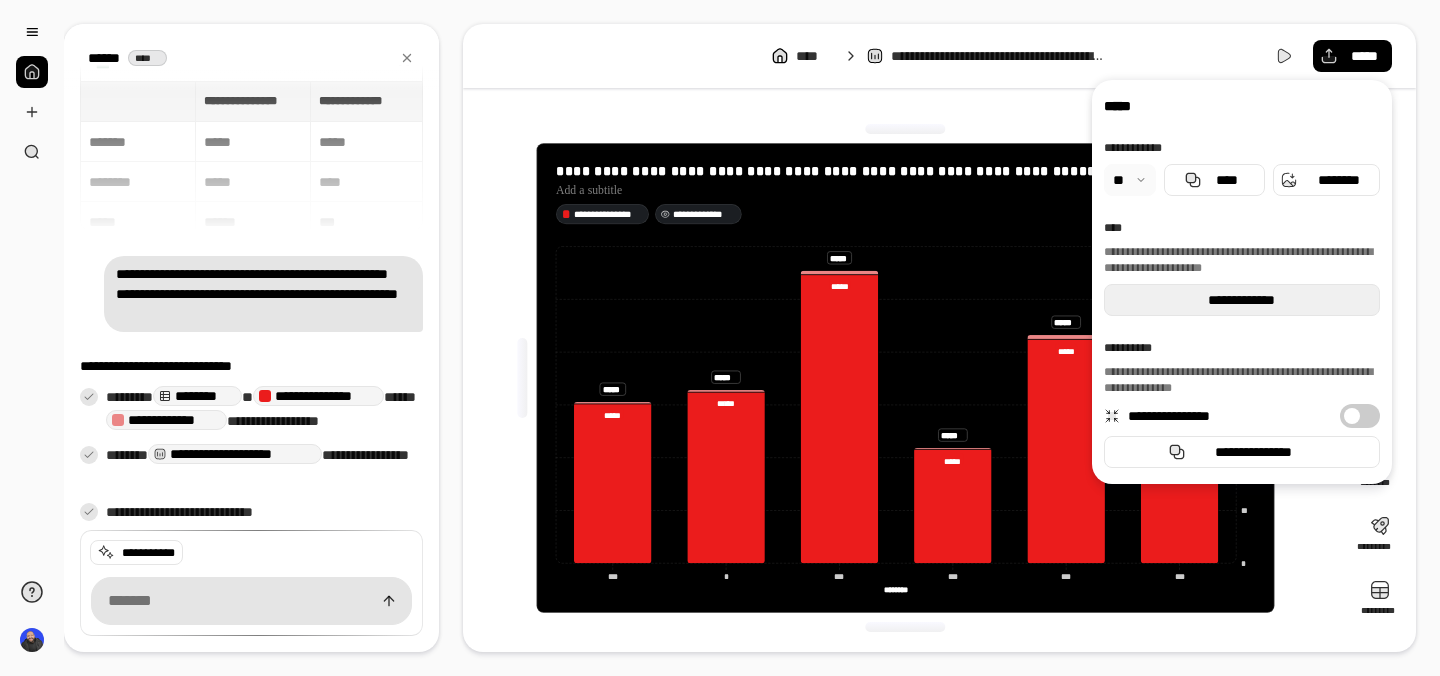 click on "**********" at bounding box center (1242, 300) 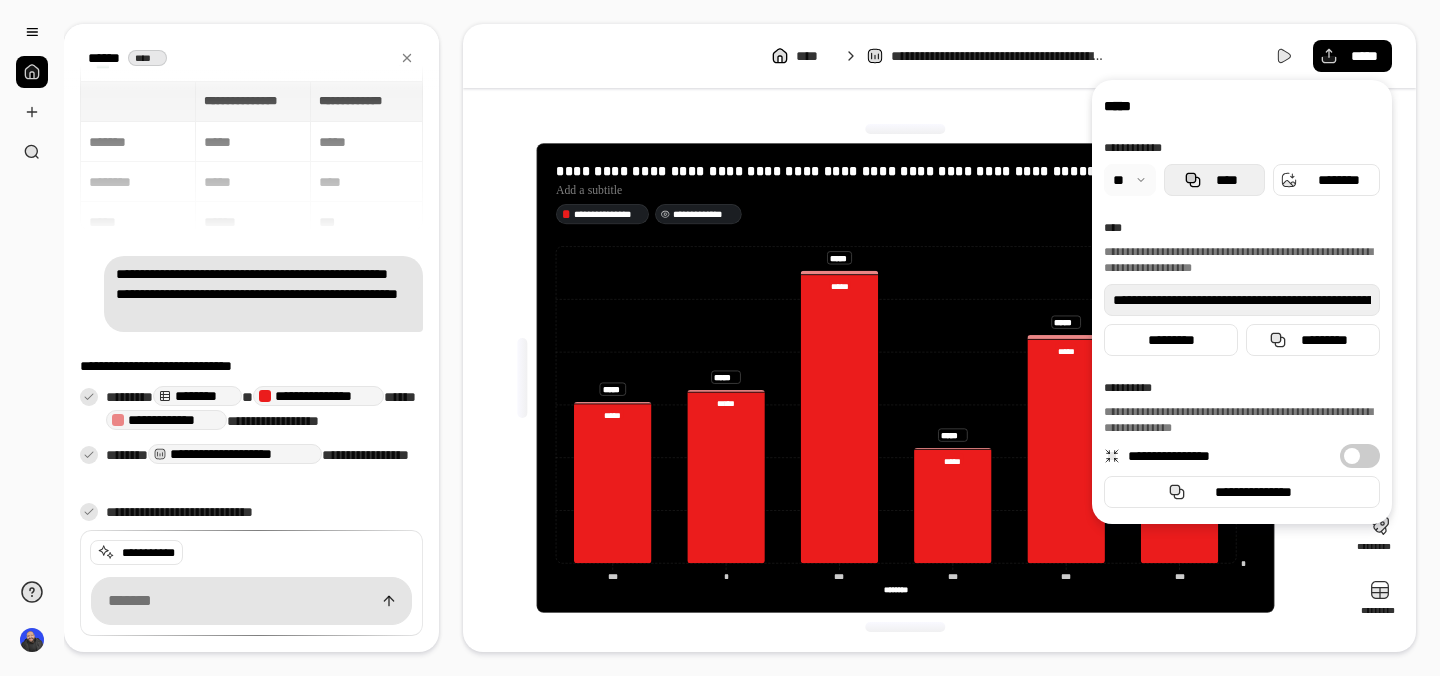 click on "****" at bounding box center [1226, 180] 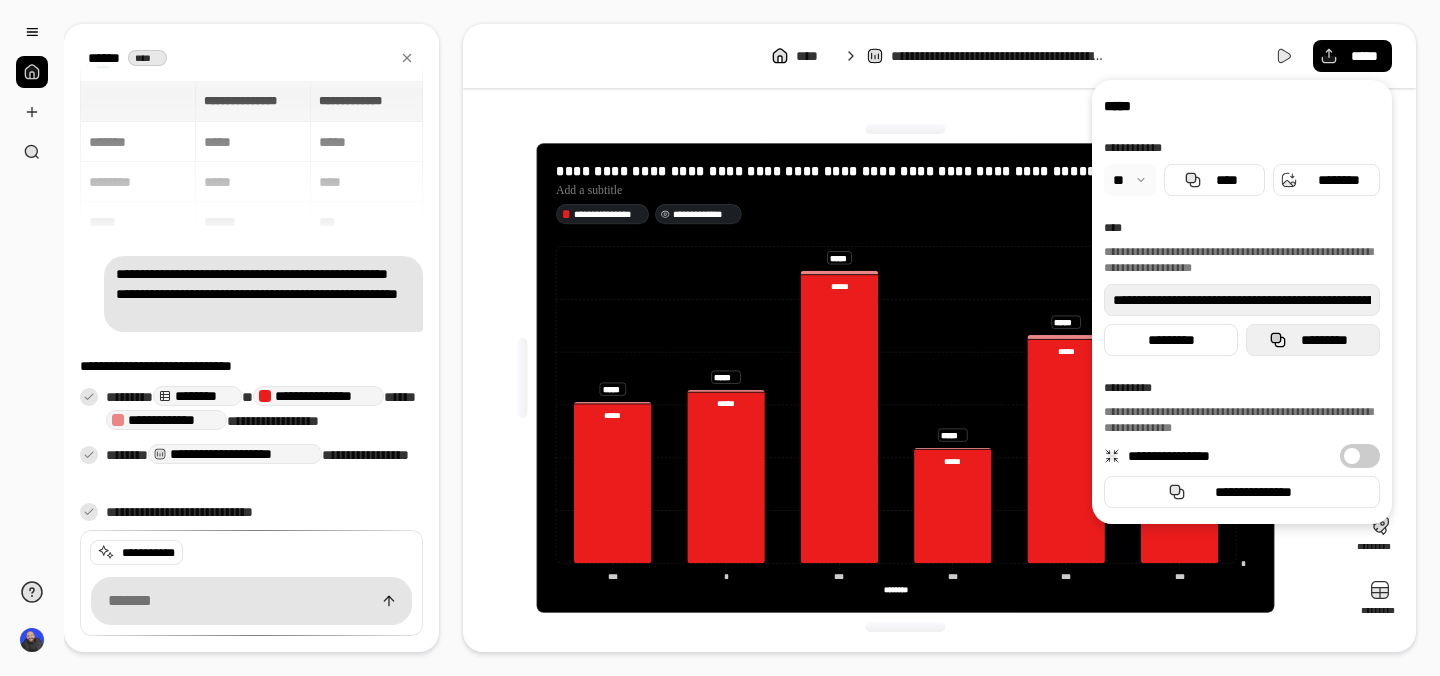 click on "*********" at bounding box center [1325, 340] 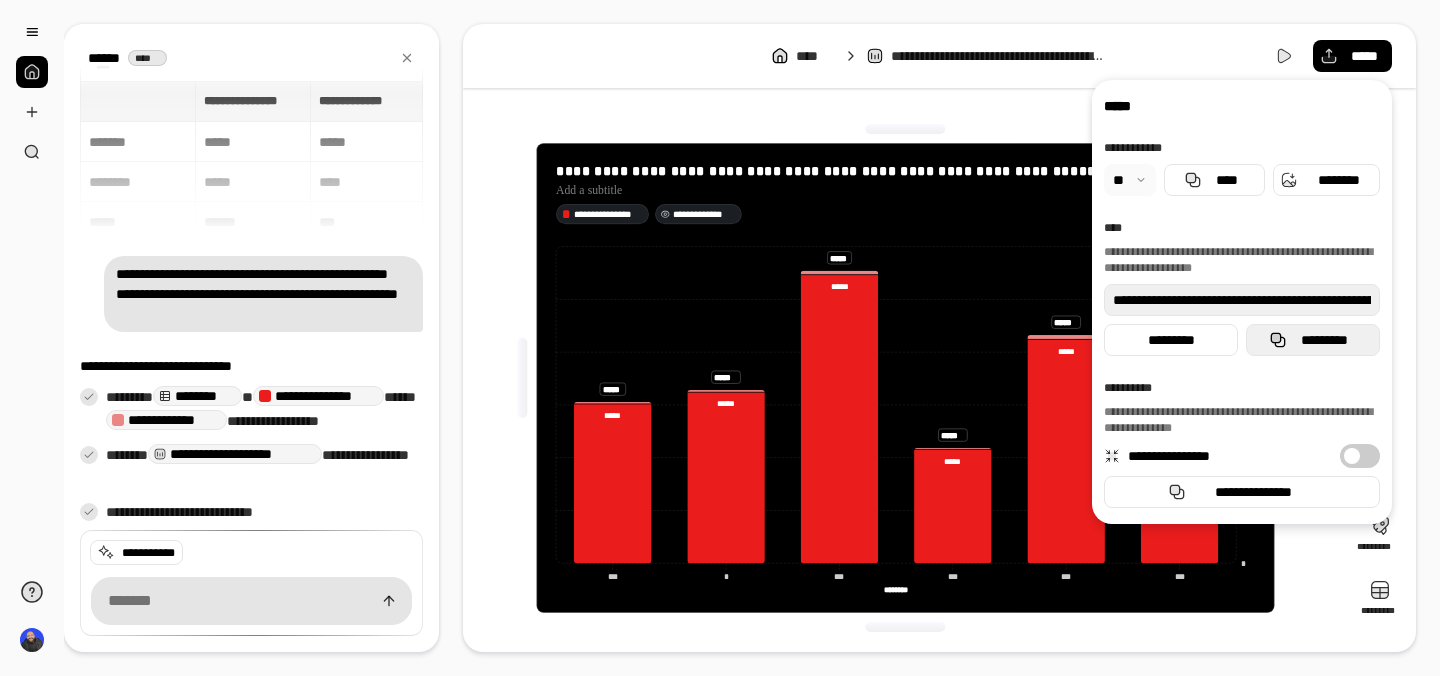 click on "*********" at bounding box center (1313, 340) 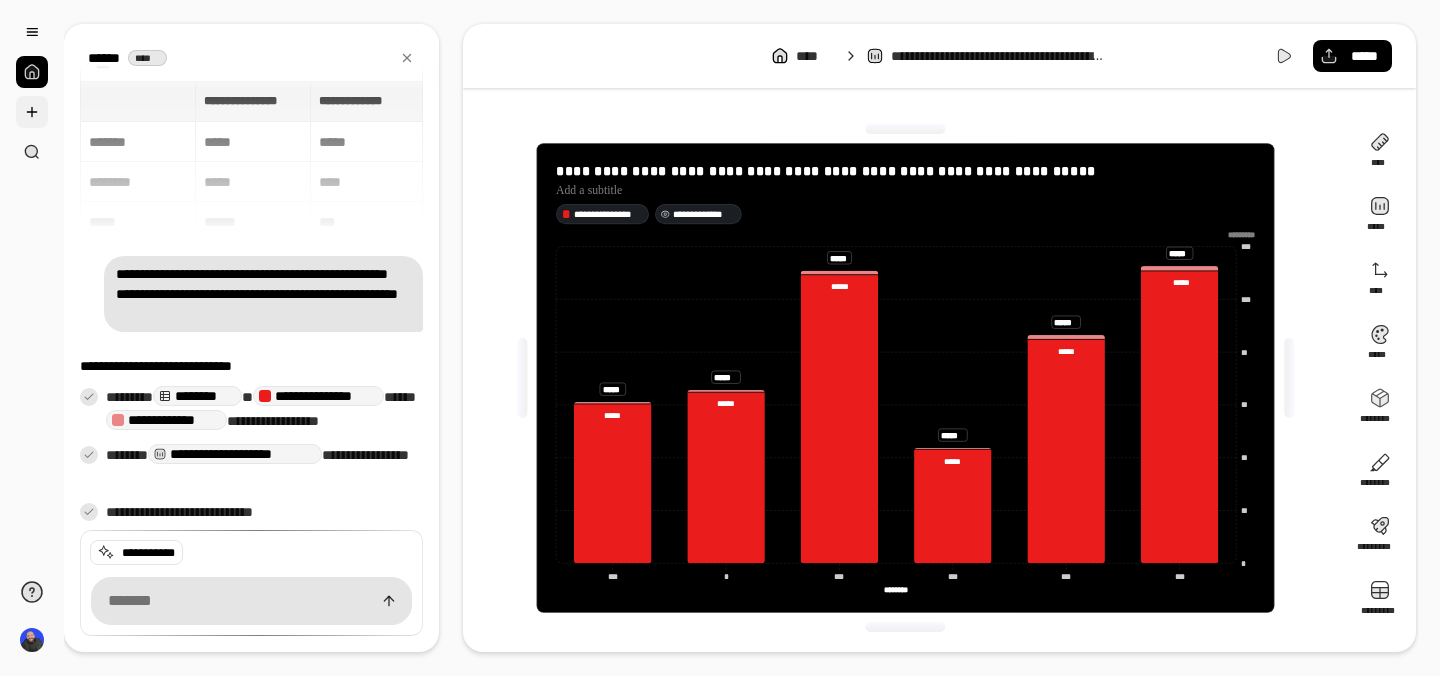 click at bounding box center (32, 112) 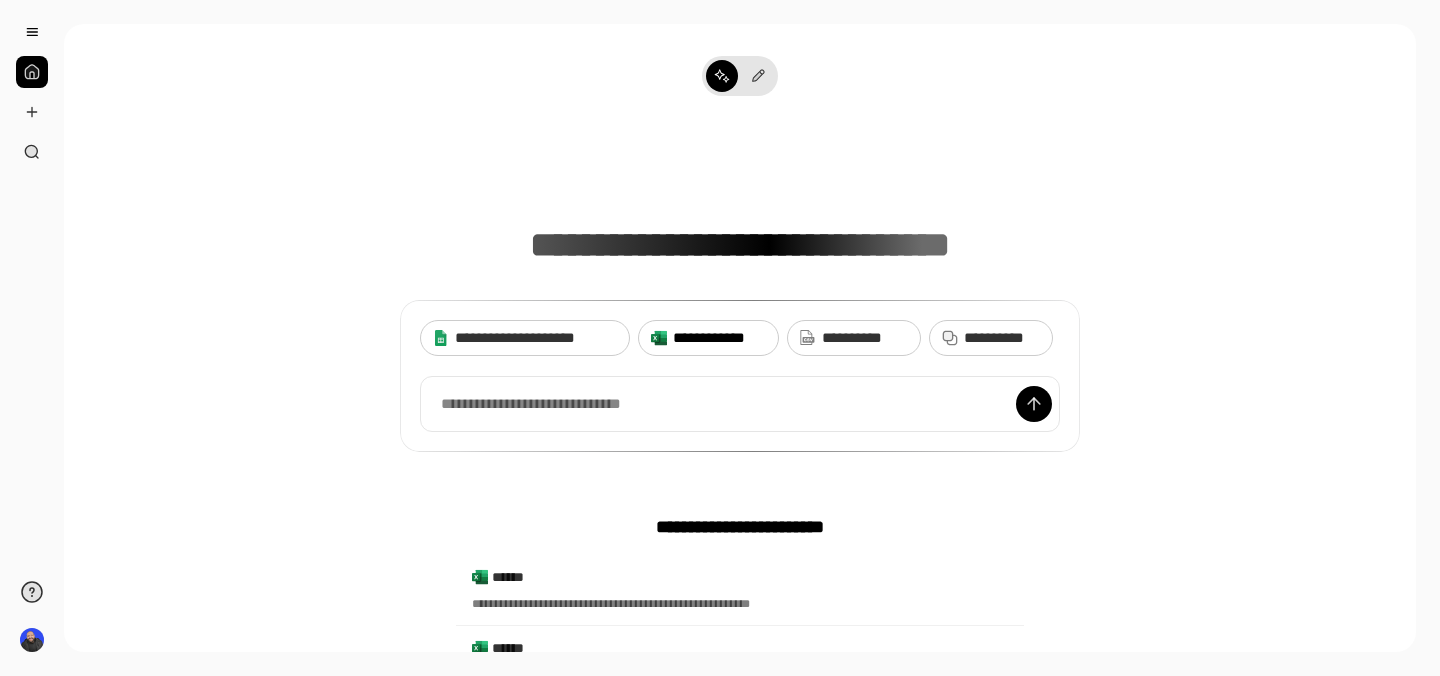 click on "**********" at bounding box center (719, 338) 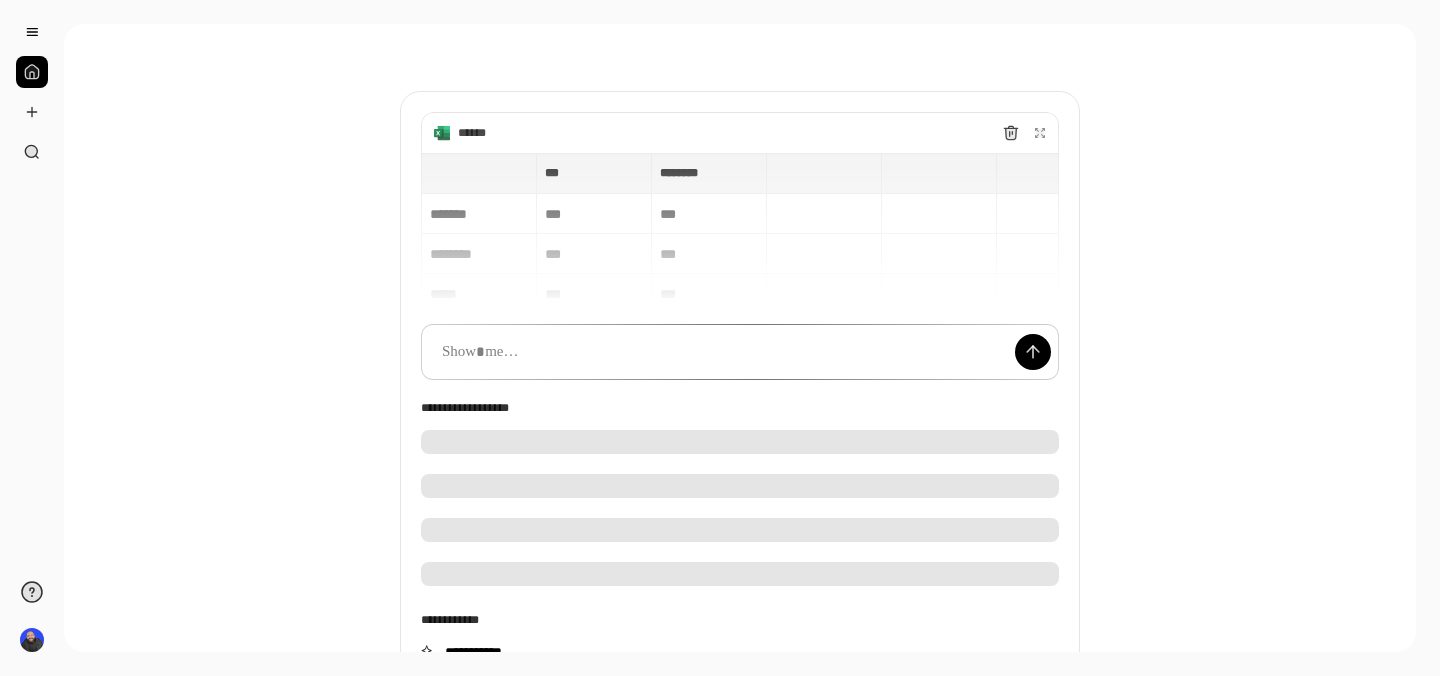 scroll, scrollTop: 64, scrollLeft: 0, axis: vertical 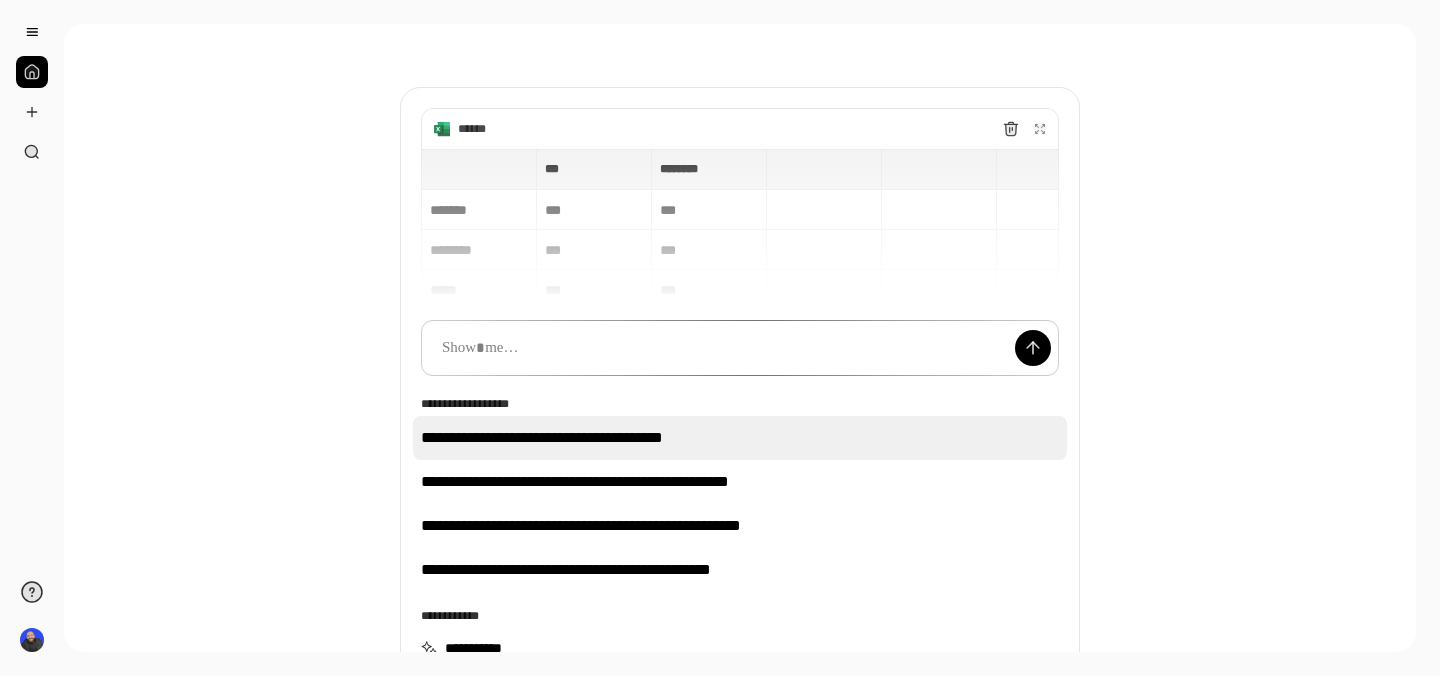 click on "**********" at bounding box center (740, 438) 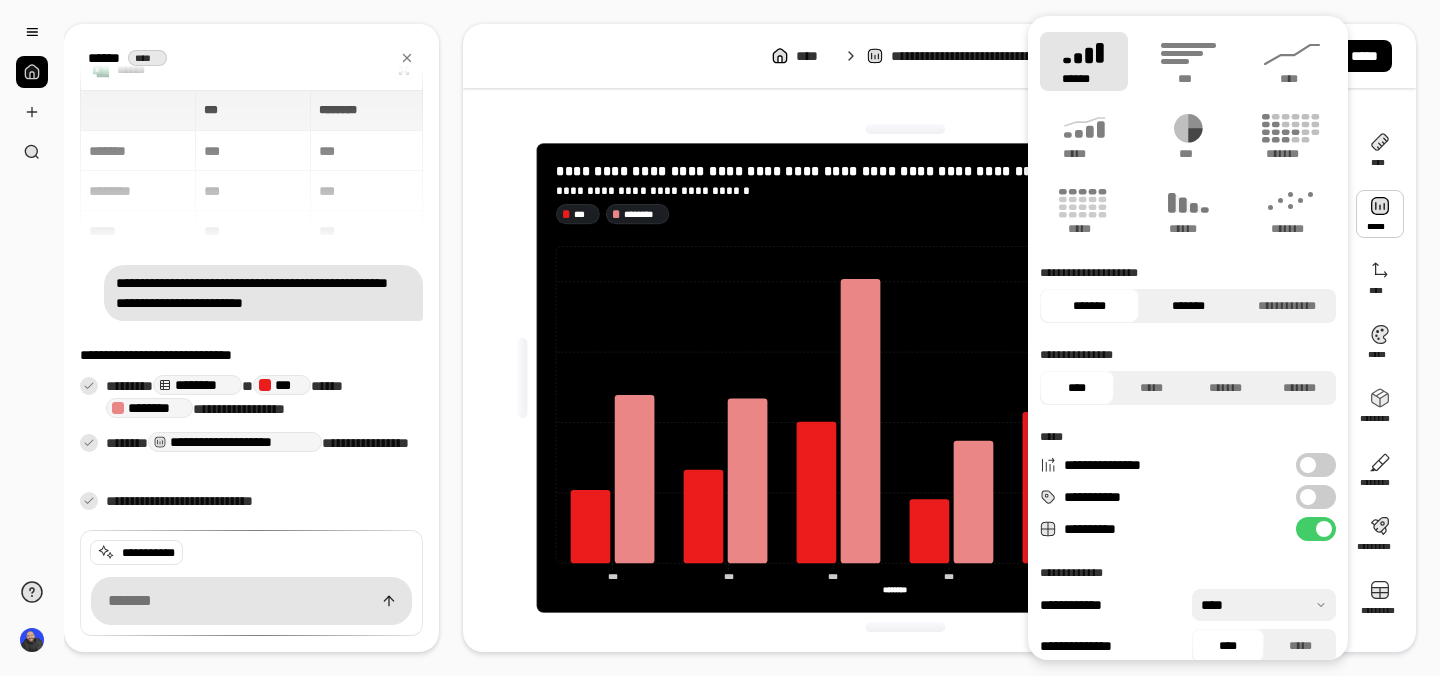 click on "*******" at bounding box center [1188, 306] 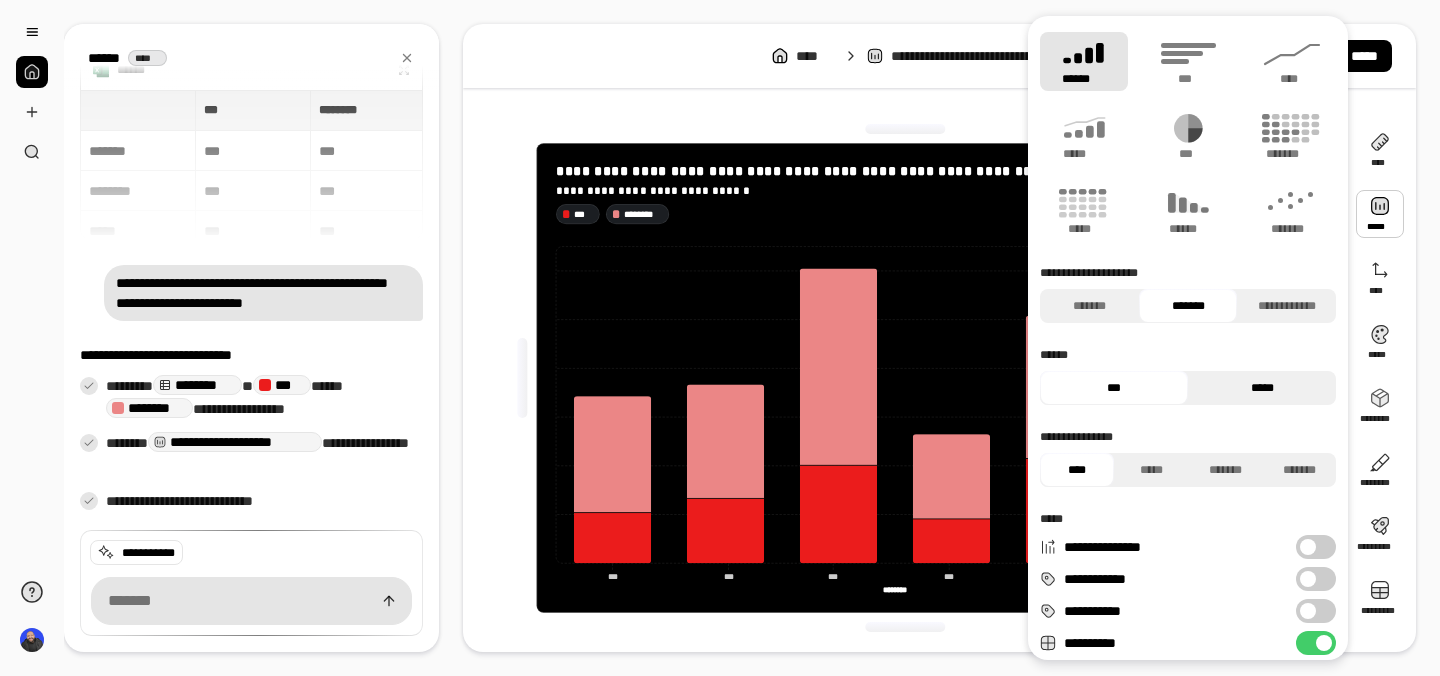 click on "*****" at bounding box center (1262, 388) 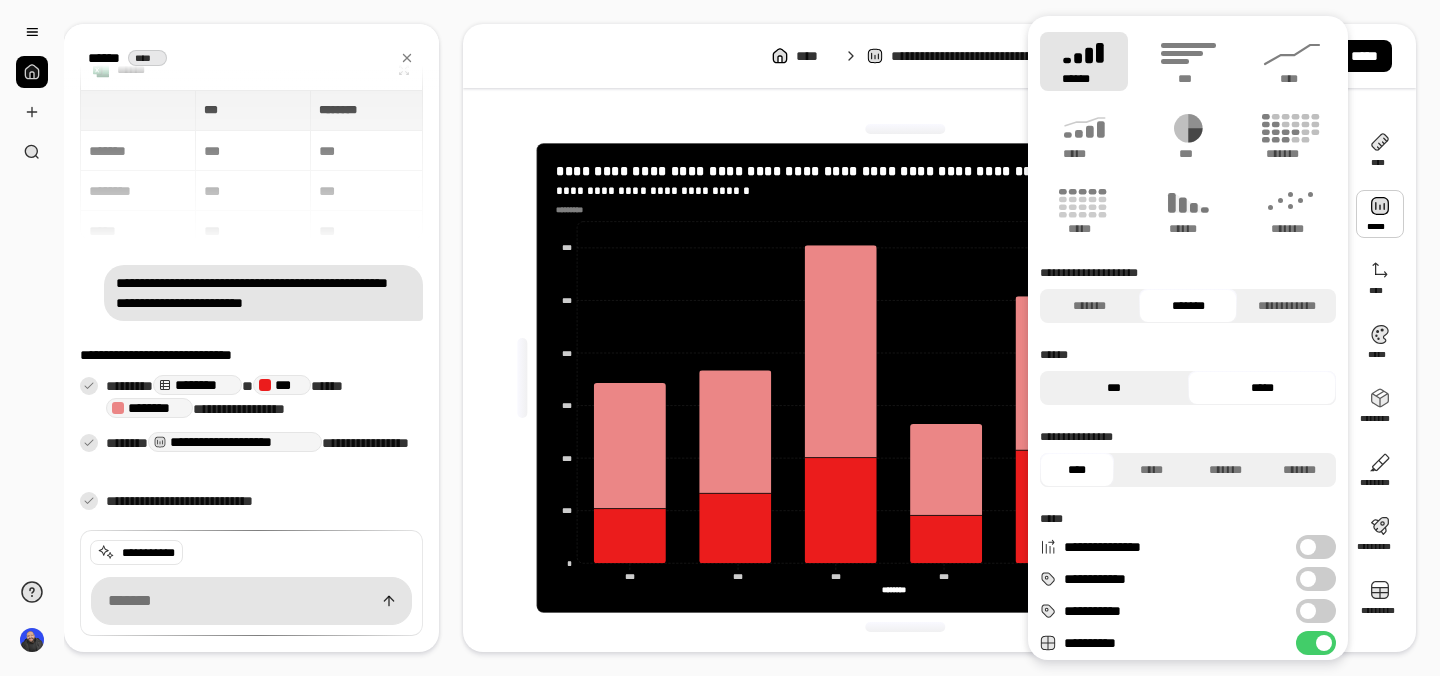 click on "***" at bounding box center [1114, 388] 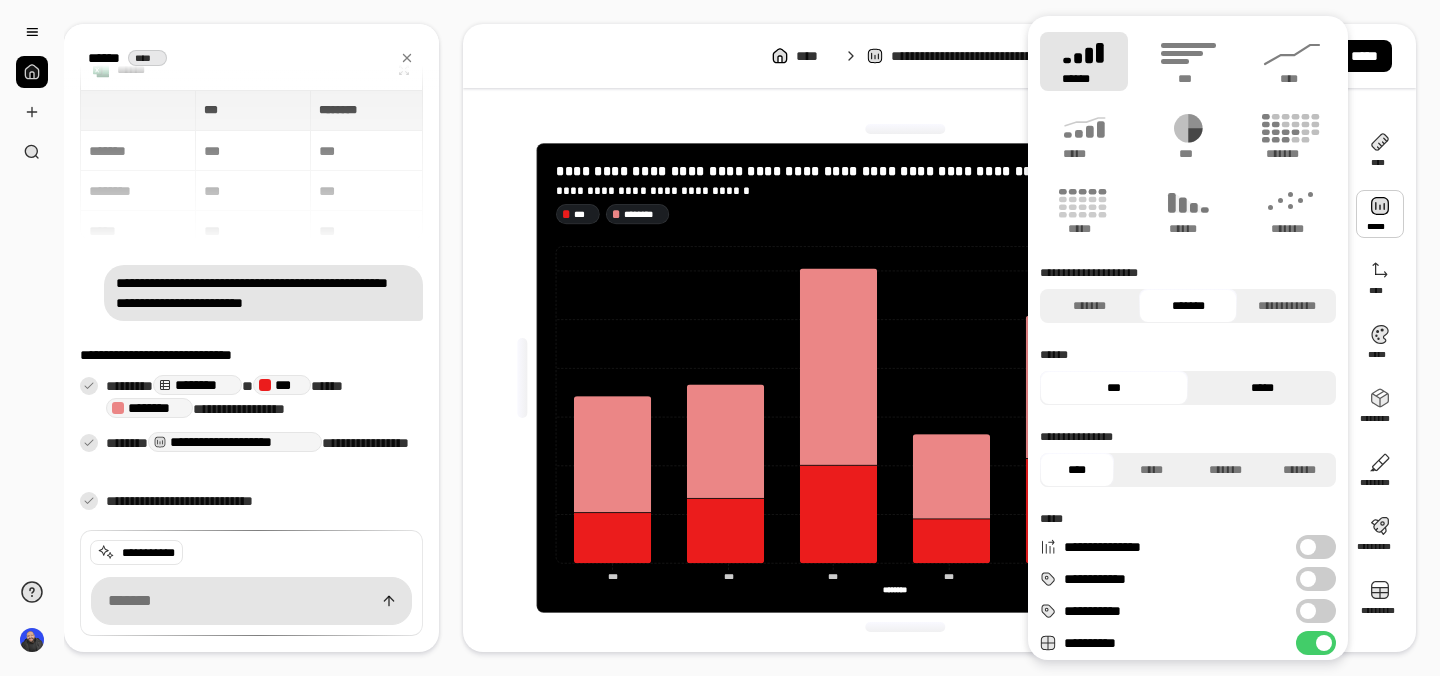 click on "*****" at bounding box center [1262, 388] 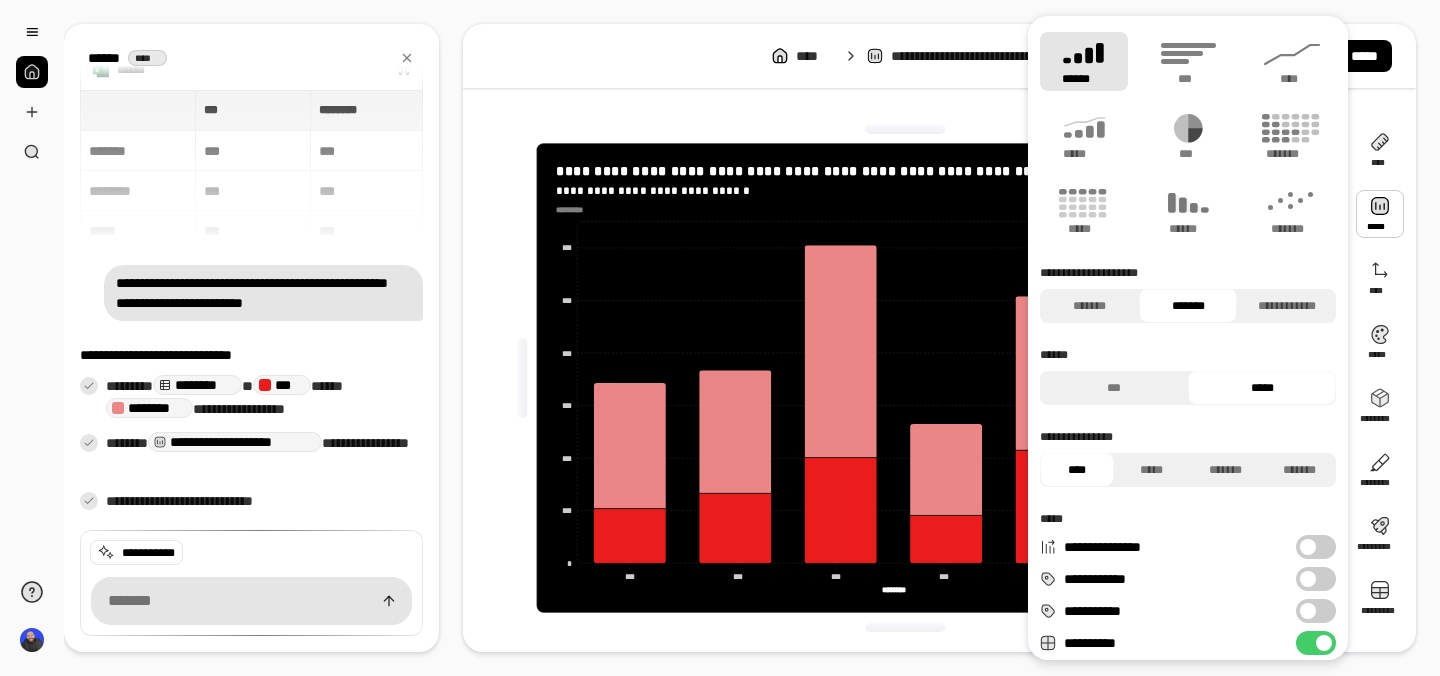 click on "**********" at bounding box center [1316, 547] 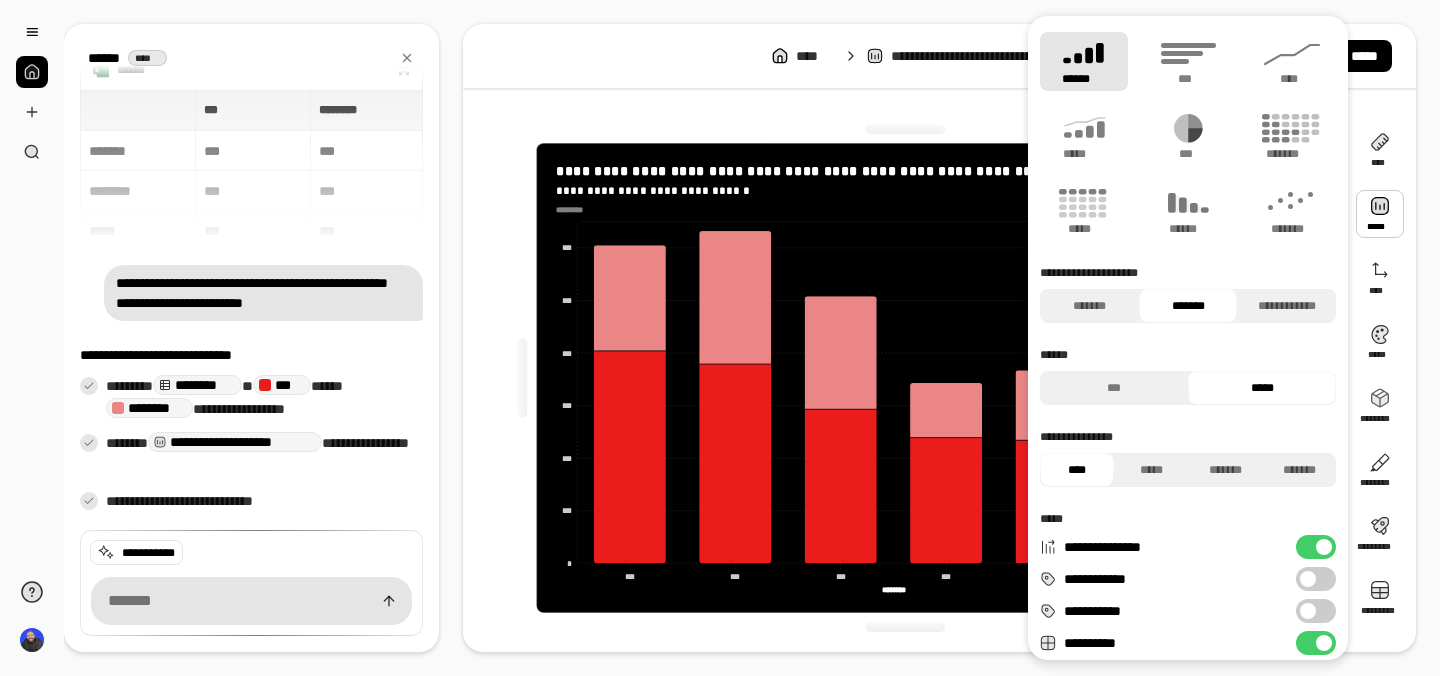 click at bounding box center (1324, 547) 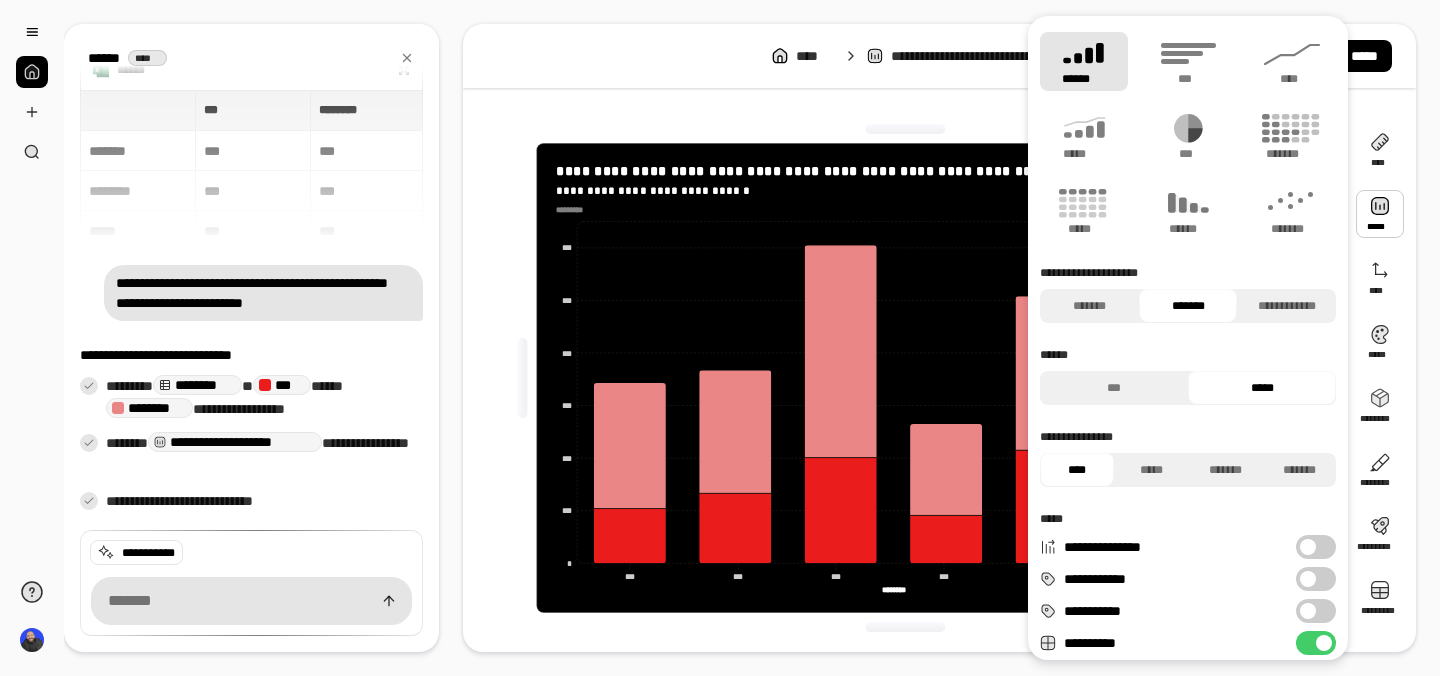click on "**********" at bounding box center [1316, 579] 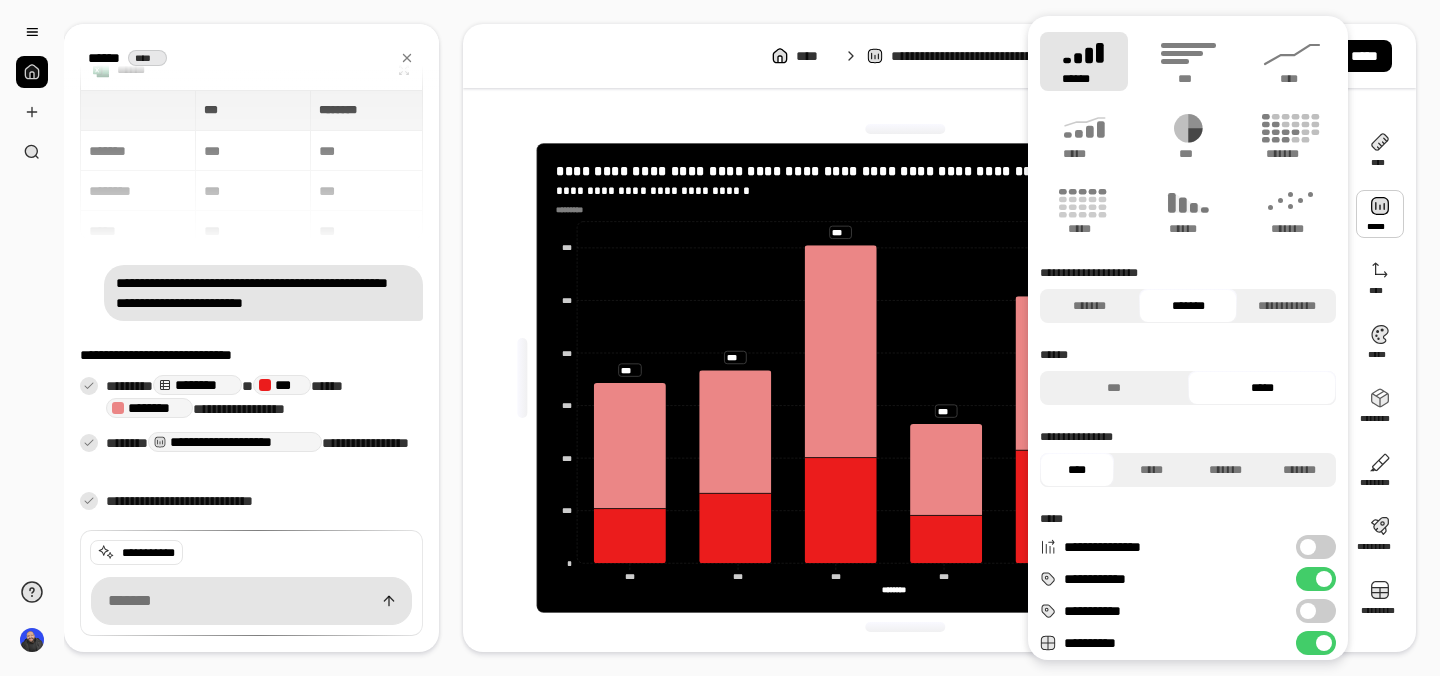 click on "**********" at bounding box center [1316, 611] 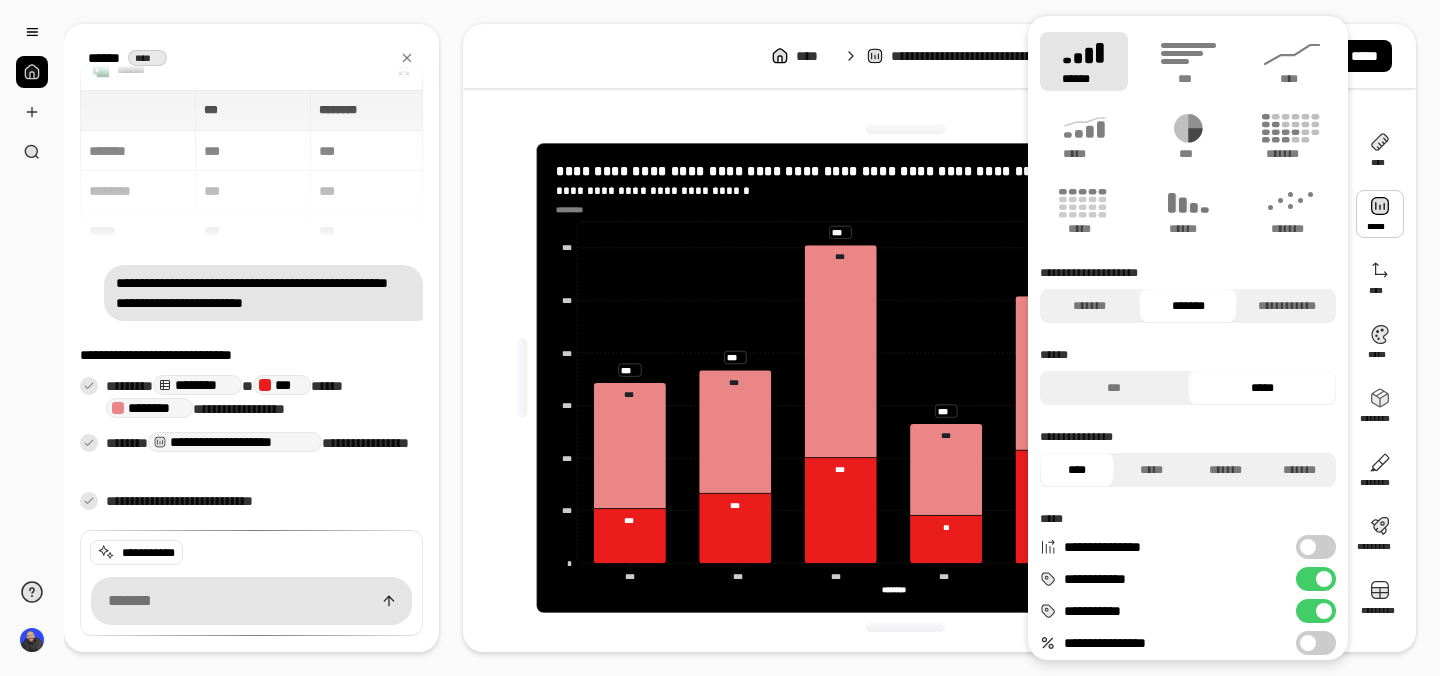 click on "**********" at bounding box center [1316, 643] 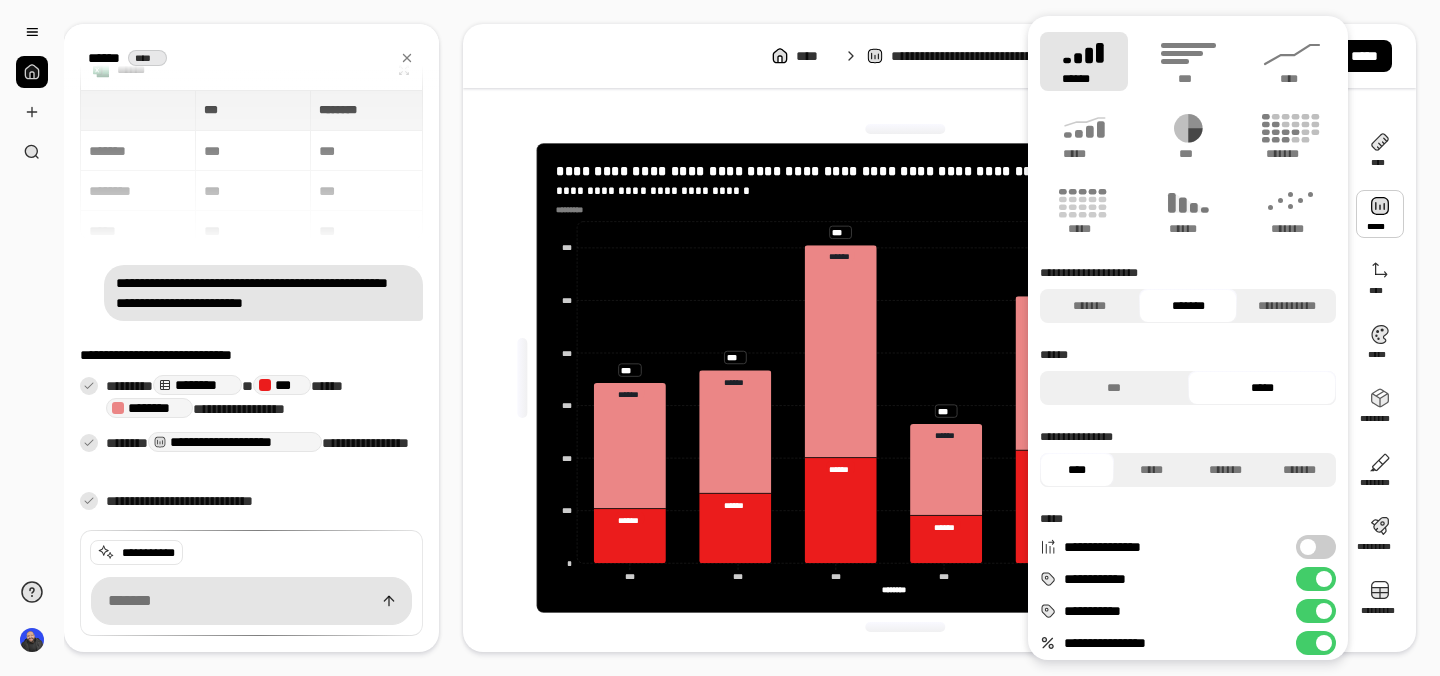 click at bounding box center (906, 129) 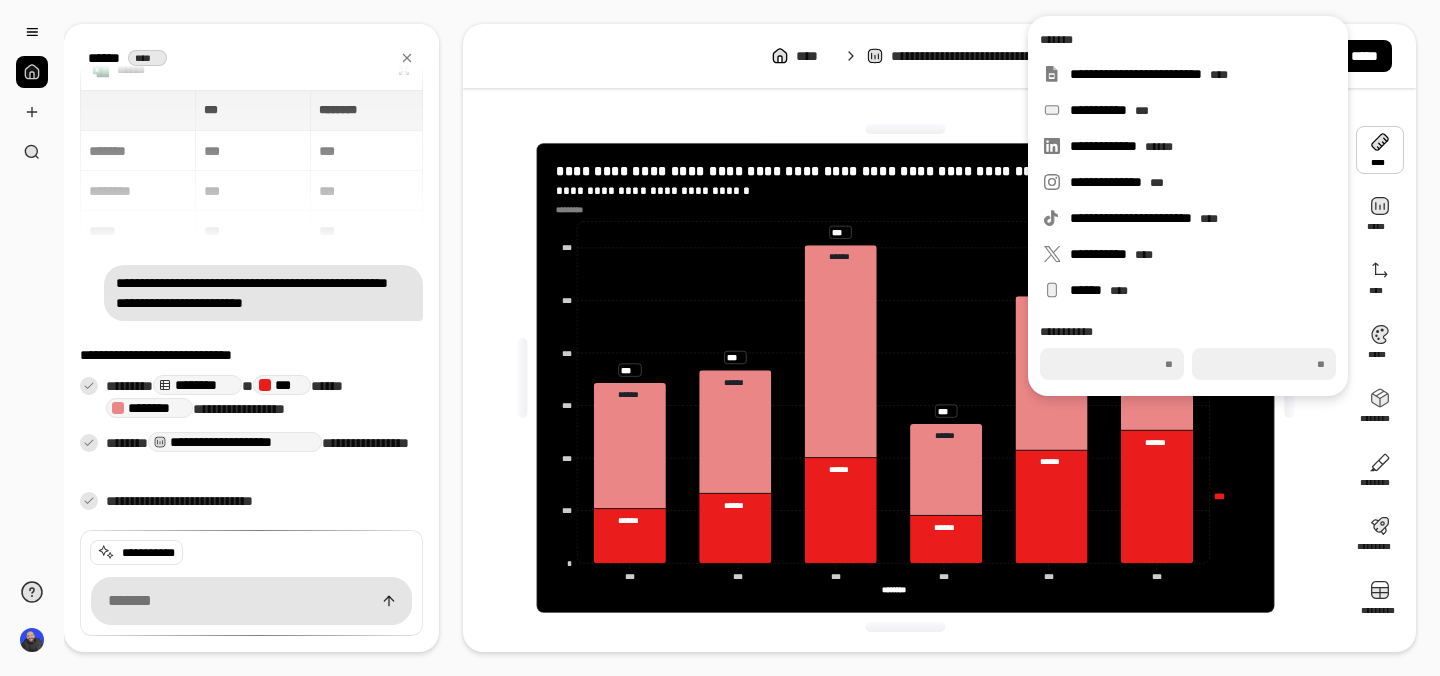 click on "**********" at bounding box center [905, 378] 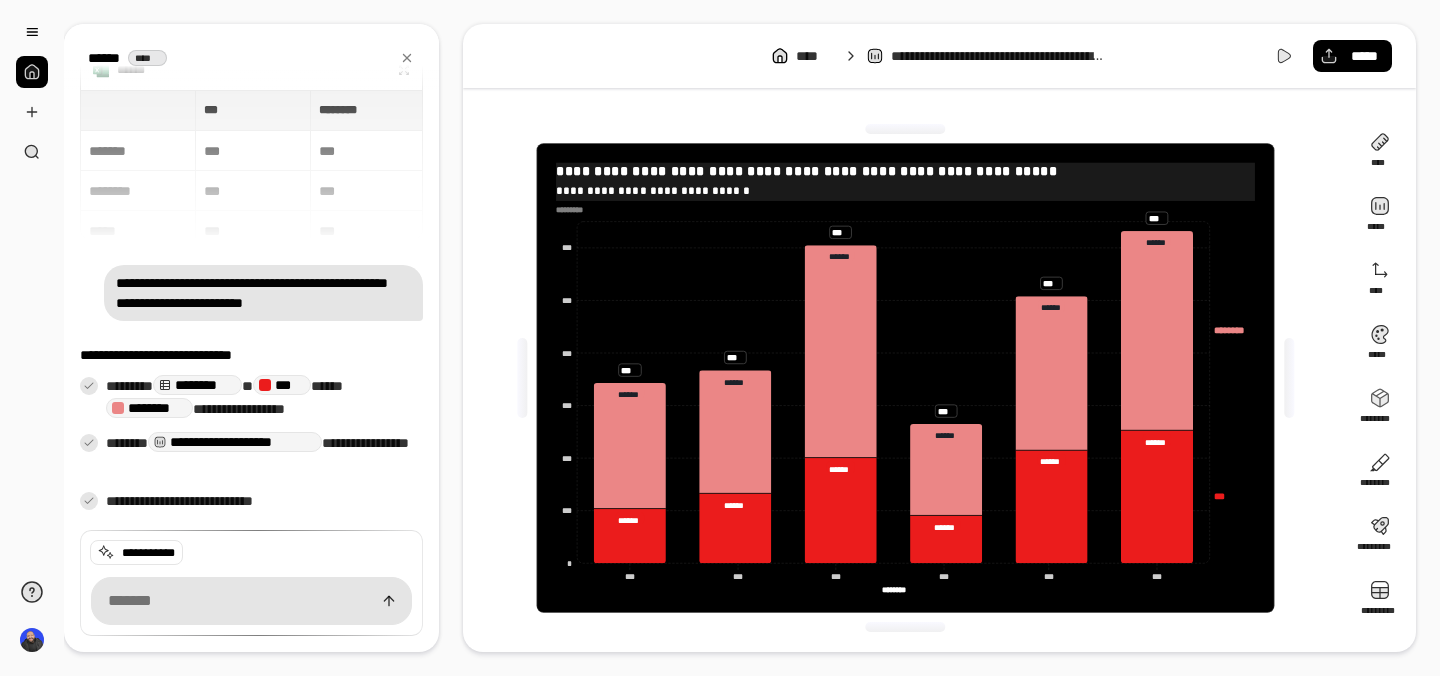 click on "**********" at bounding box center (905, 172) 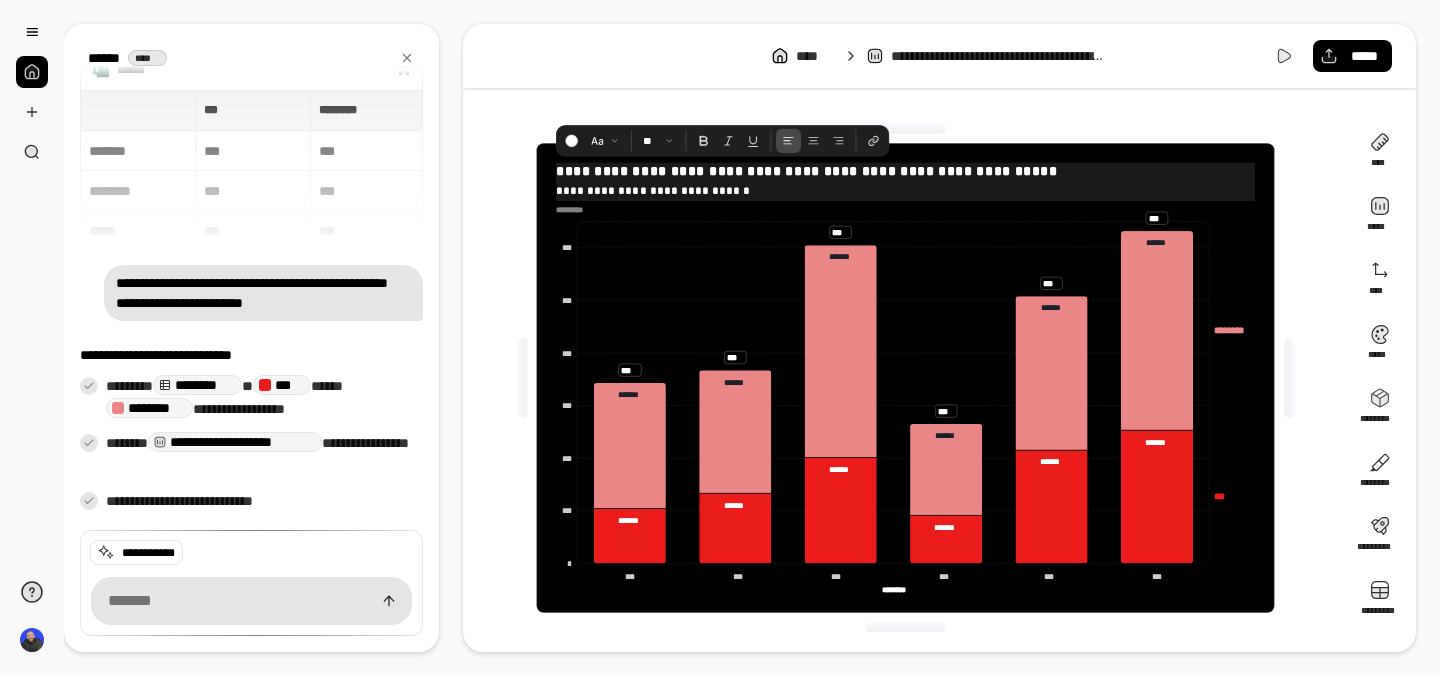drag, startPoint x: 1032, startPoint y: 175, endPoint x: 540, endPoint y: 167, distance: 492.06503 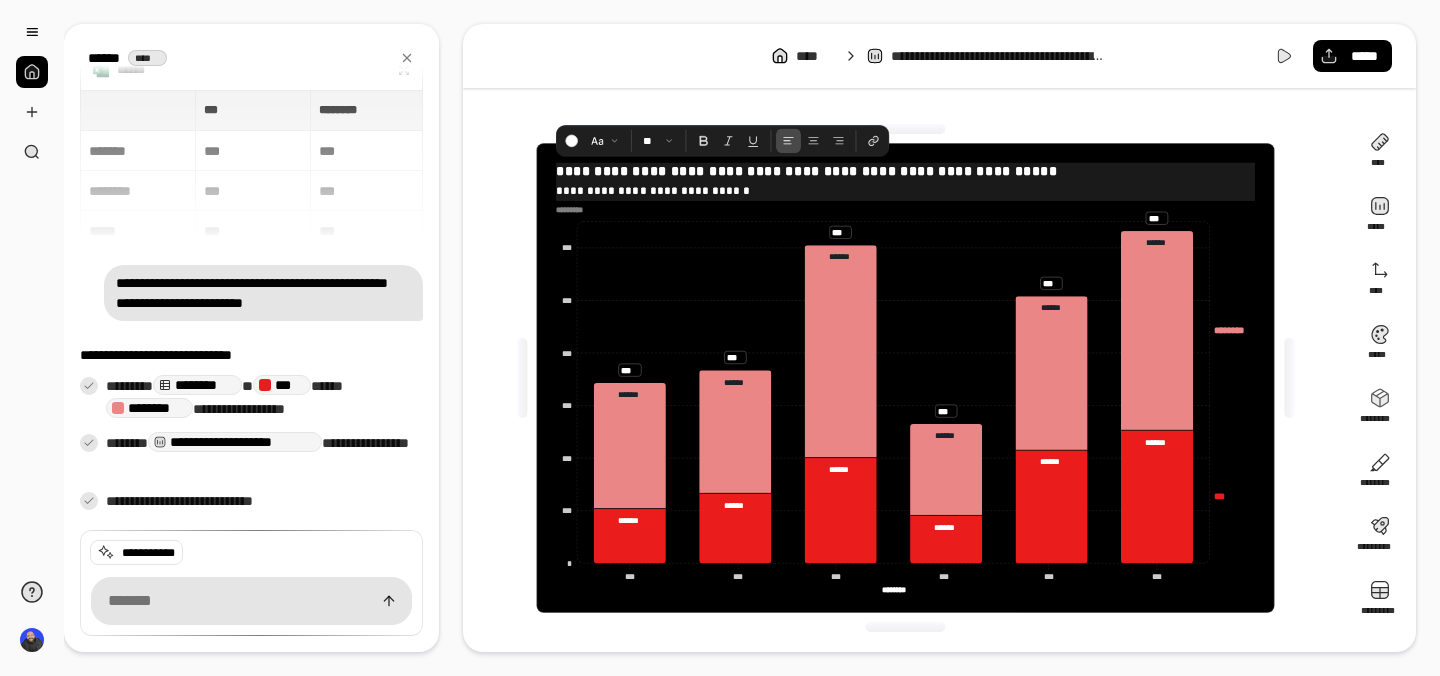 click on "**********" at bounding box center [905, 190] 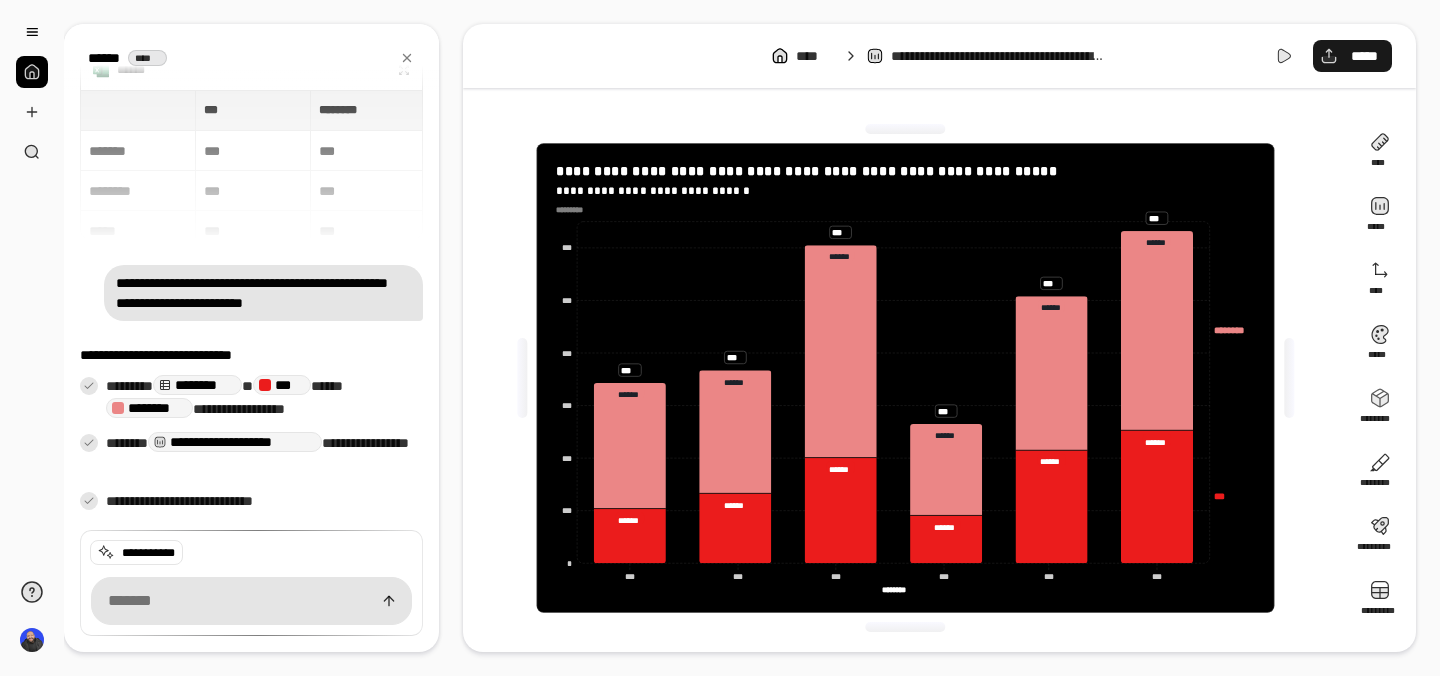 click on "*****" at bounding box center (1352, 56) 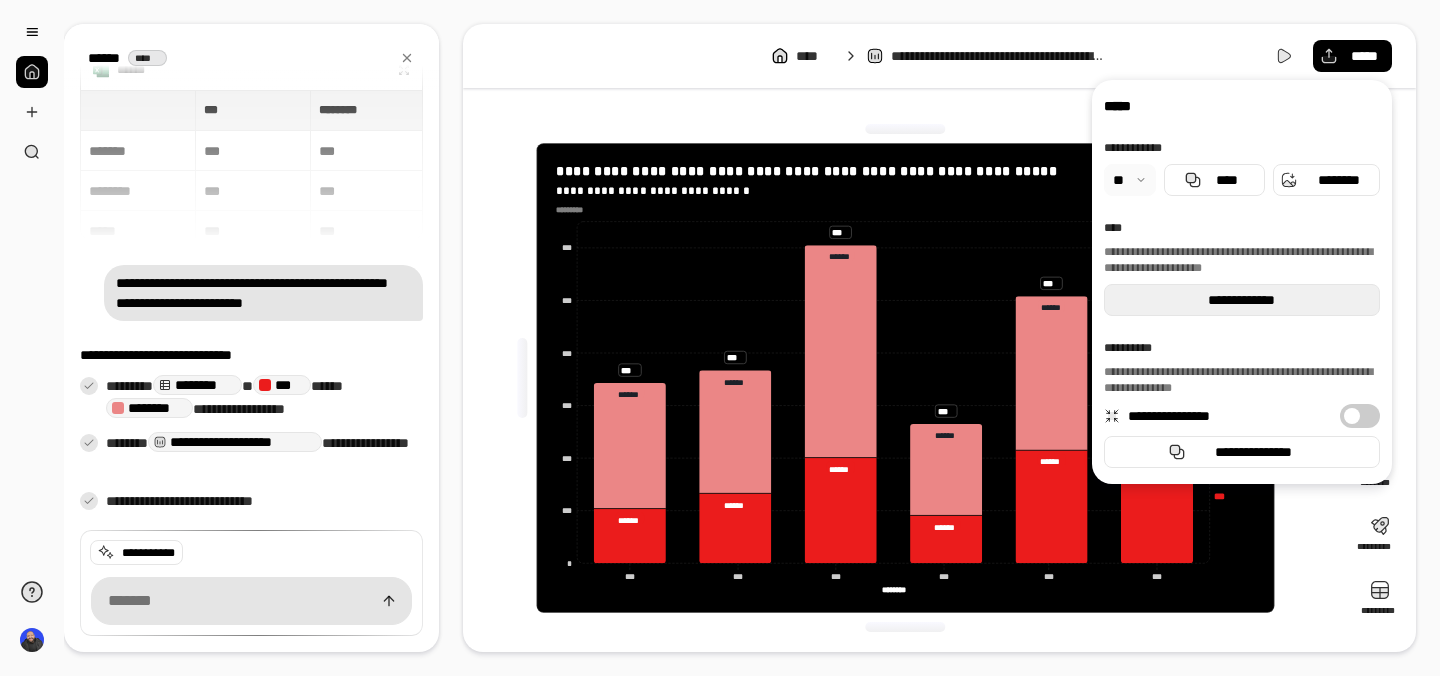 click on "**********" at bounding box center (1242, 300) 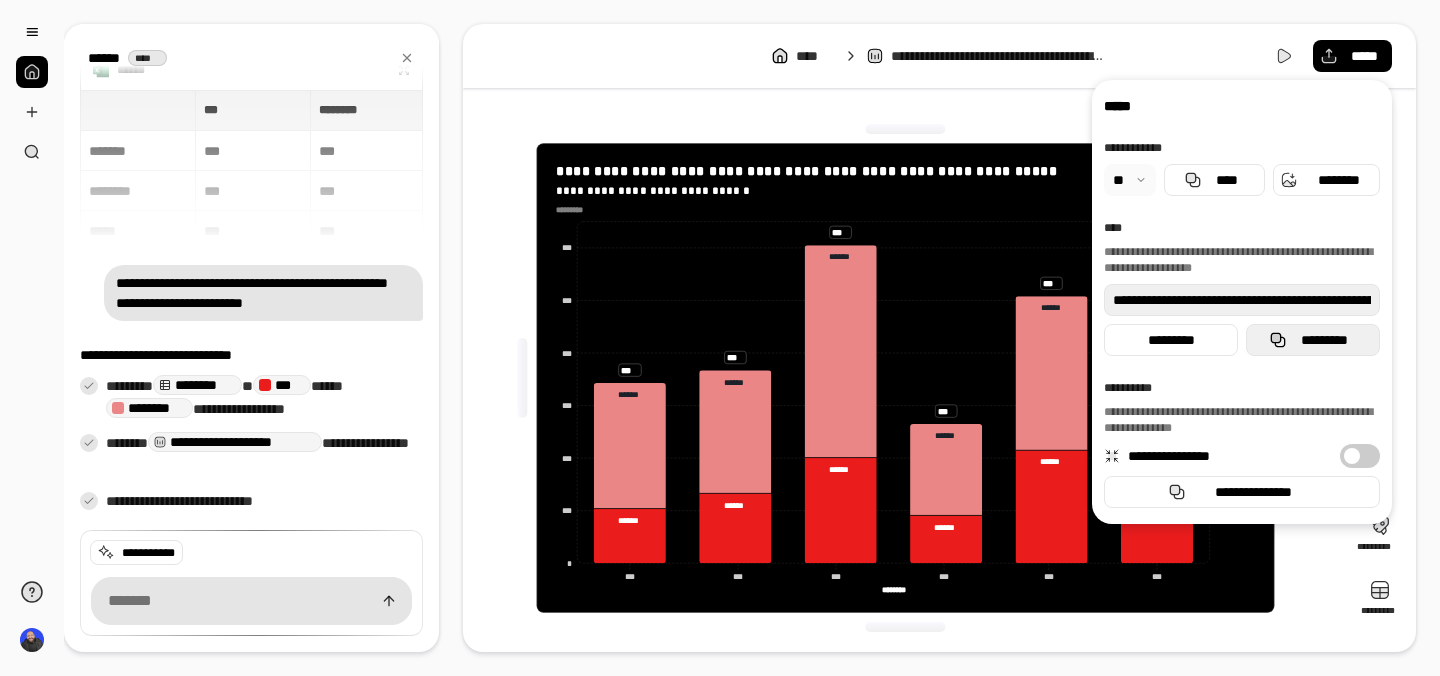 click on "*********" at bounding box center [1313, 340] 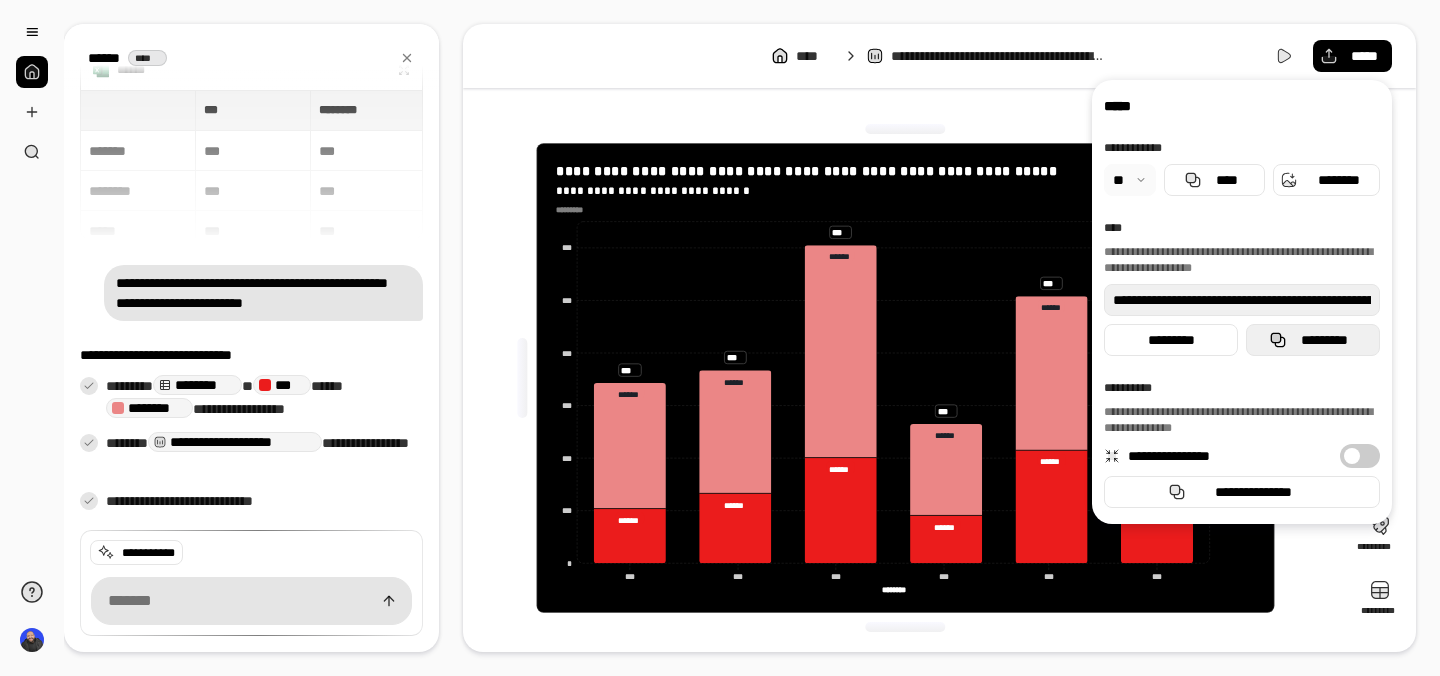 click on "*********" at bounding box center (1325, 340) 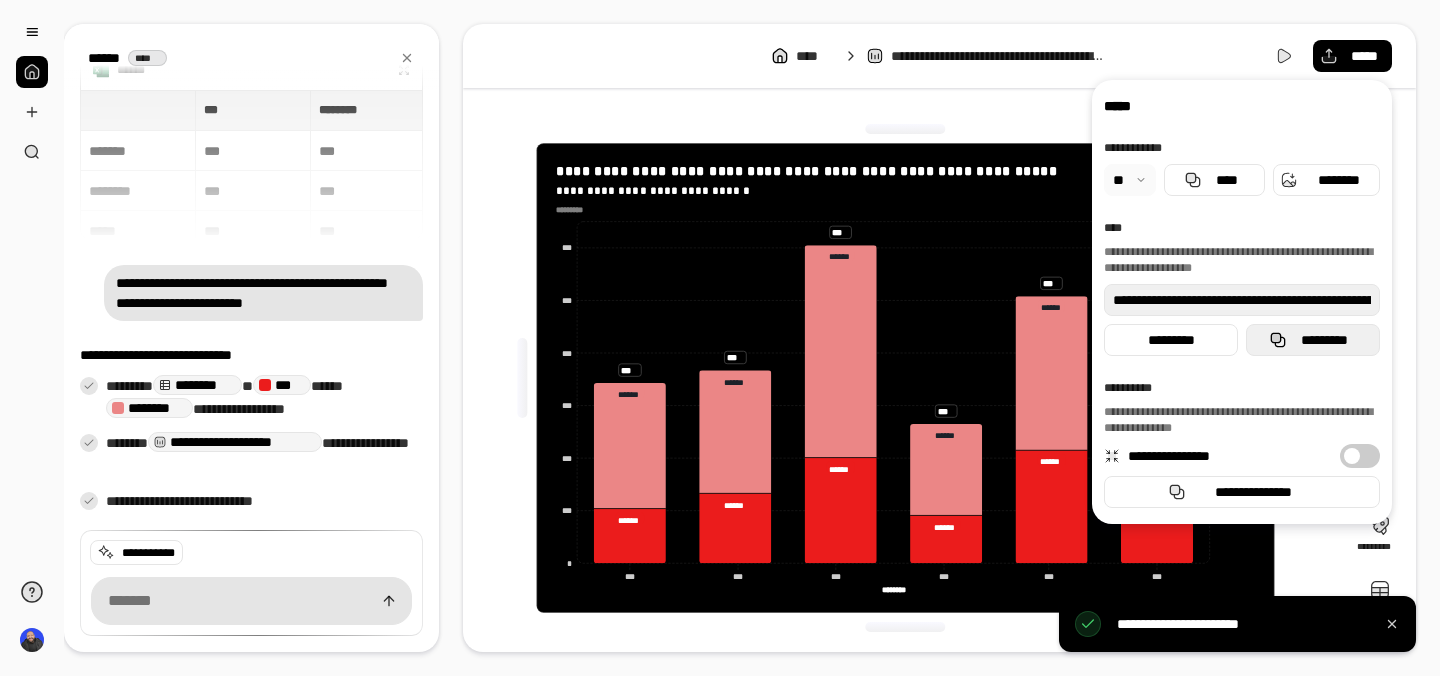 click on "*********" at bounding box center [1325, 340] 